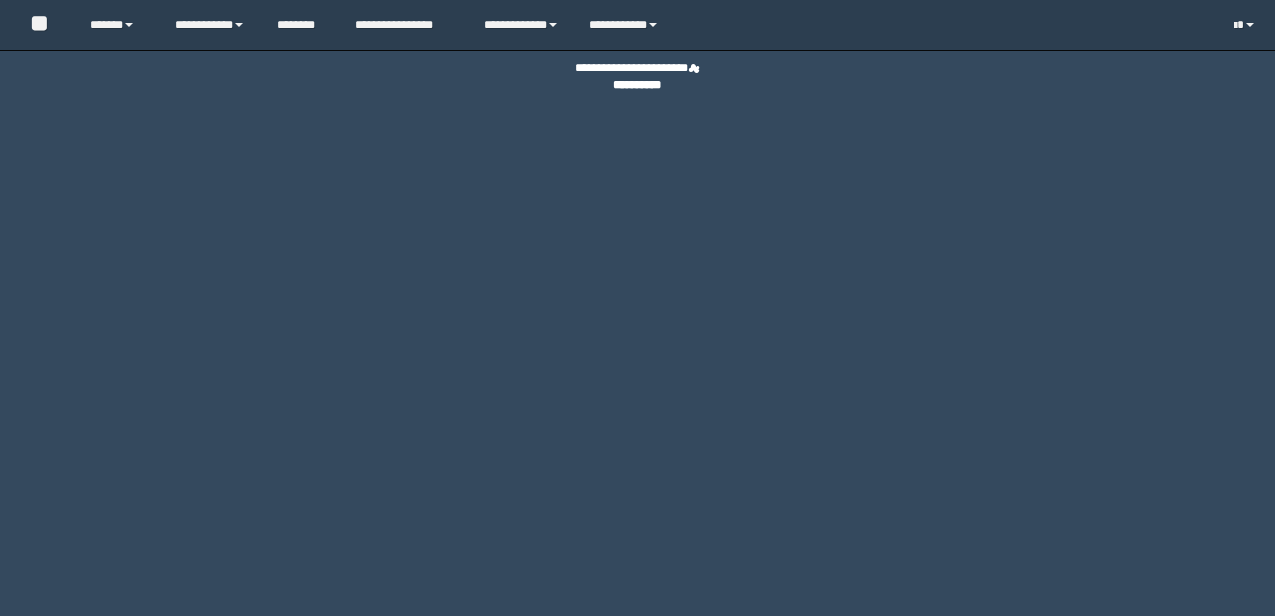 scroll, scrollTop: 0, scrollLeft: 0, axis: both 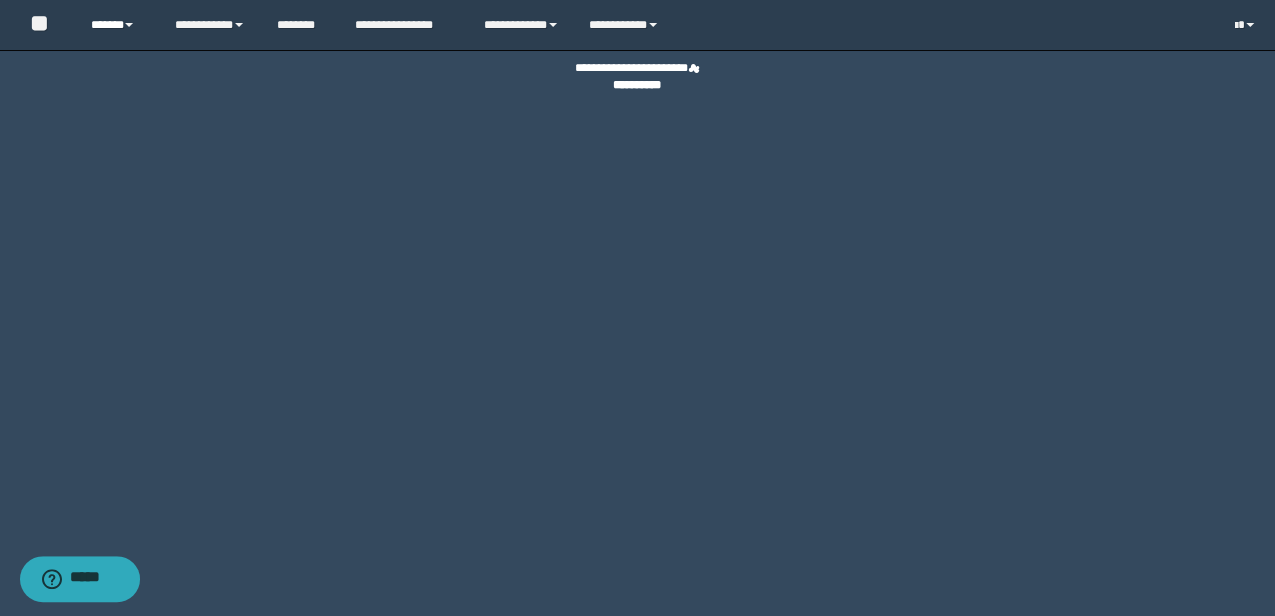 click on "******" at bounding box center [117, 25] 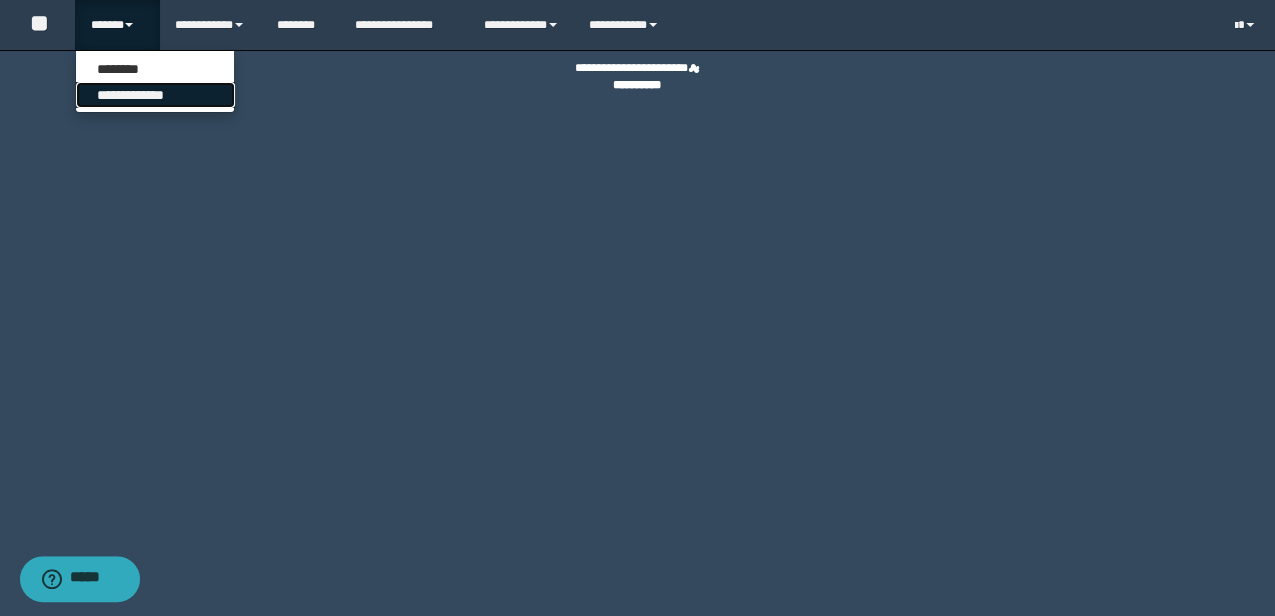 click on "**********" at bounding box center (155, 95) 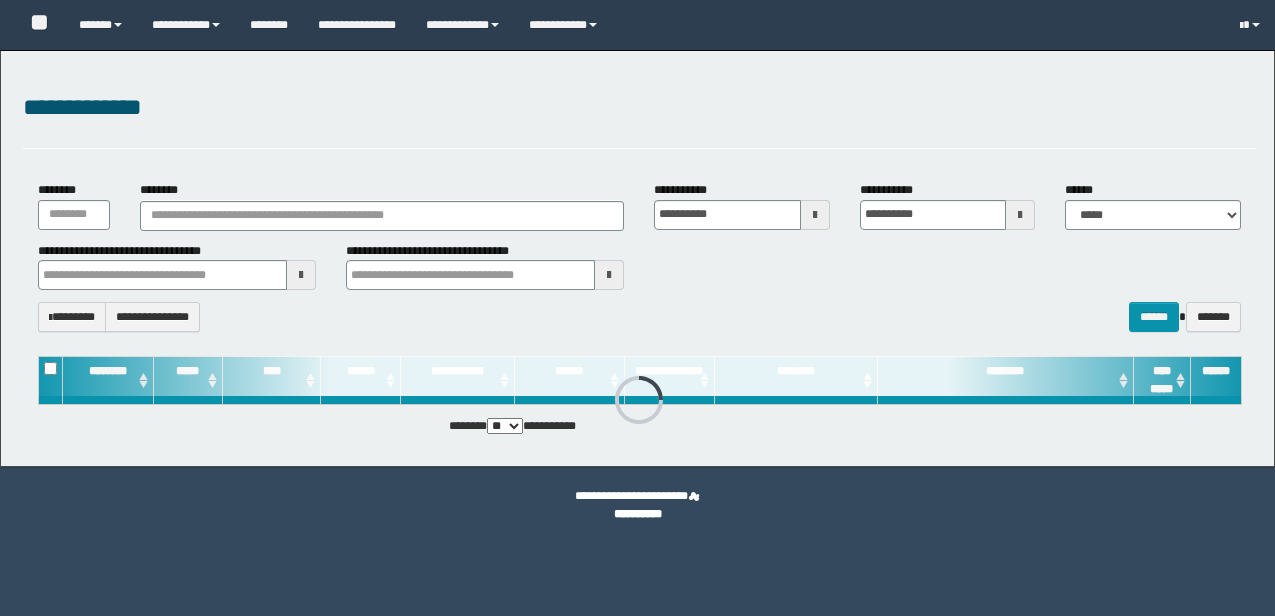 scroll, scrollTop: 0, scrollLeft: 0, axis: both 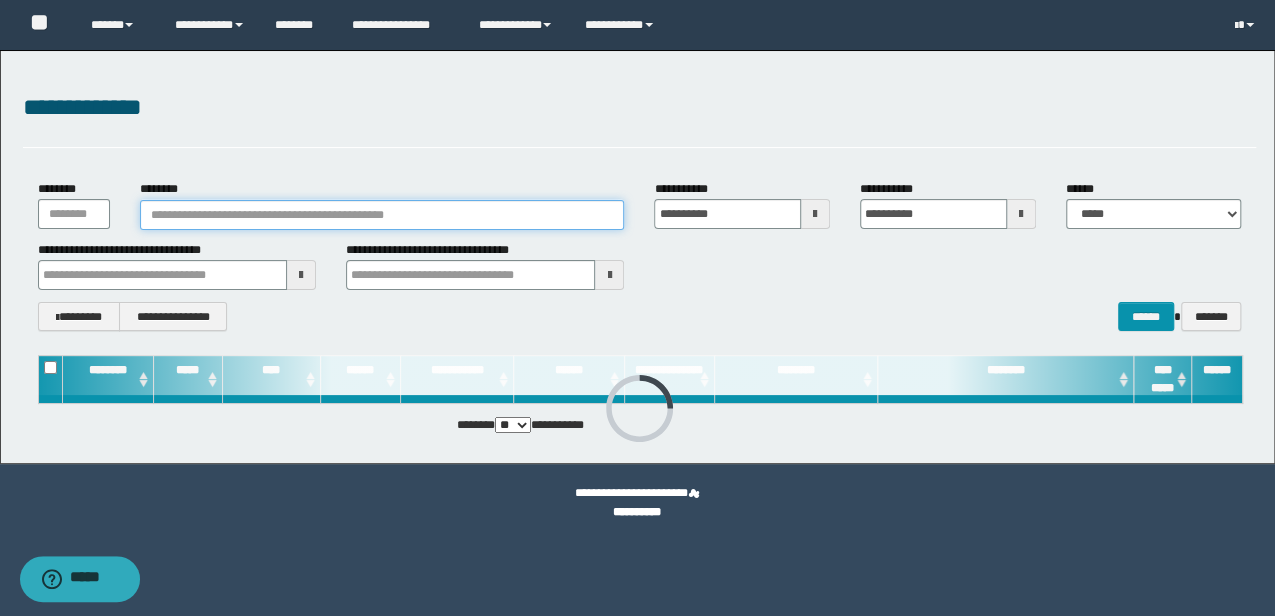 click on "********" at bounding box center (382, 215) 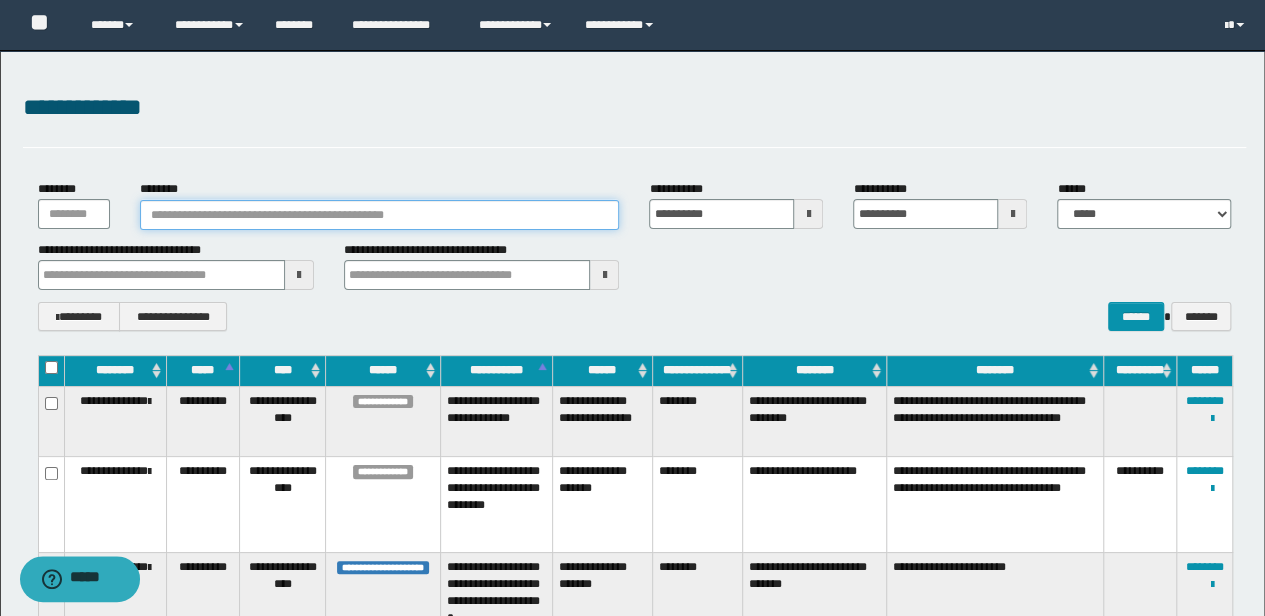 click on "********" at bounding box center [380, 215] 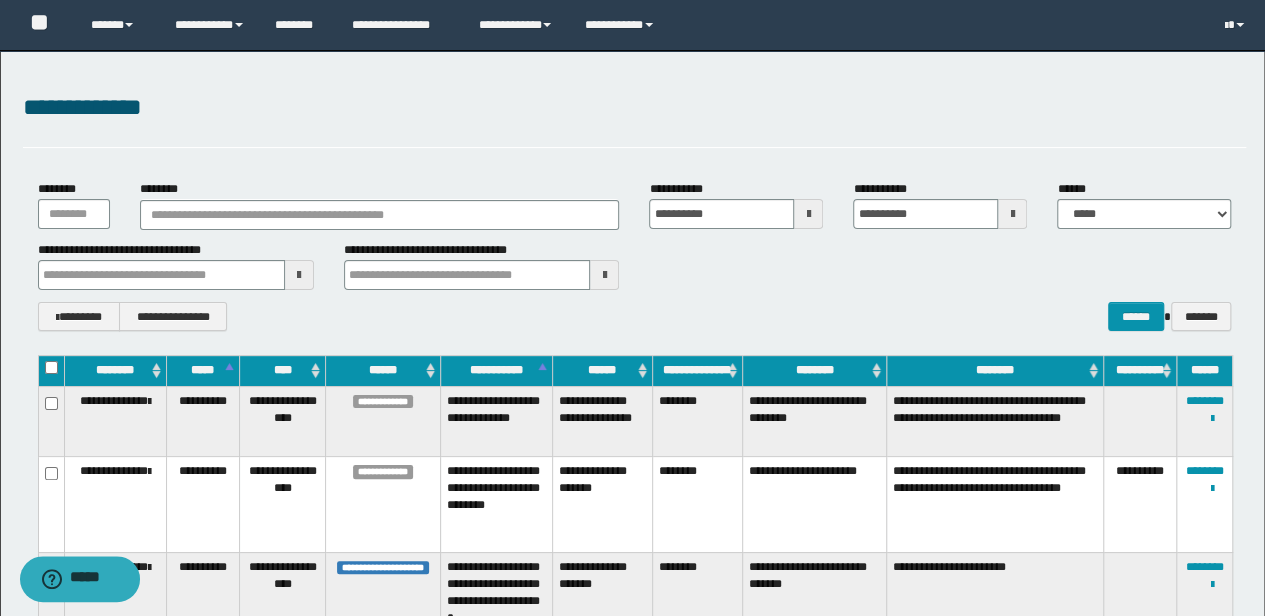 click at bounding box center (299, 275) 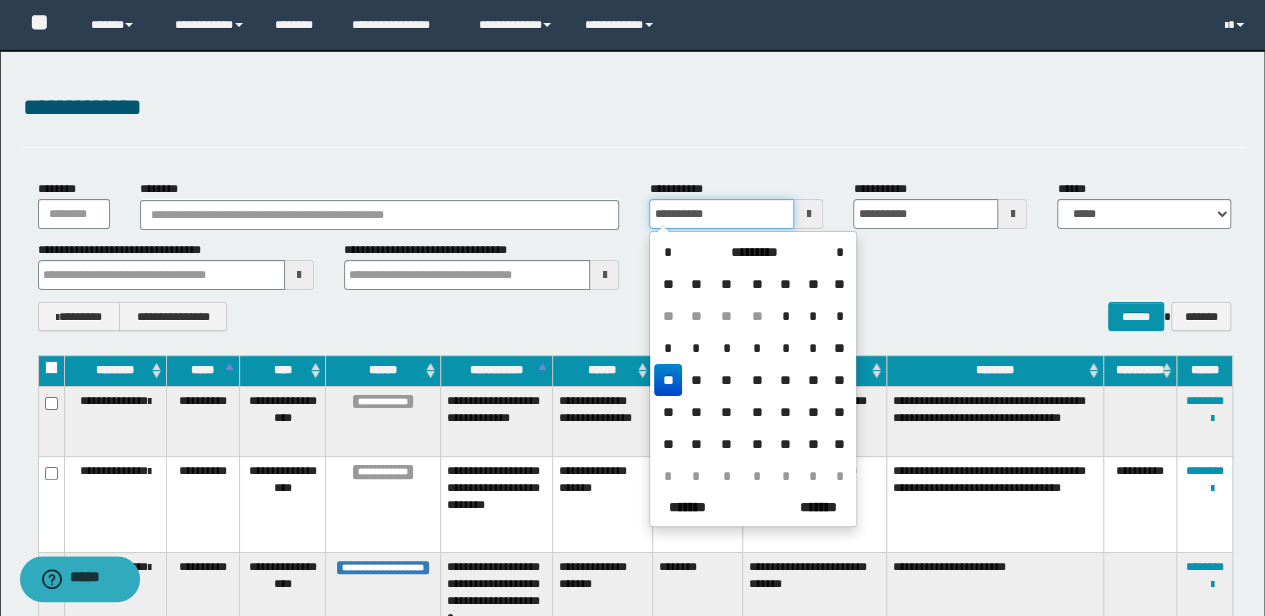 drag, startPoint x: 743, startPoint y: 215, endPoint x: 486, endPoint y: 194, distance: 257.85654 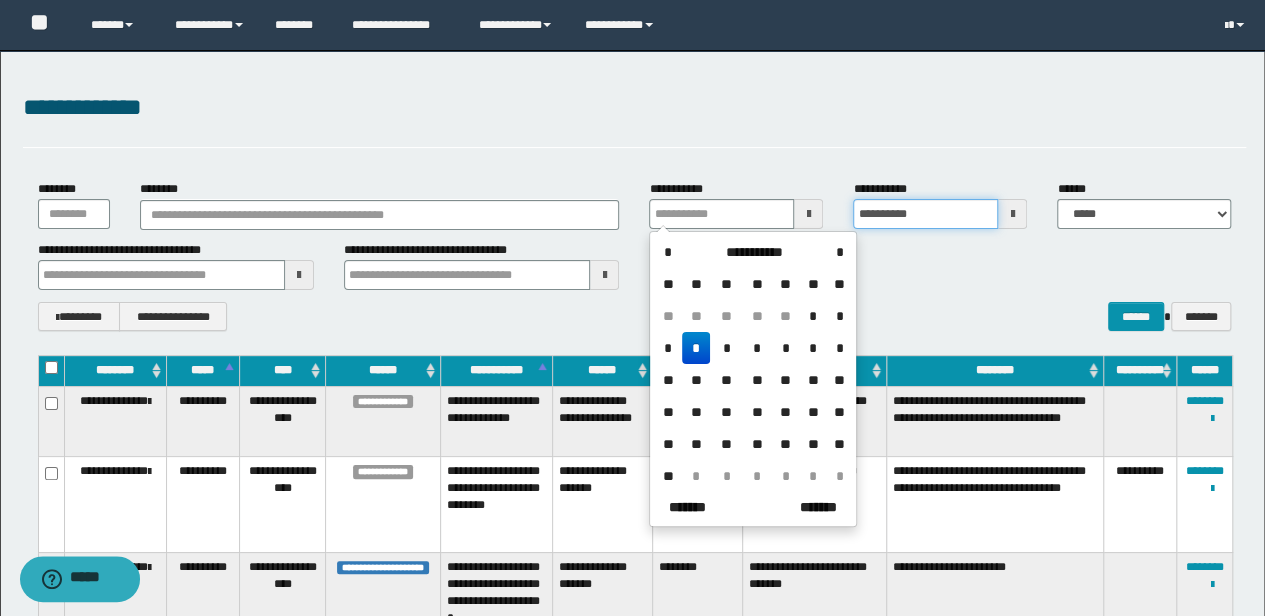 drag, startPoint x: 790, startPoint y: 218, endPoint x: 758, endPoint y: 218, distance: 32 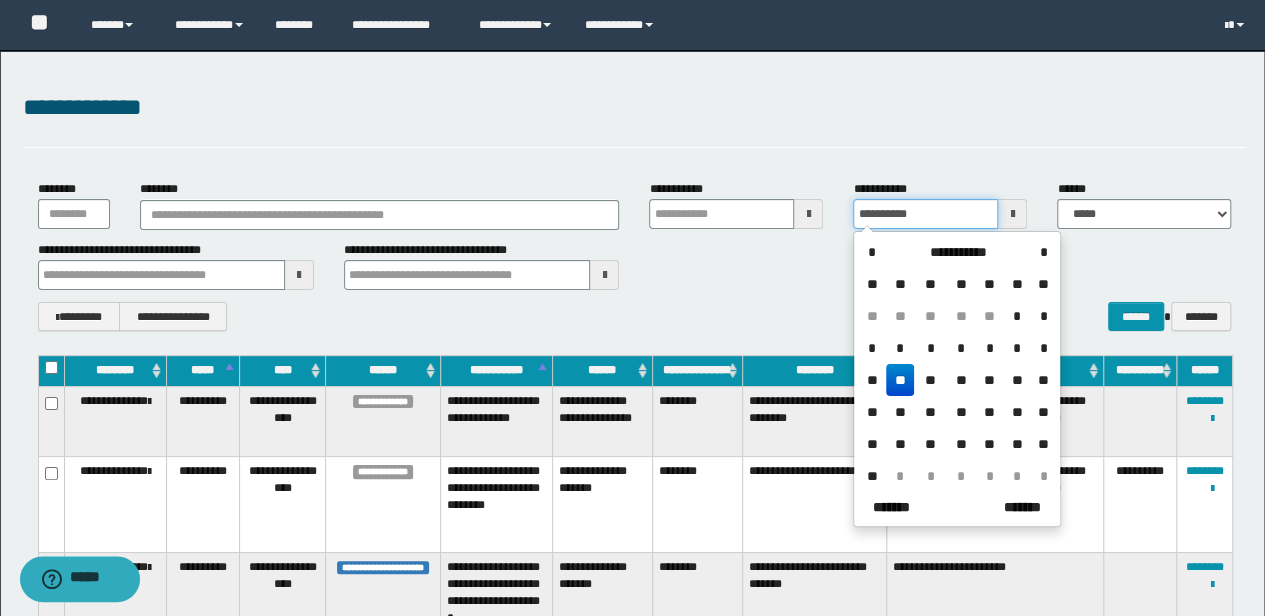 type 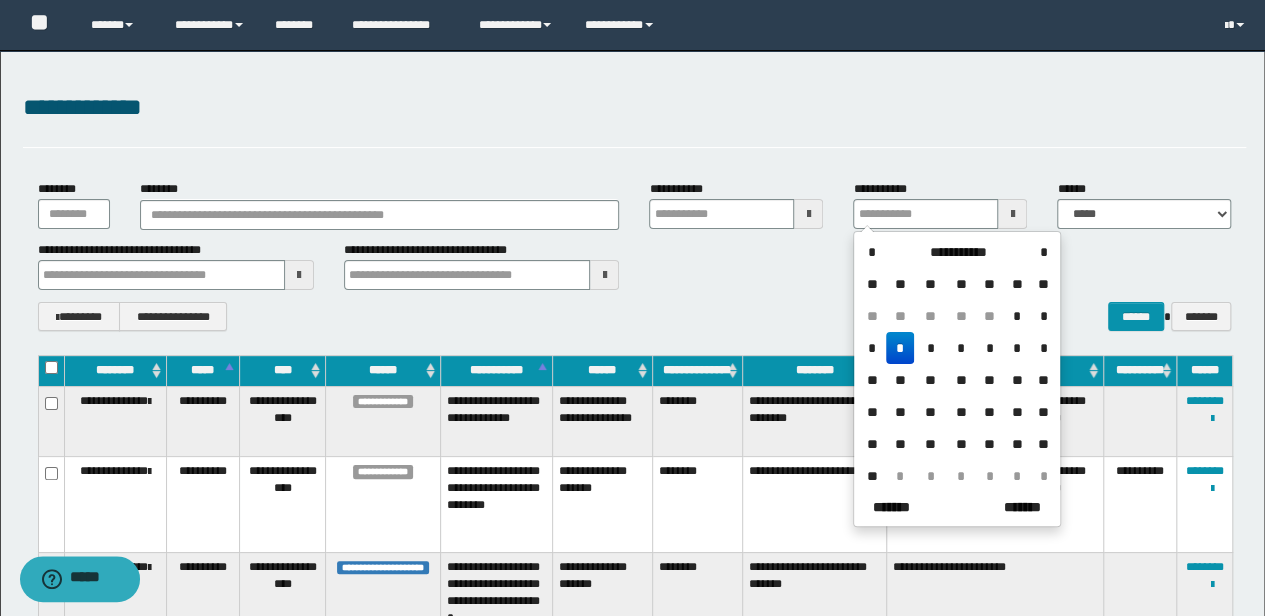 click at bounding box center [299, 275] 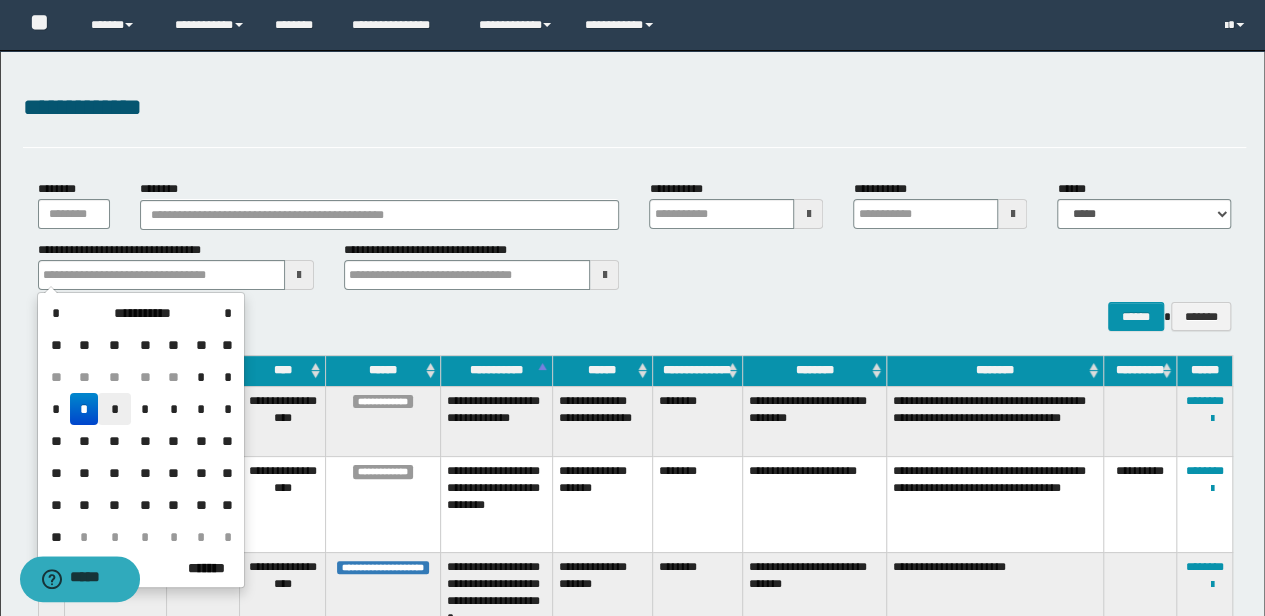 click on "*" at bounding box center (114, 409) 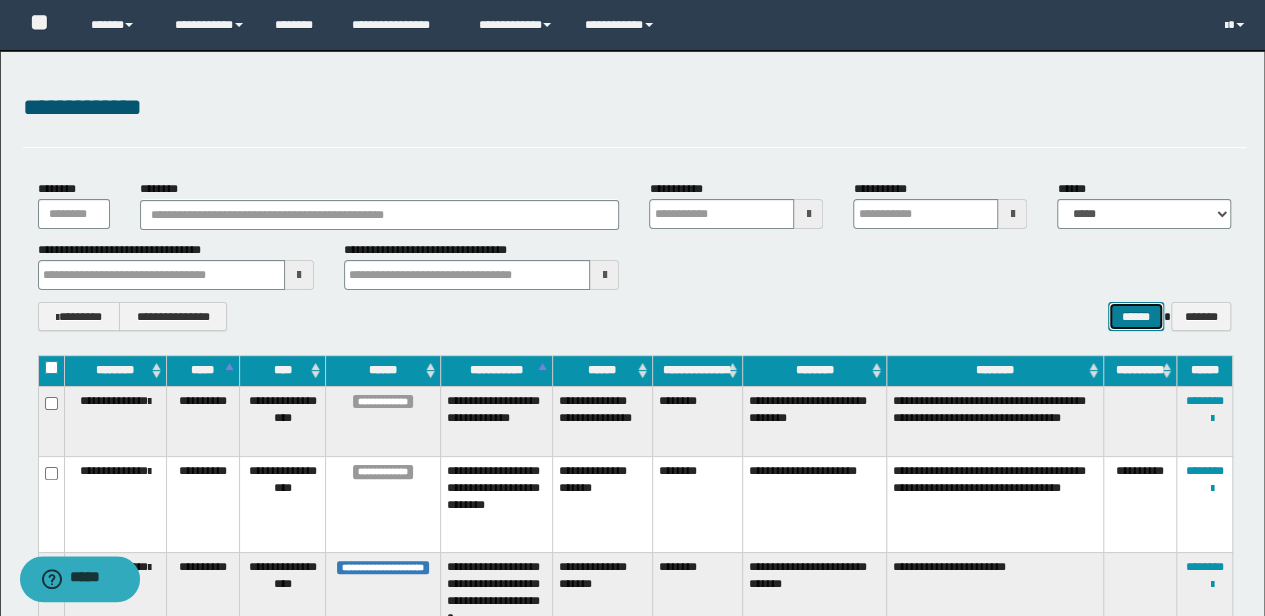 click on "******" at bounding box center (1136, 316) 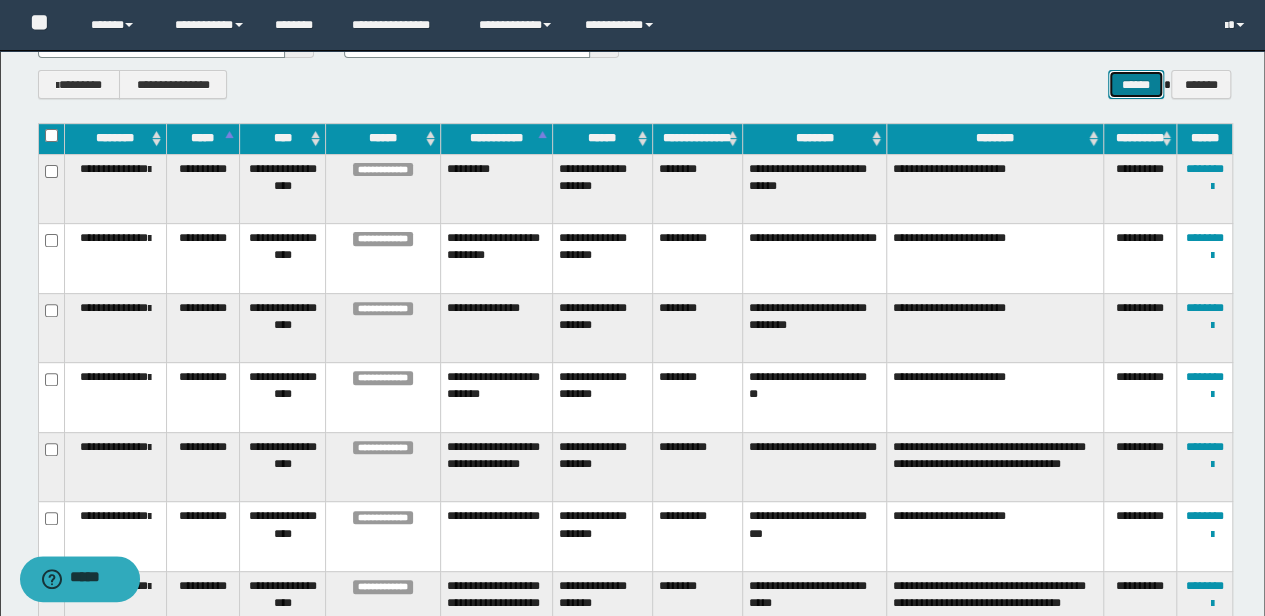 scroll, scrollTop: 266, scrollLeft: 0, axis: vertical 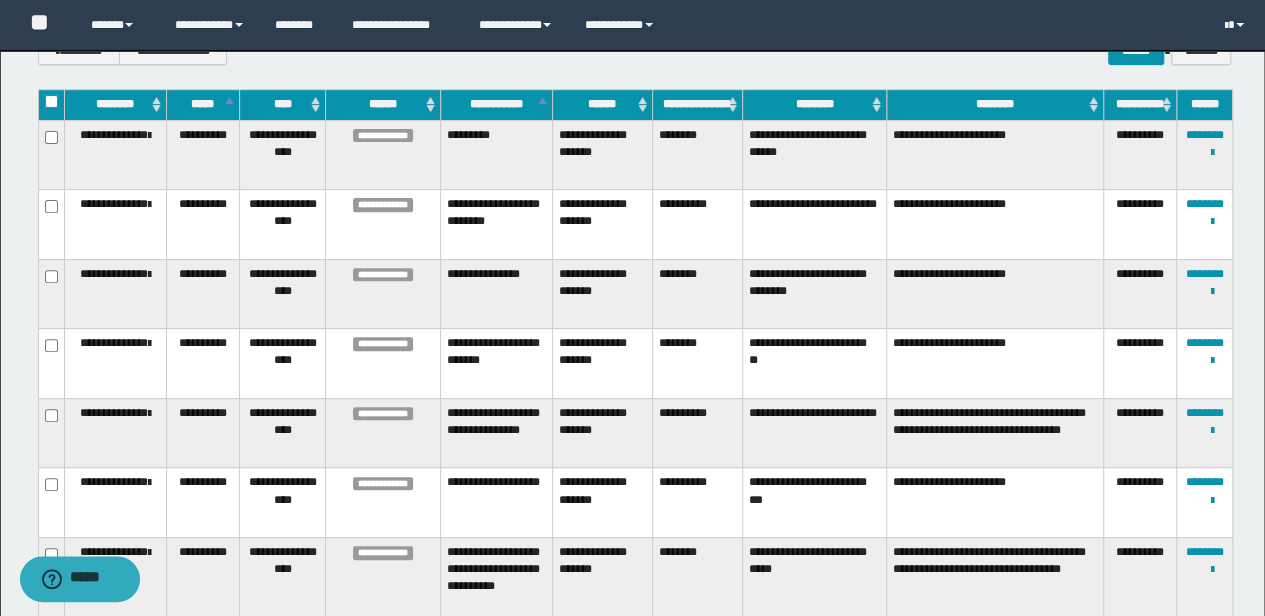 click on "******" at bounding box center (602, 105) 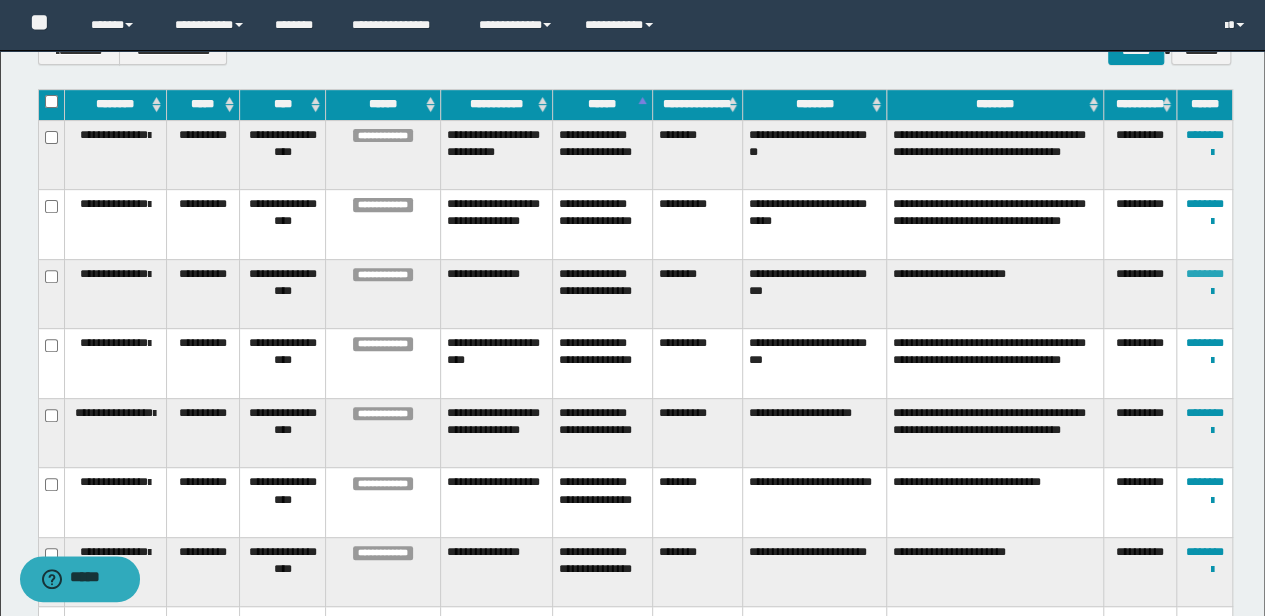 click on "********" at bounding box center [1205, 274] 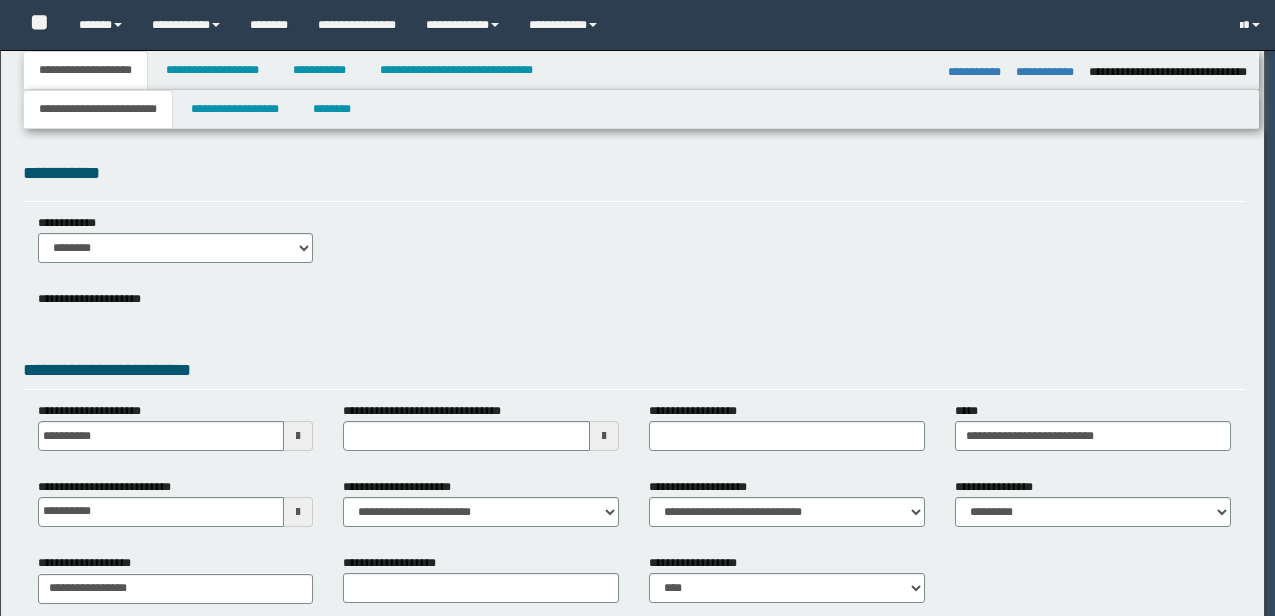 select on "*" 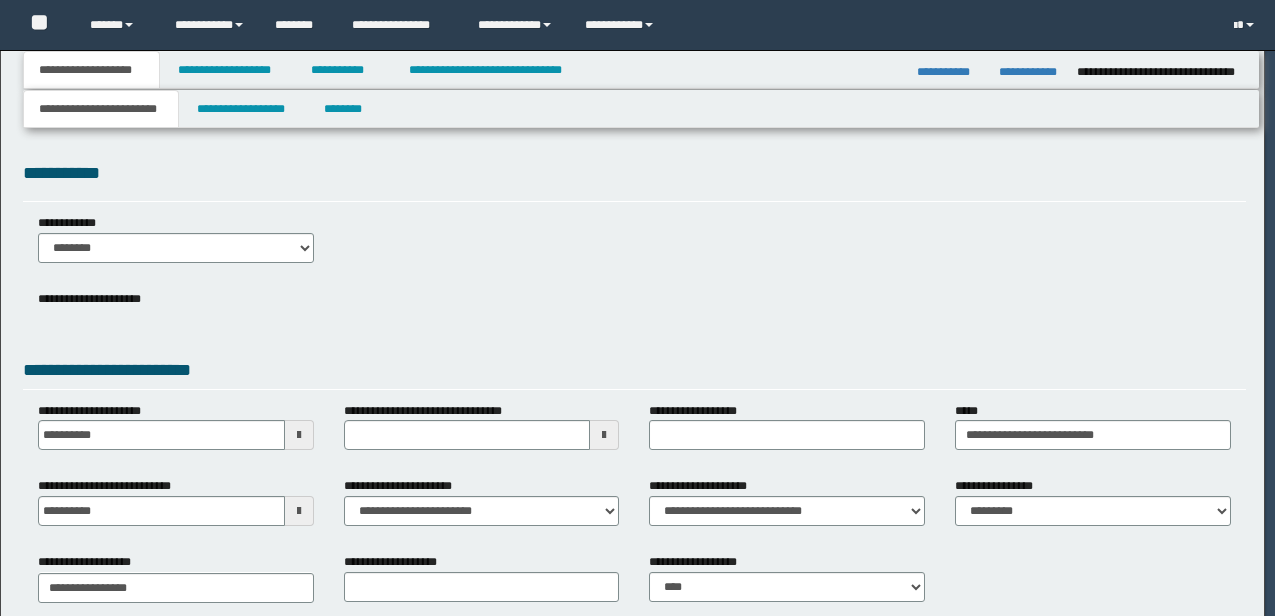 scroll, scrollTop: 0, scrollLeft: 0, axis: both 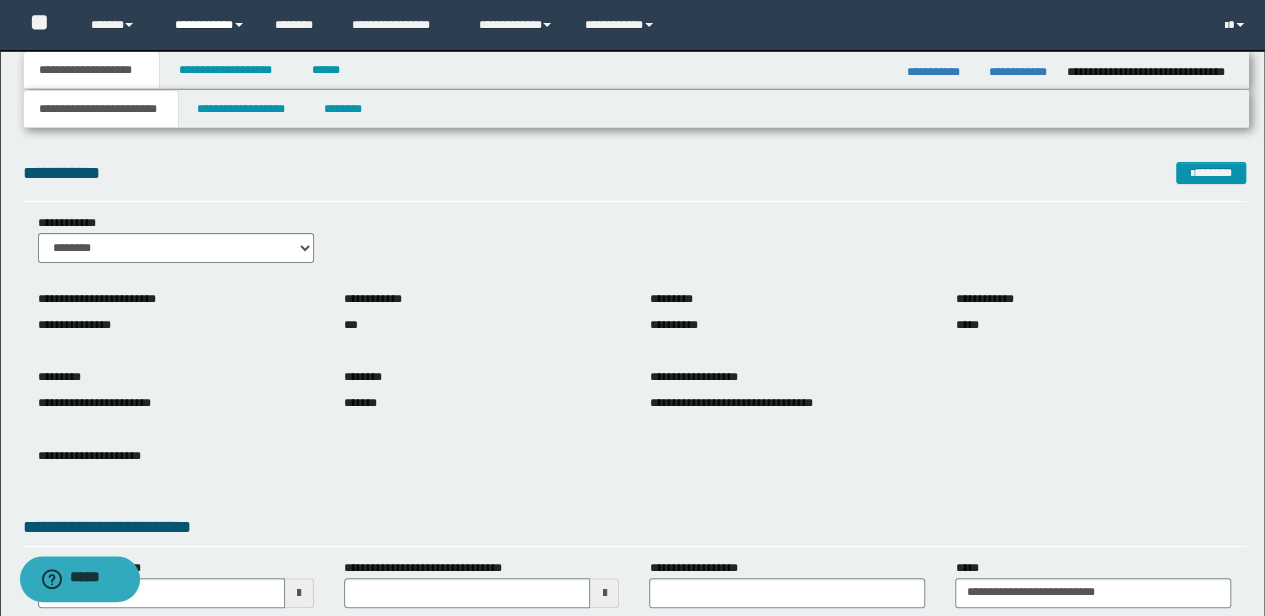 click on "**********" at bounding box center (210, 25) 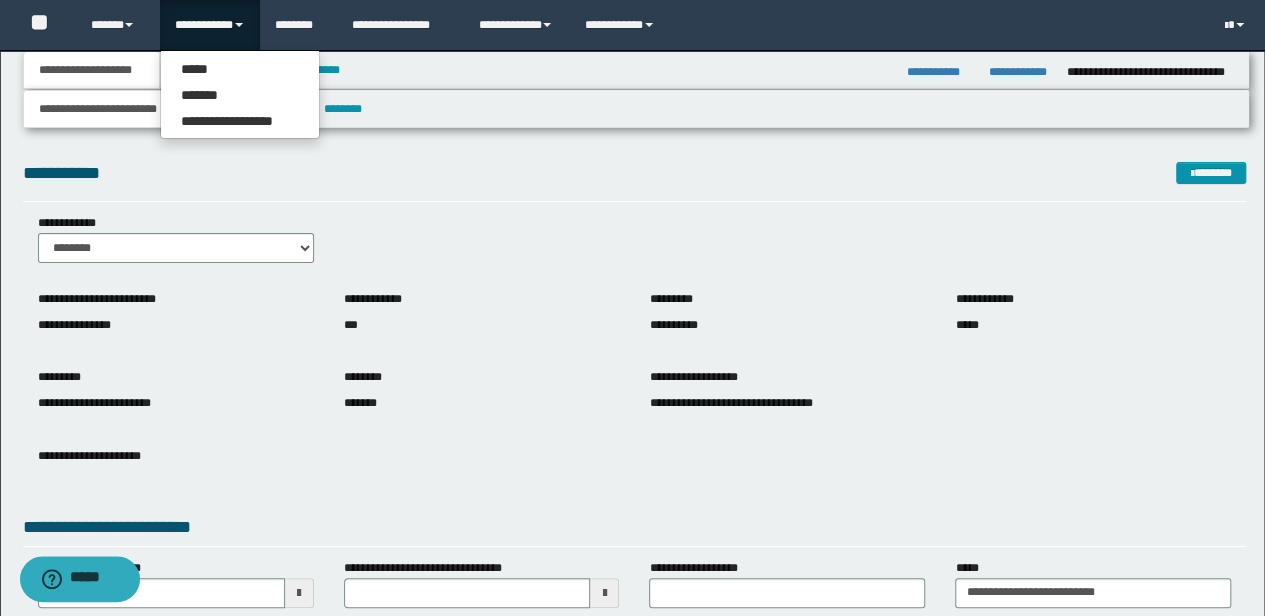 click on "**********" at bounding box center (636, 109) 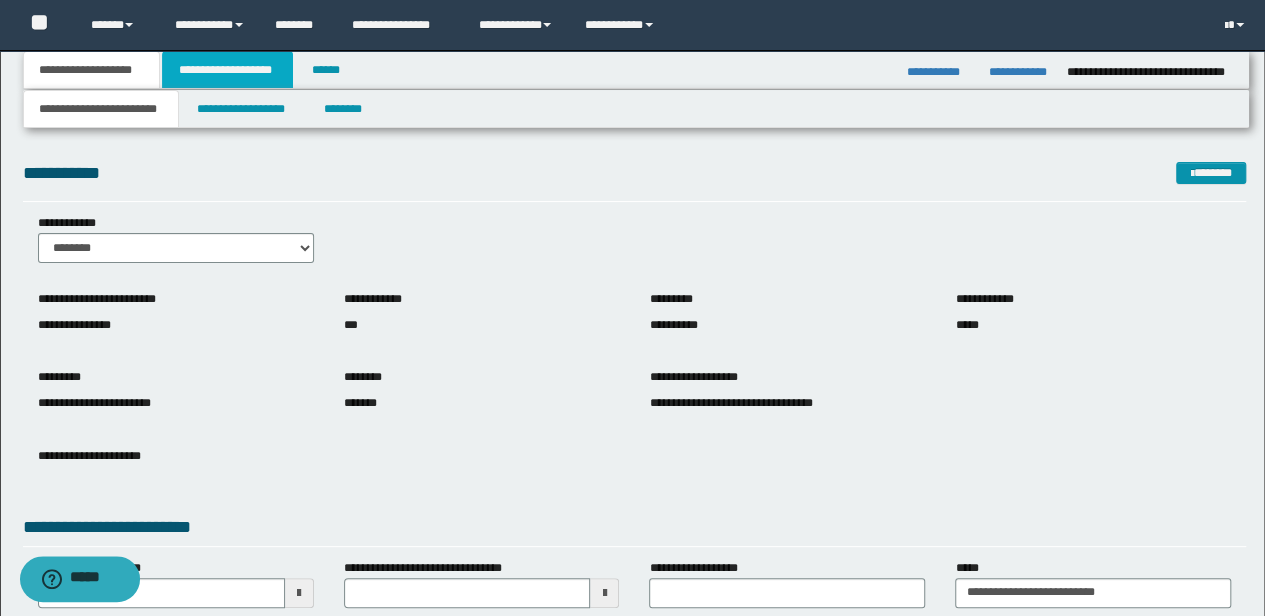 click on "**********" at bounding box center (227, 70) 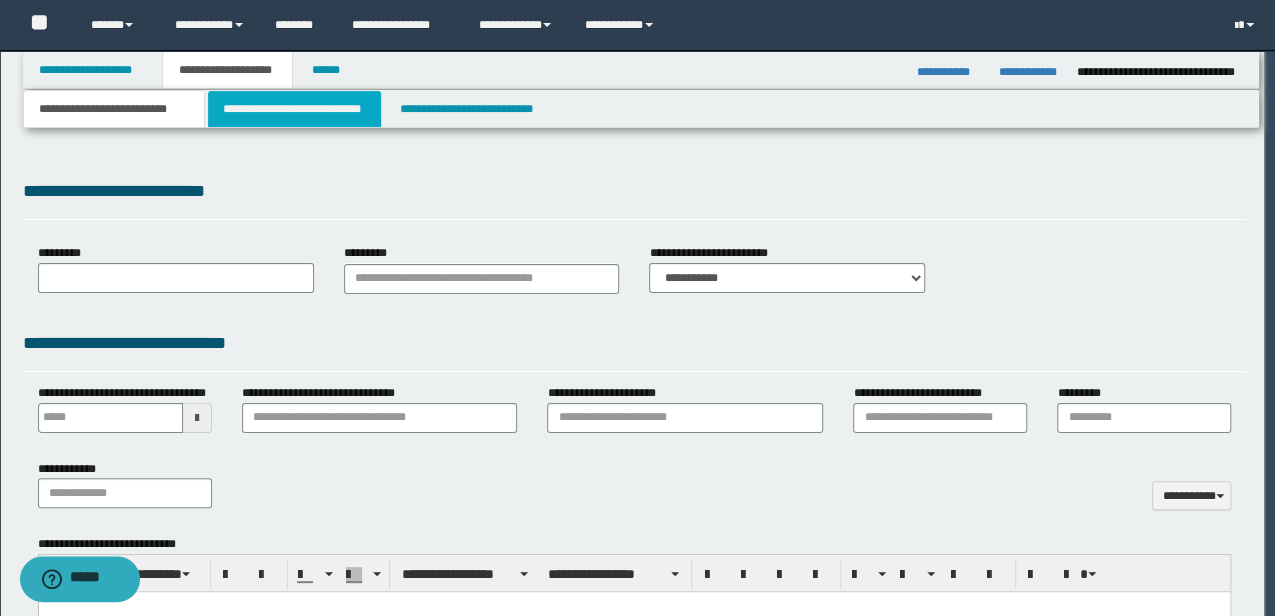 click on "**********" at bounding box center [637, 308] 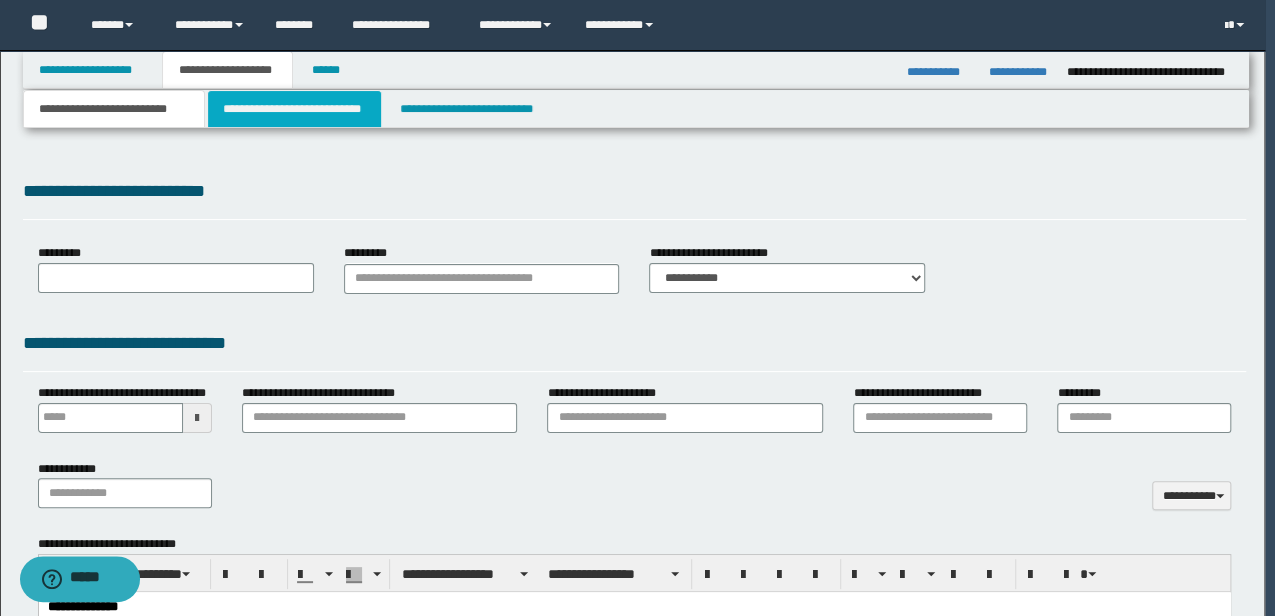 scroll, scrollTop: 0, scrollLeft: 0, axis: both 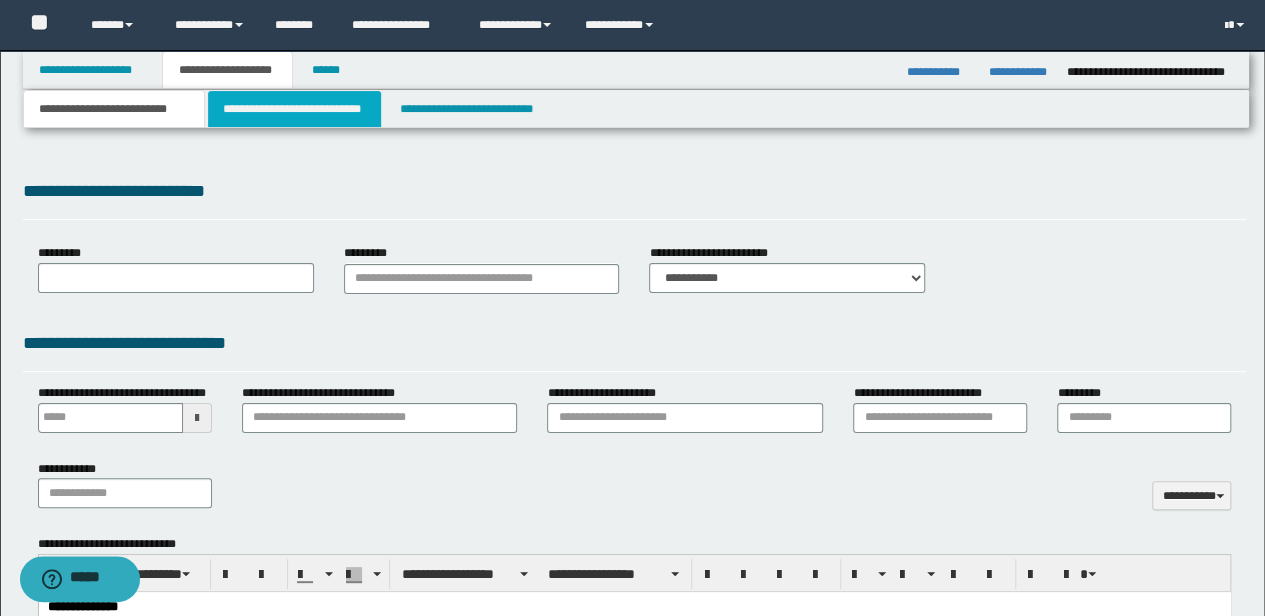 click on "**********" at bounding box center (294, 109) 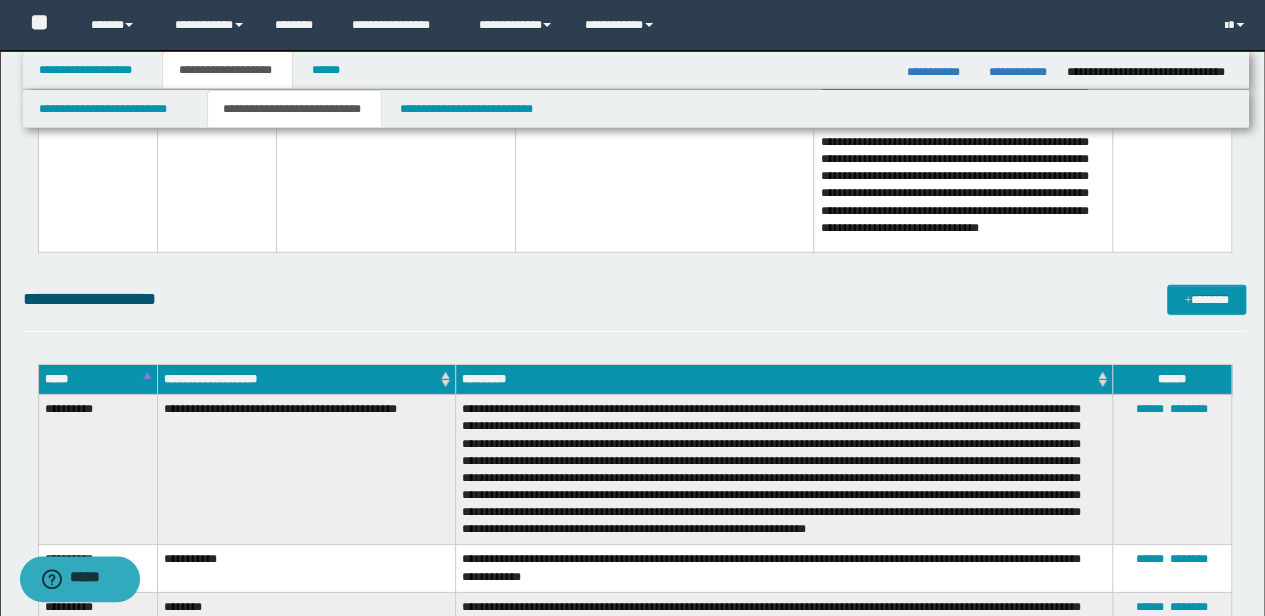 scroll, scrollTop: 3036, scrollLeft: 0, axis: vertical 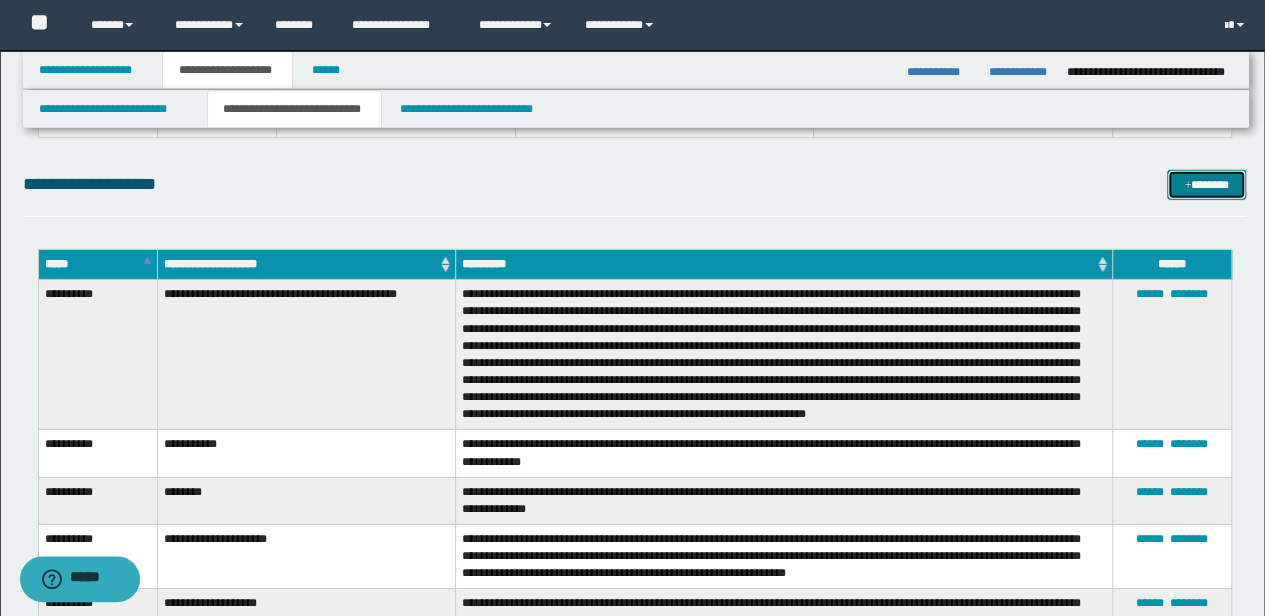 click at bounding box center (1187, 186) 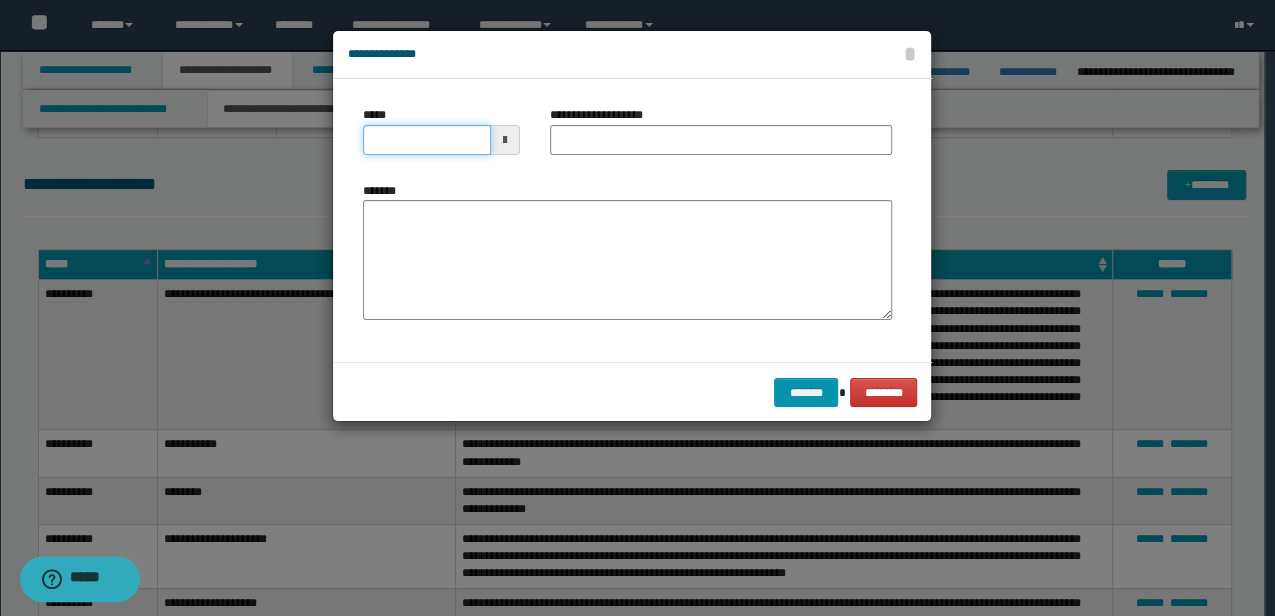 click on "*****" at bounding box center (426, 140) 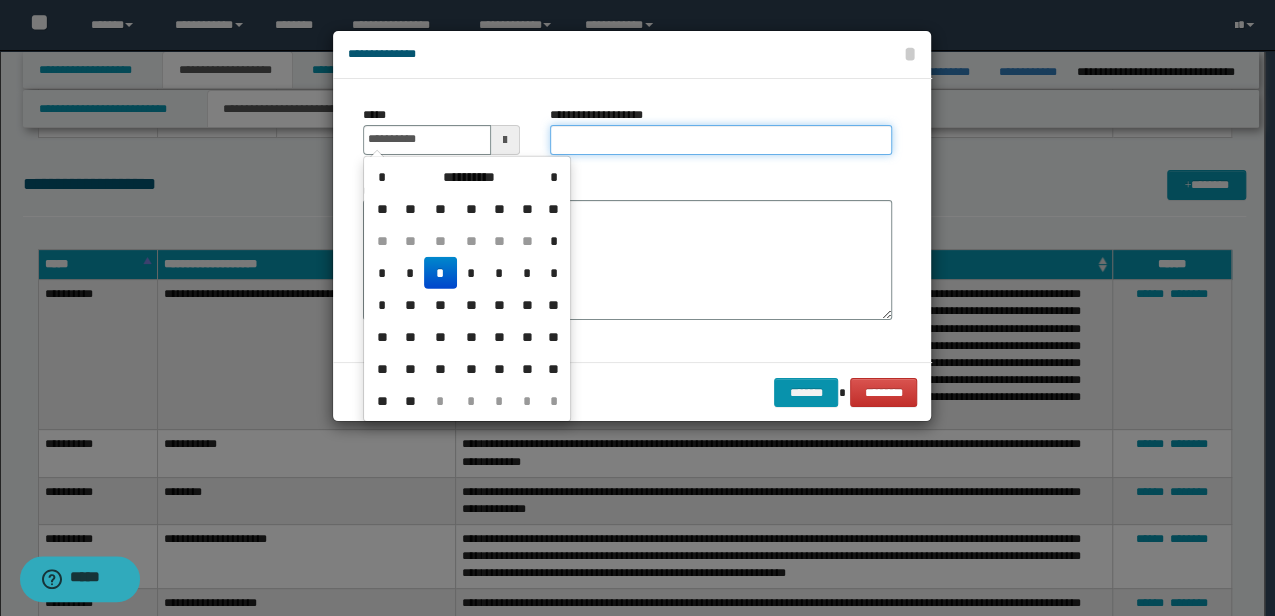 type on "**********" 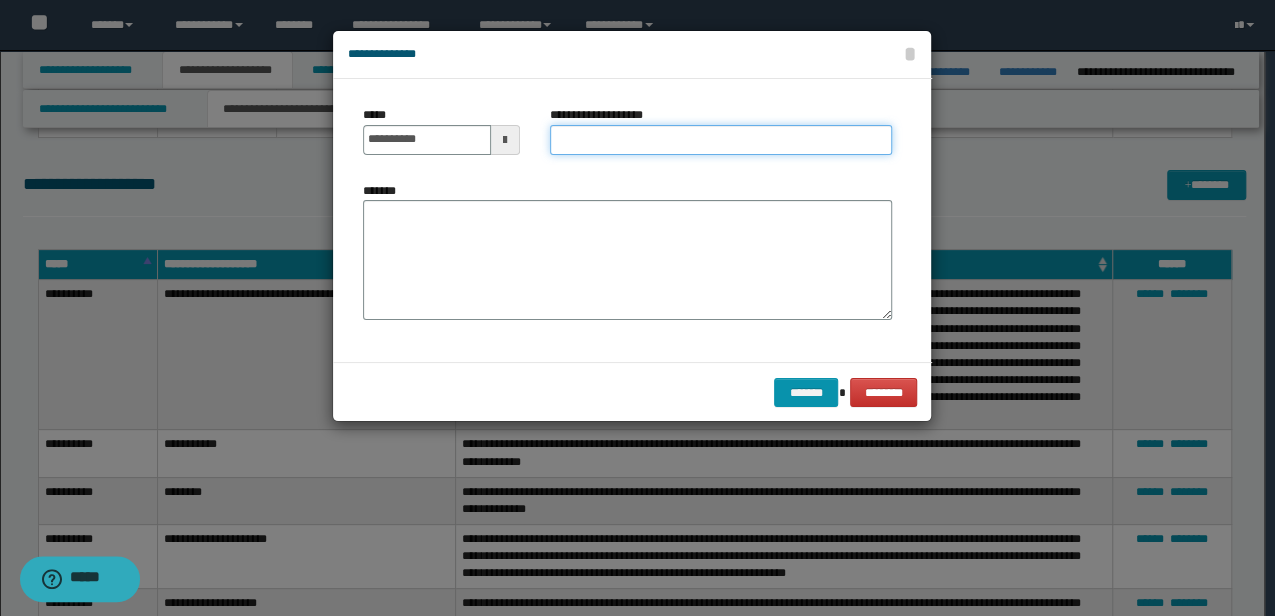 click on "**********" at bounding box center [721, 140] 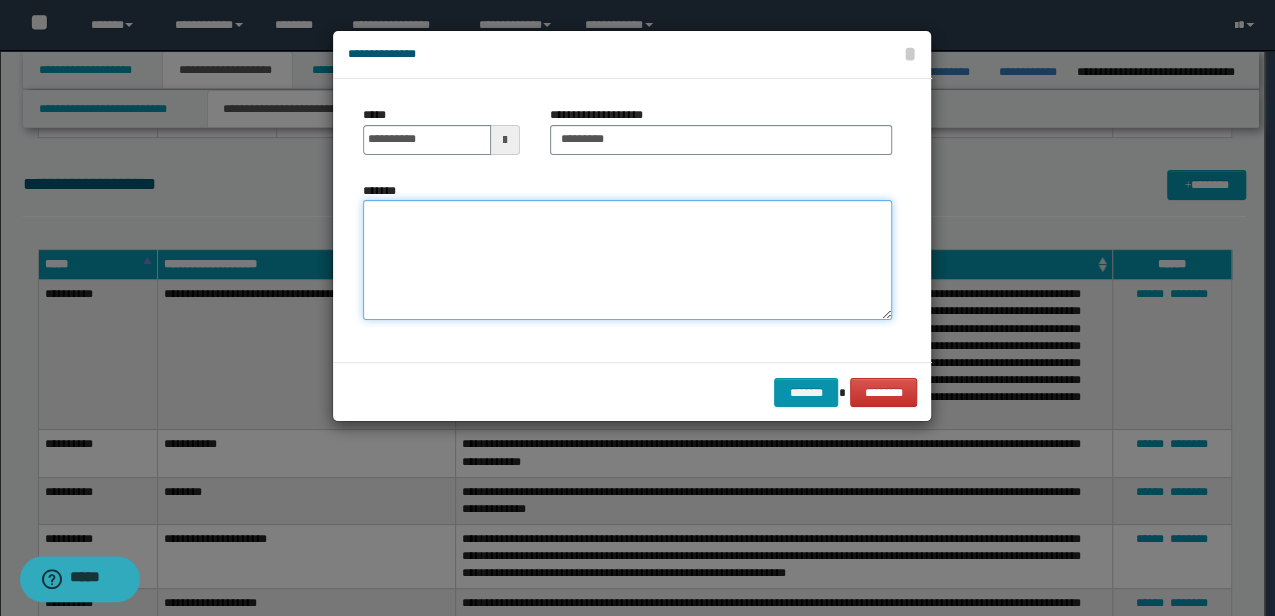 click on "*******" at bounding box center (627, 260) 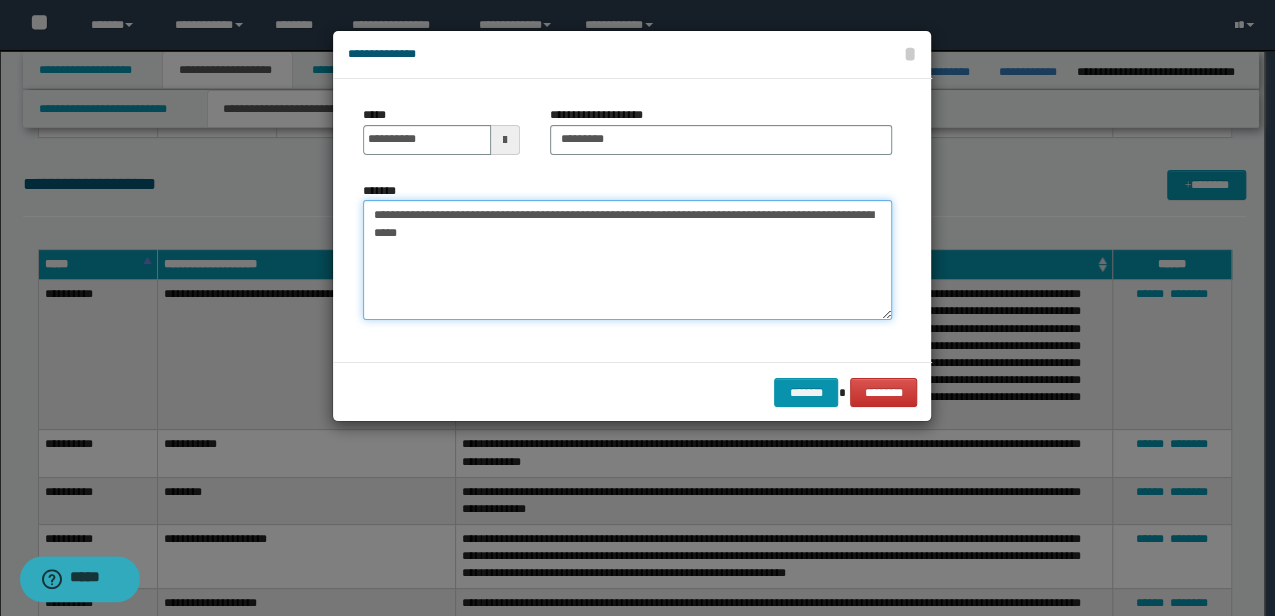 click on "**********" at bounding box center [627, 260] 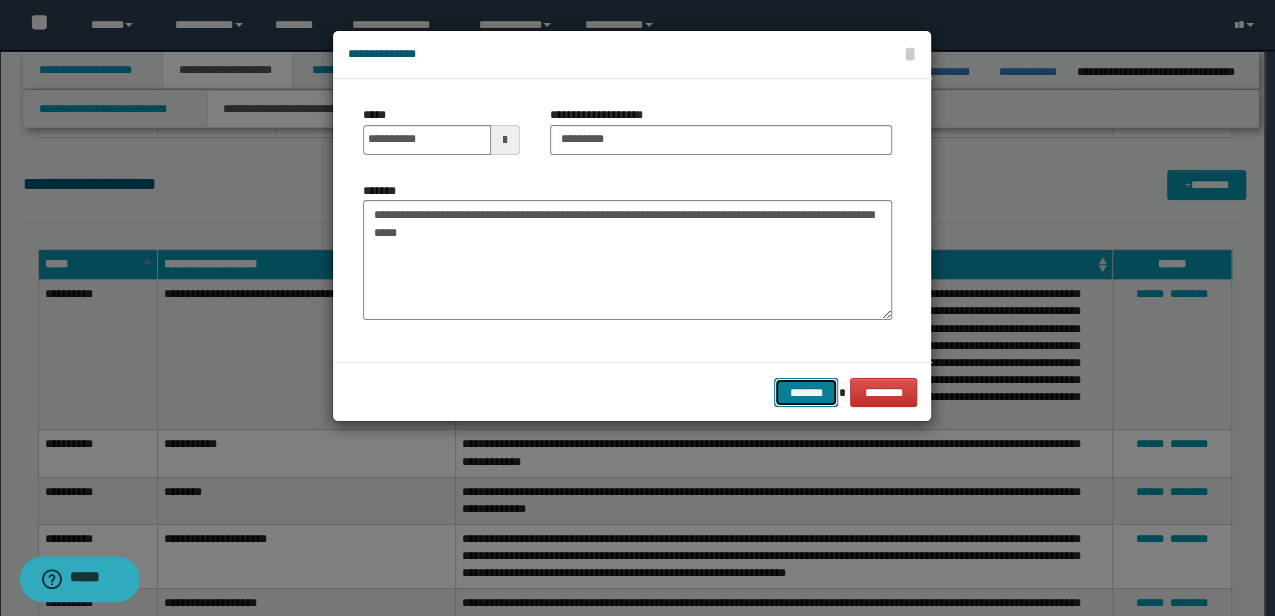 type 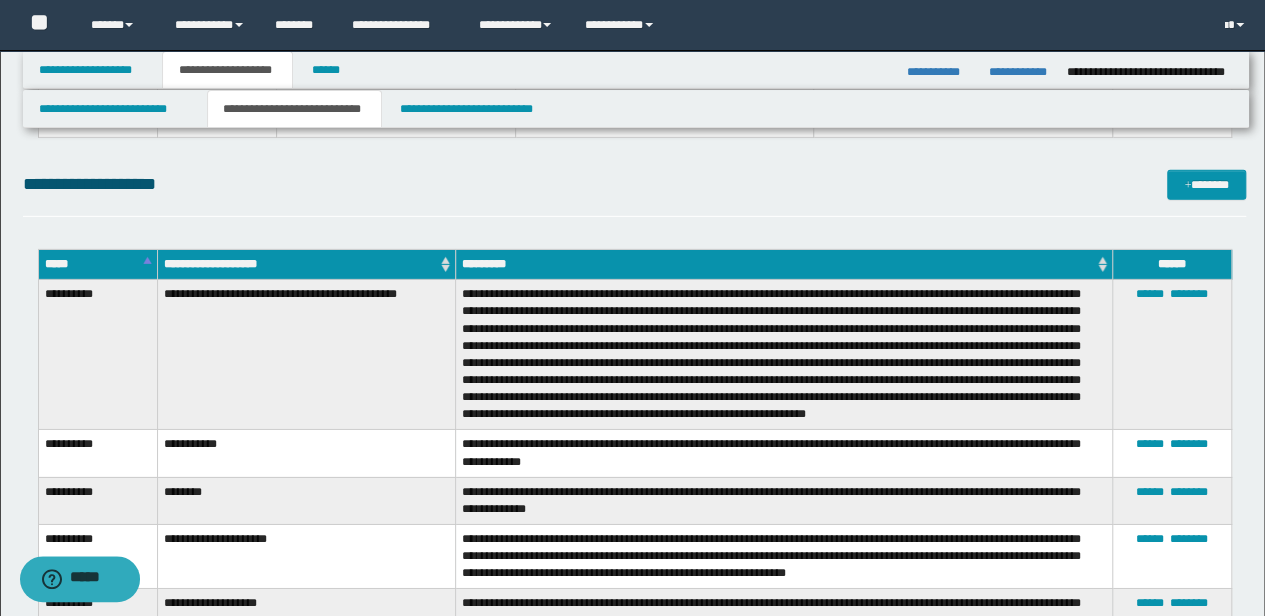 scroll, scrollTop: 1606, scrollLeft: 0, axis: vertical 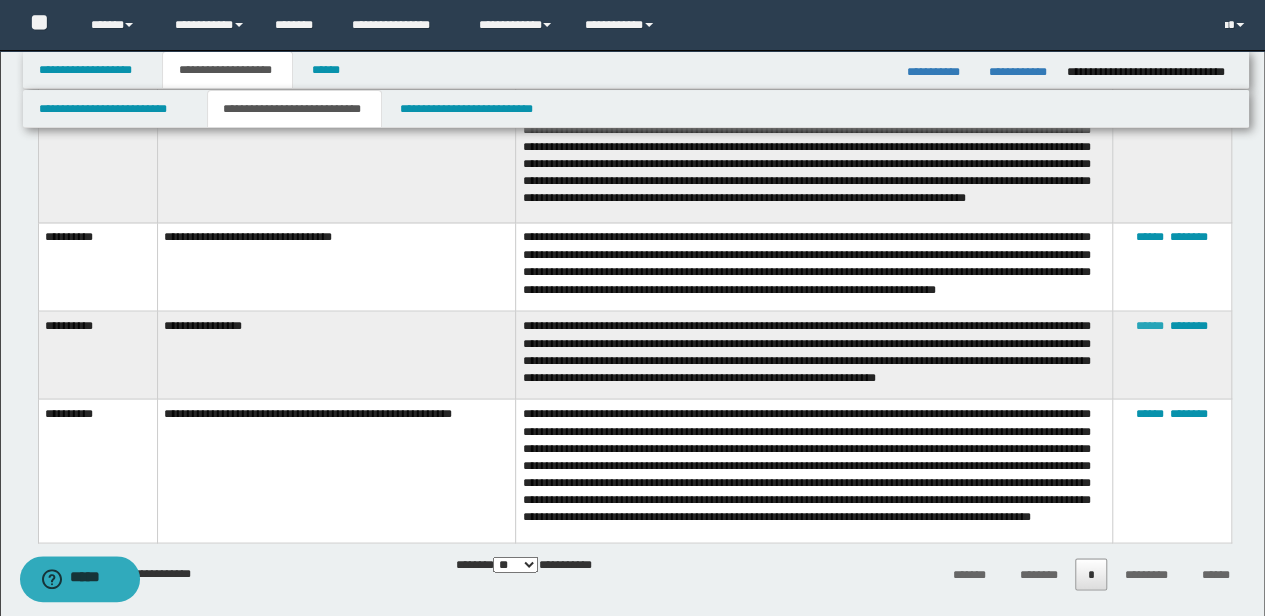 click on "******" at bounding box center [1150, 325] 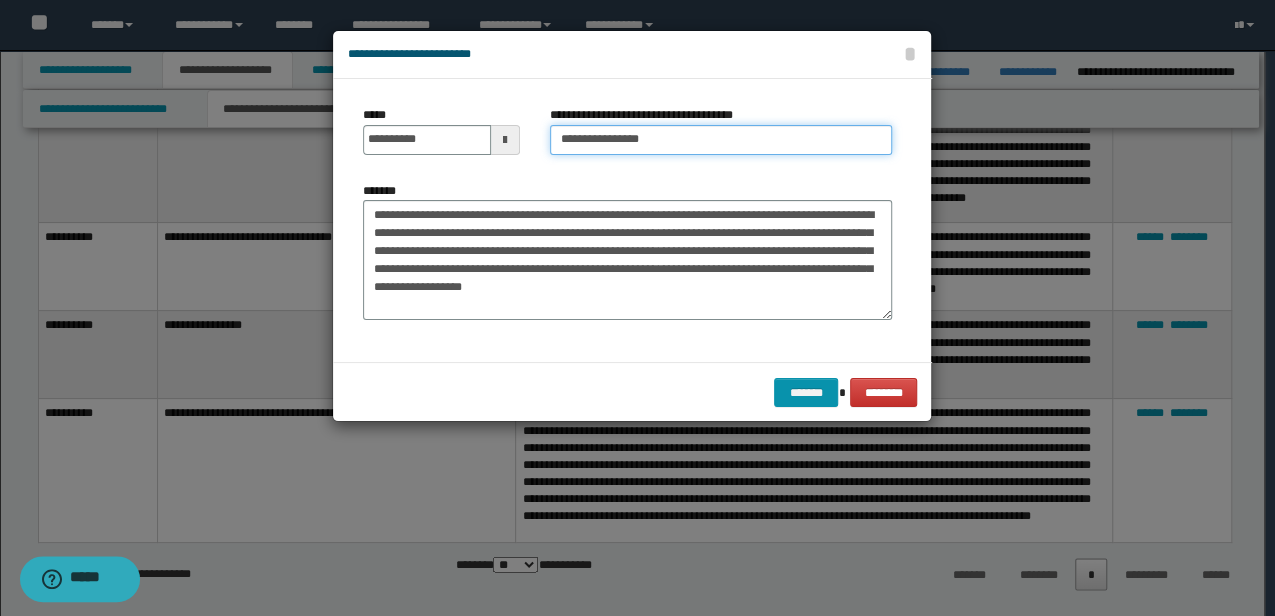 drag, startPoint x: 566, startPoint y: 140, endPoint x: 472, endPoint y: 138, distance: 94.02127 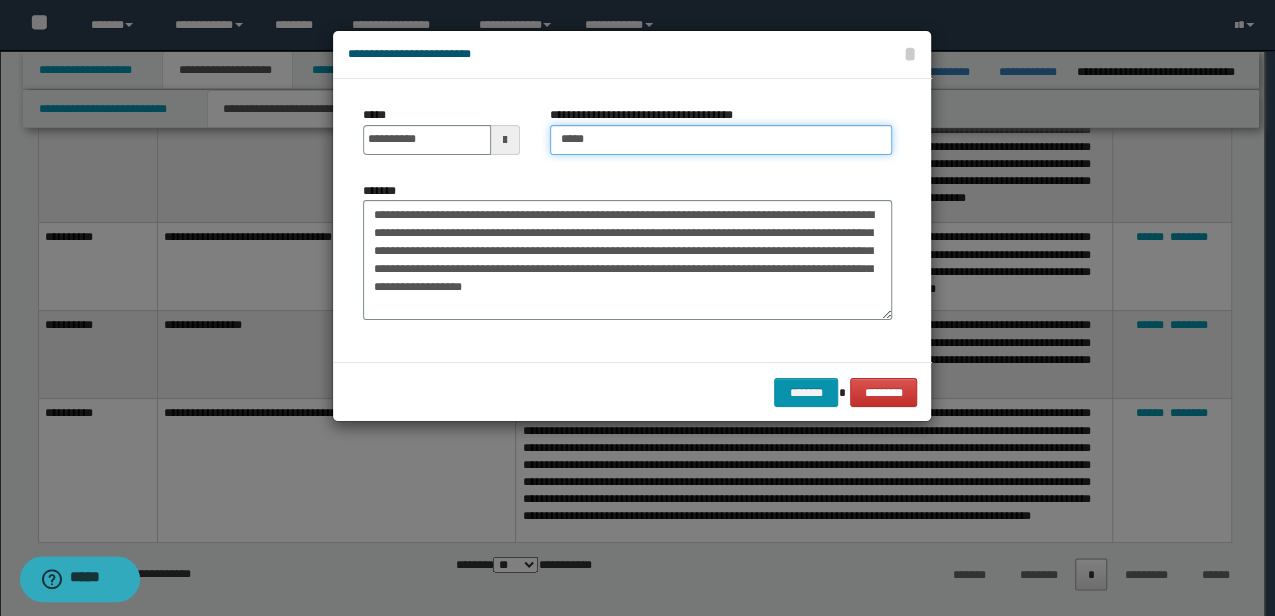 type on "**********" 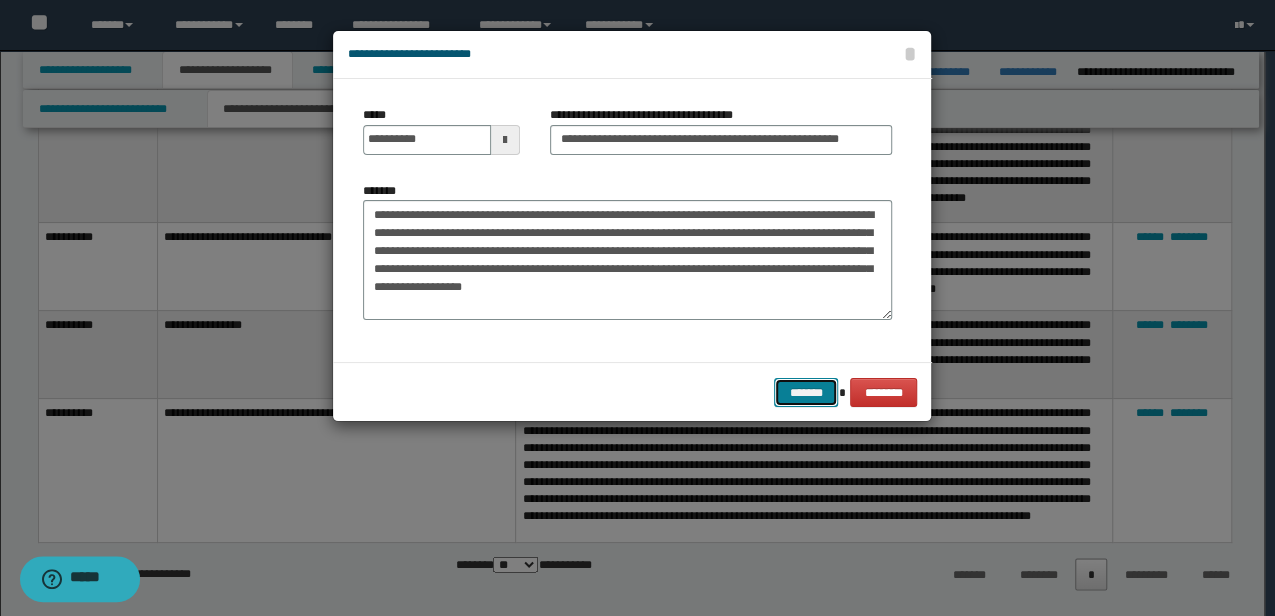 click on "*******" at bounding box center [806, 392] 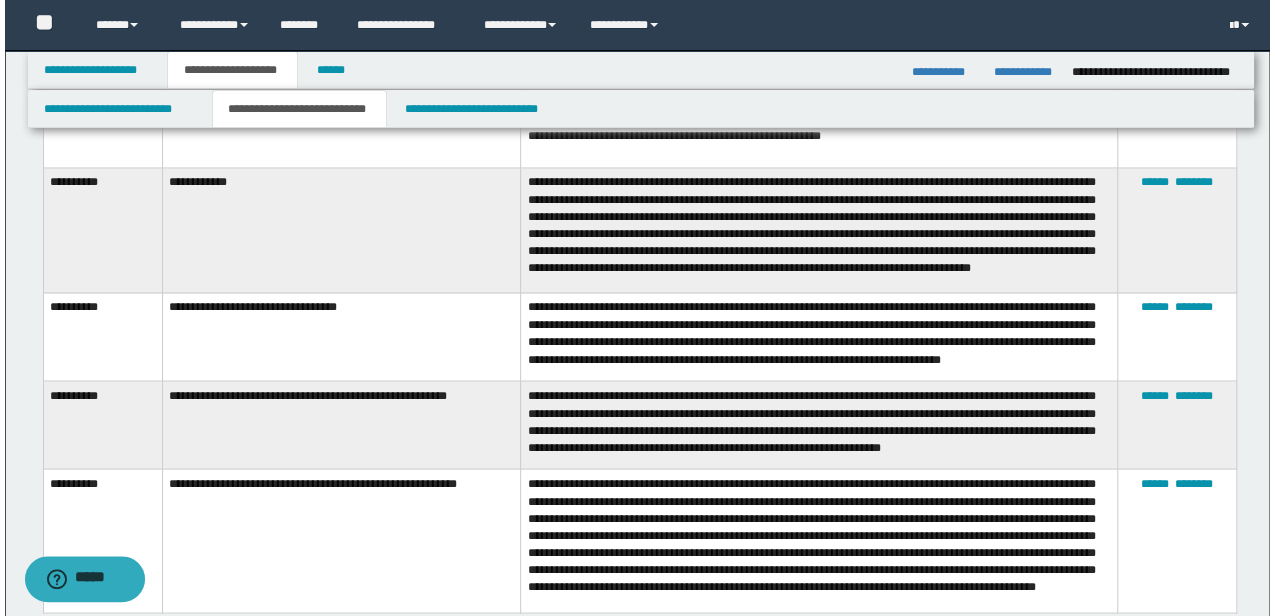 scroll, scrollTop: 1540, scrollLeft: 0, axis: vertical 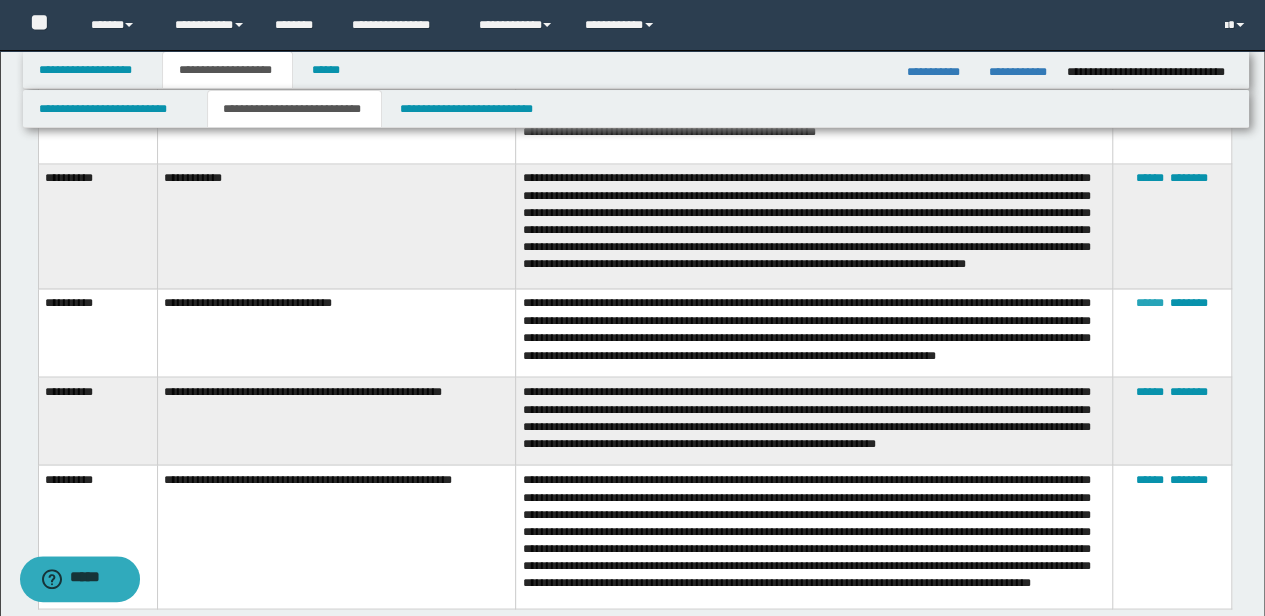 click on "******" at bounding box center (1150, 303) 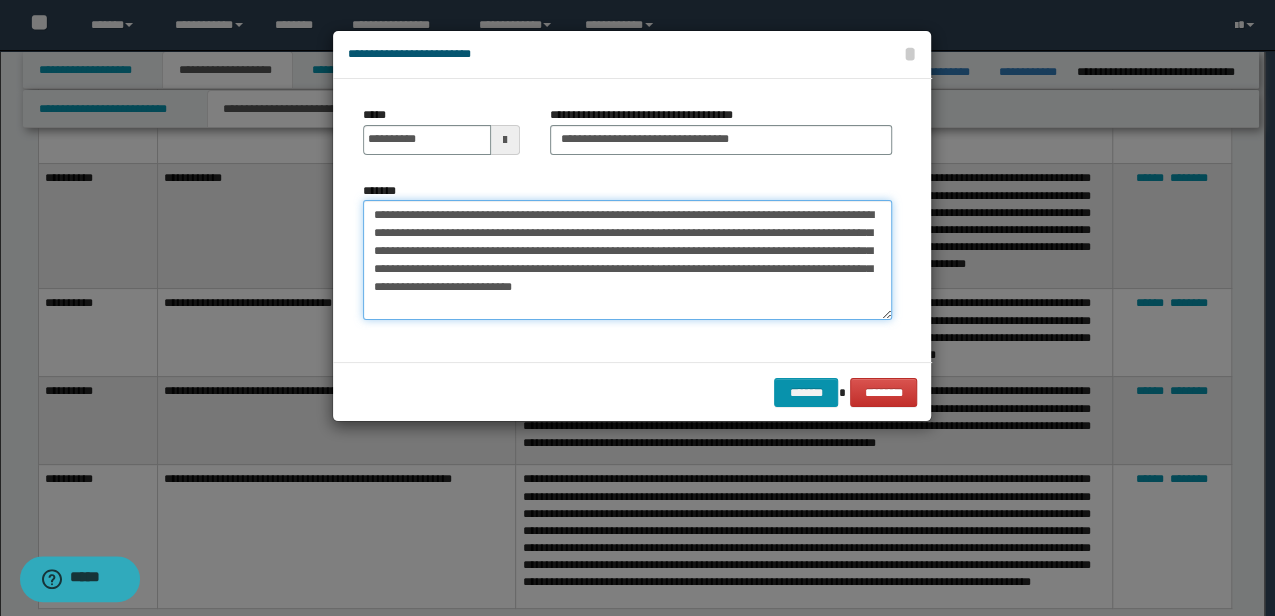 click on "**********" at bounding box center (627, 260) 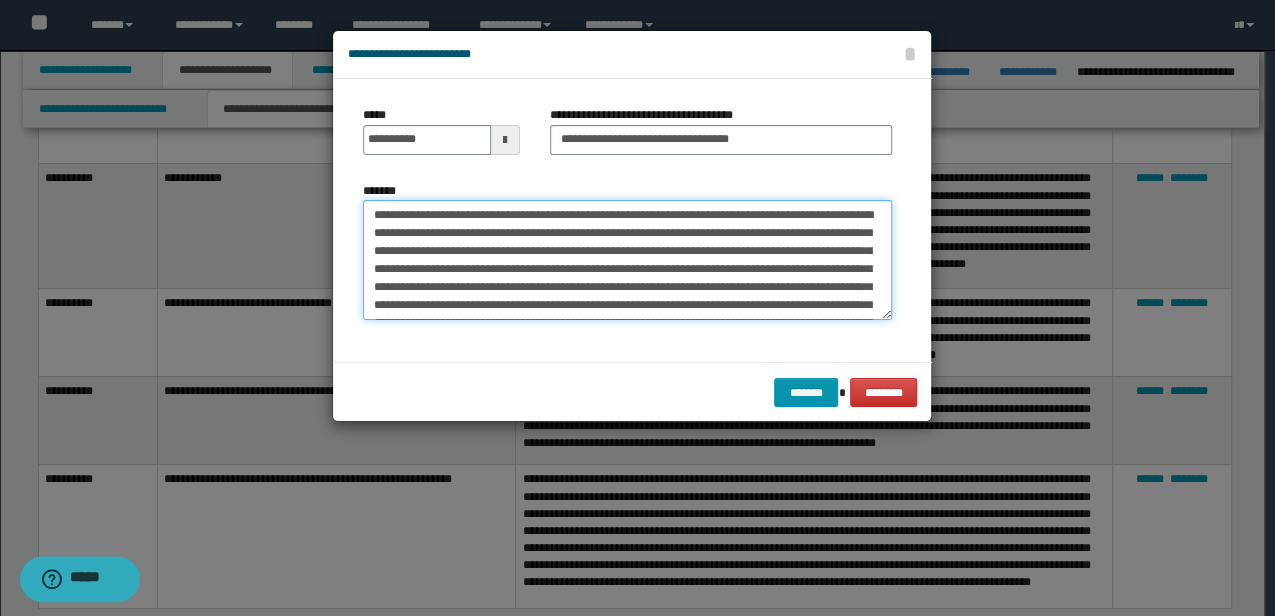 scroll, scrollTop: 12, scrollLeft: 0, axis: vertical 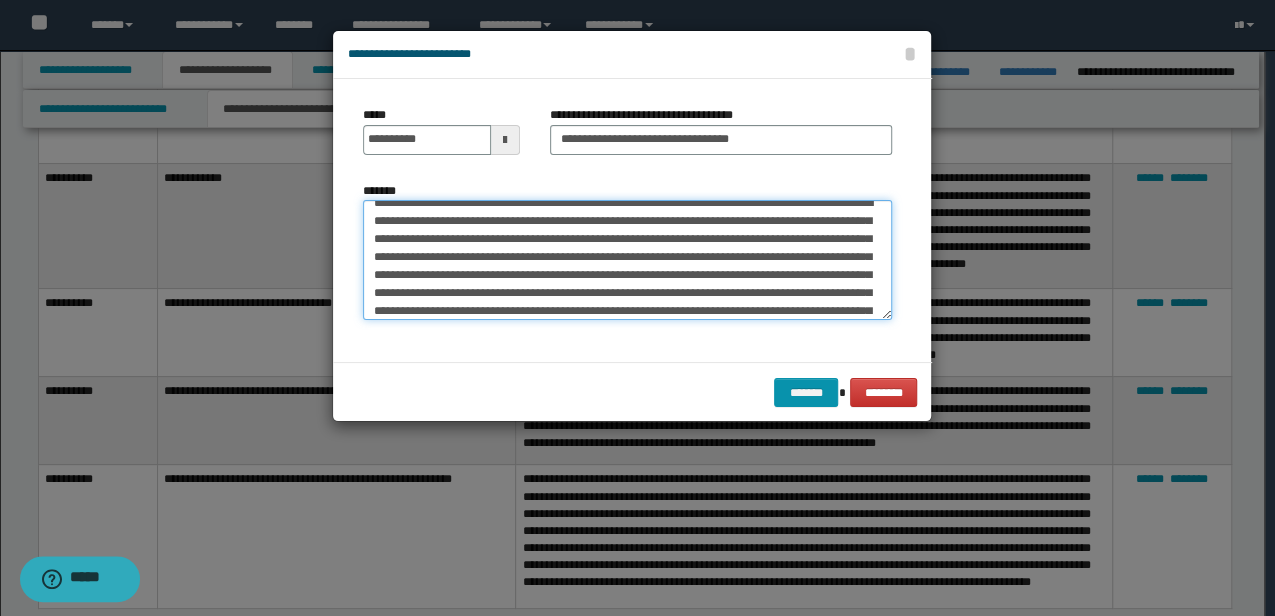 drag, startPoint x: 684, startPoint y: 296, endPoint x: 540, endPoint y: 223, distance: 161.44658 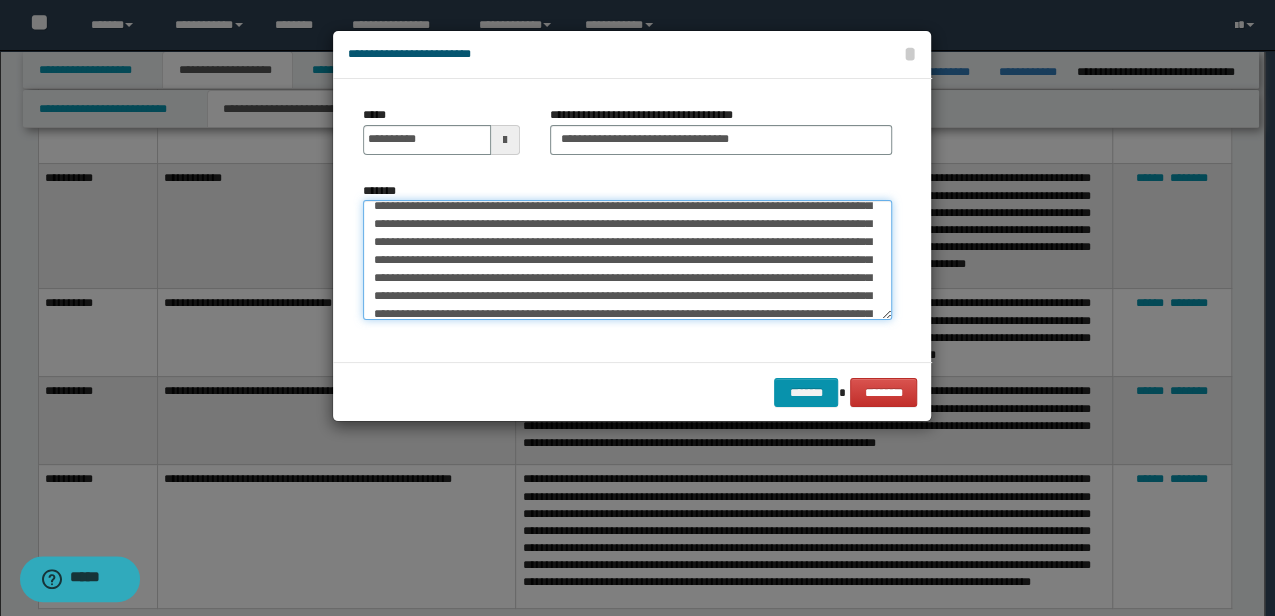 scroll, scrollTop: 78, scrollLeft: 0, axis: vertical 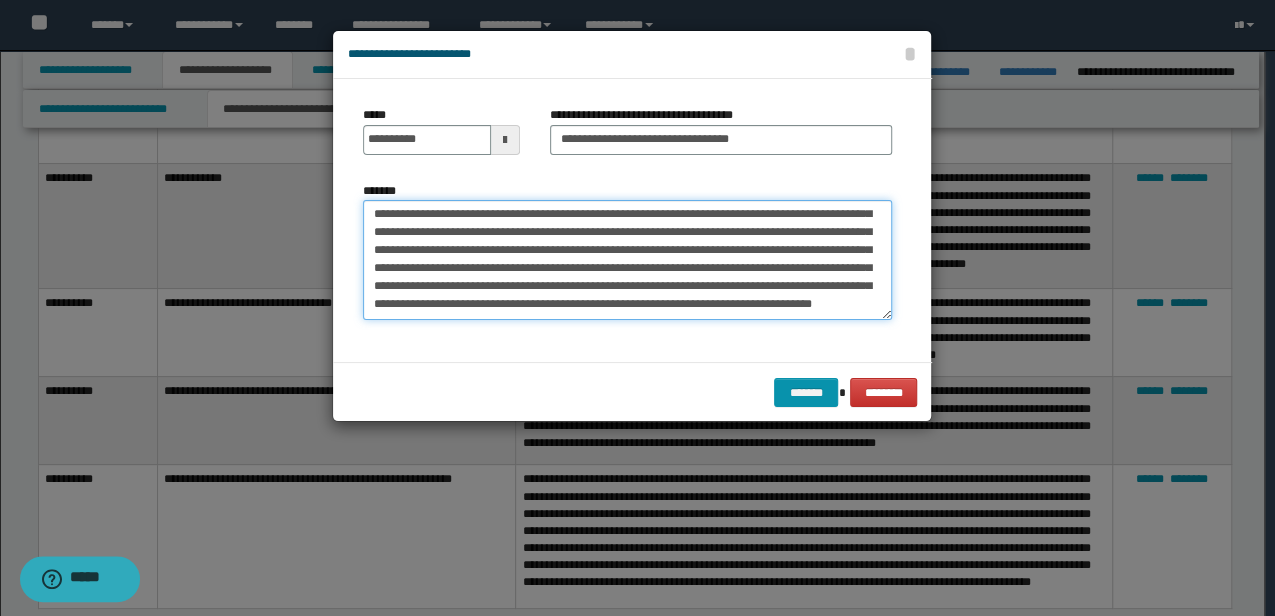 drag, startPoint x: 683, startPoint y: 230, endPoint x: 810, endPoint y: 206, distance: 129.24782 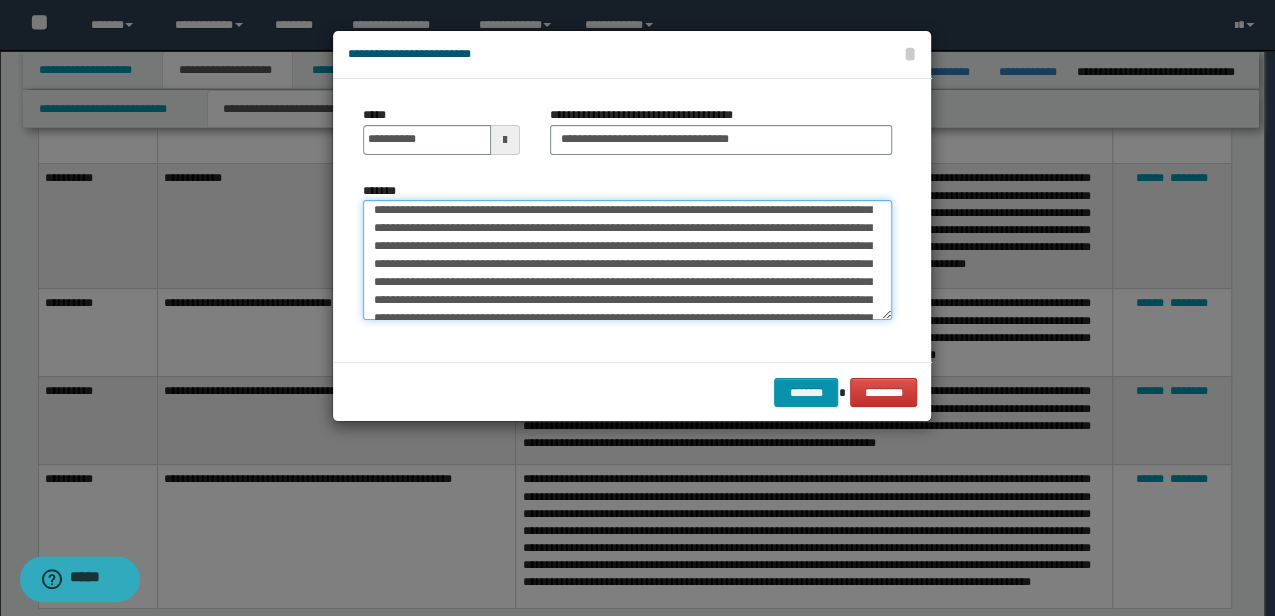 scroll, scrollTop: 90, scrollLeft: 0, axis: vertical 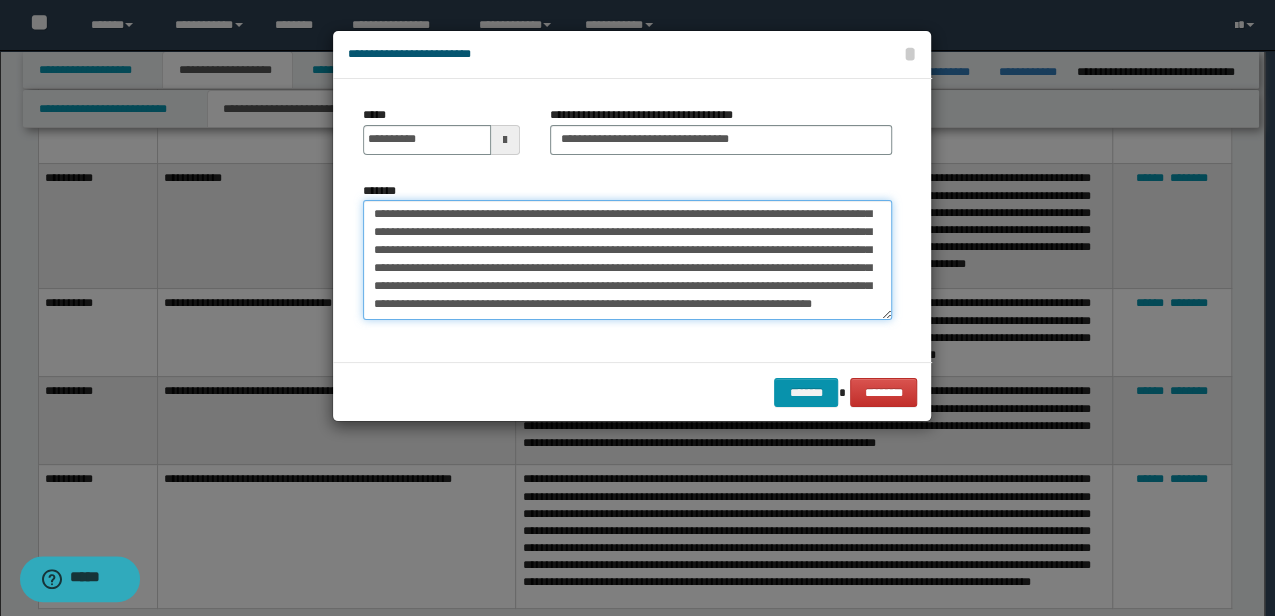 click on "**********" at bounding box center (627, 259) 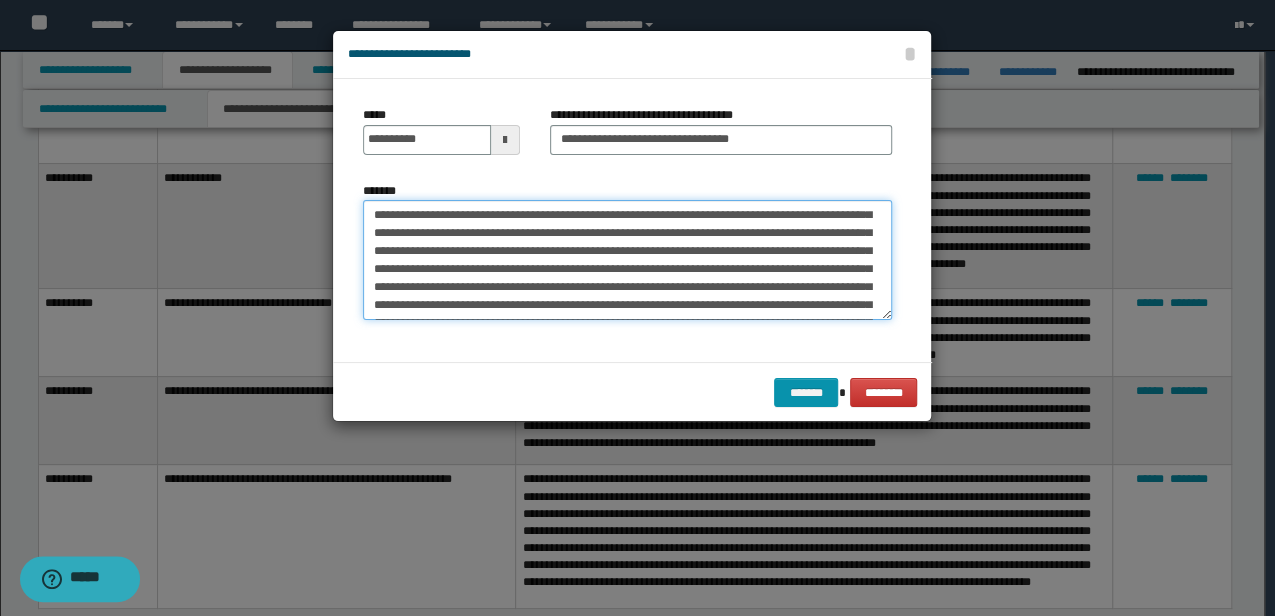 scroll, scrollTop: 102, scrollLeft: 0, axis: vertical 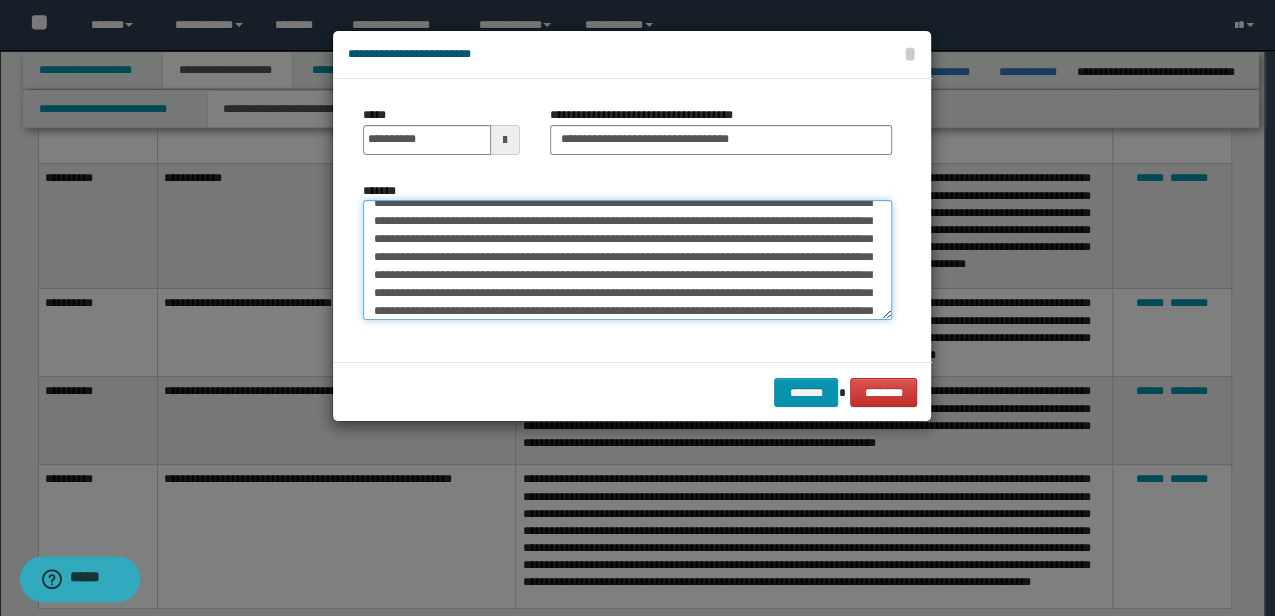 drag, startPoint x: 789, startPoint y: 275, endPoint x: 688, endPoint y: 288, distance: 101.8332 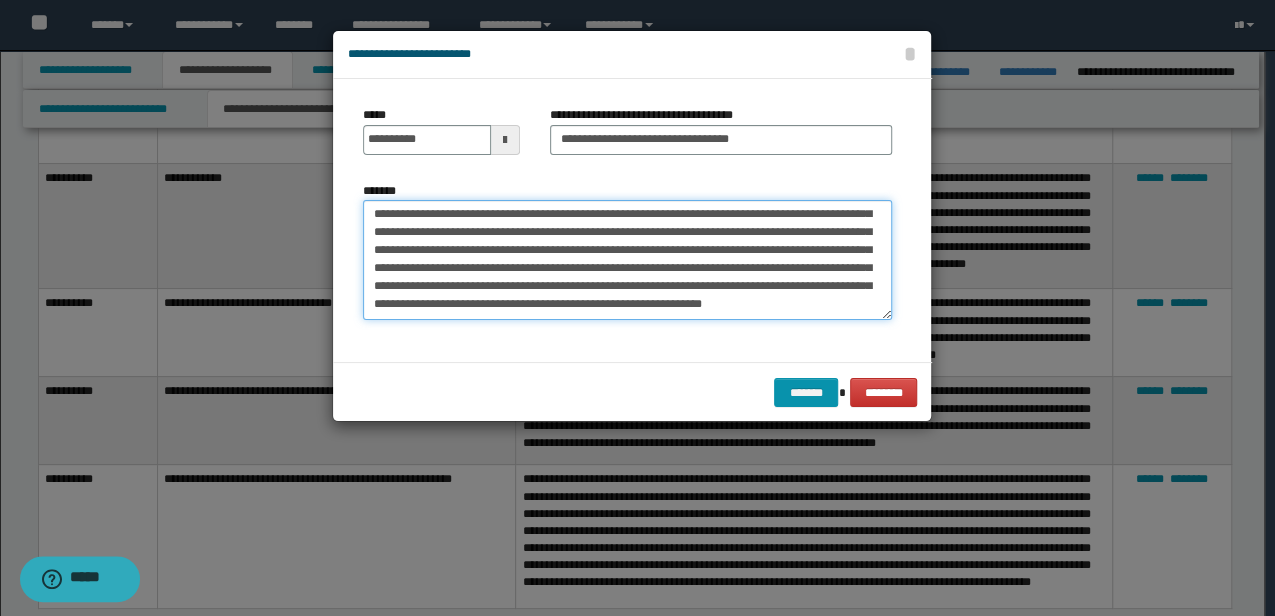 scroll, scrollTop: 198, scrollLeft: 0, axis: vertical 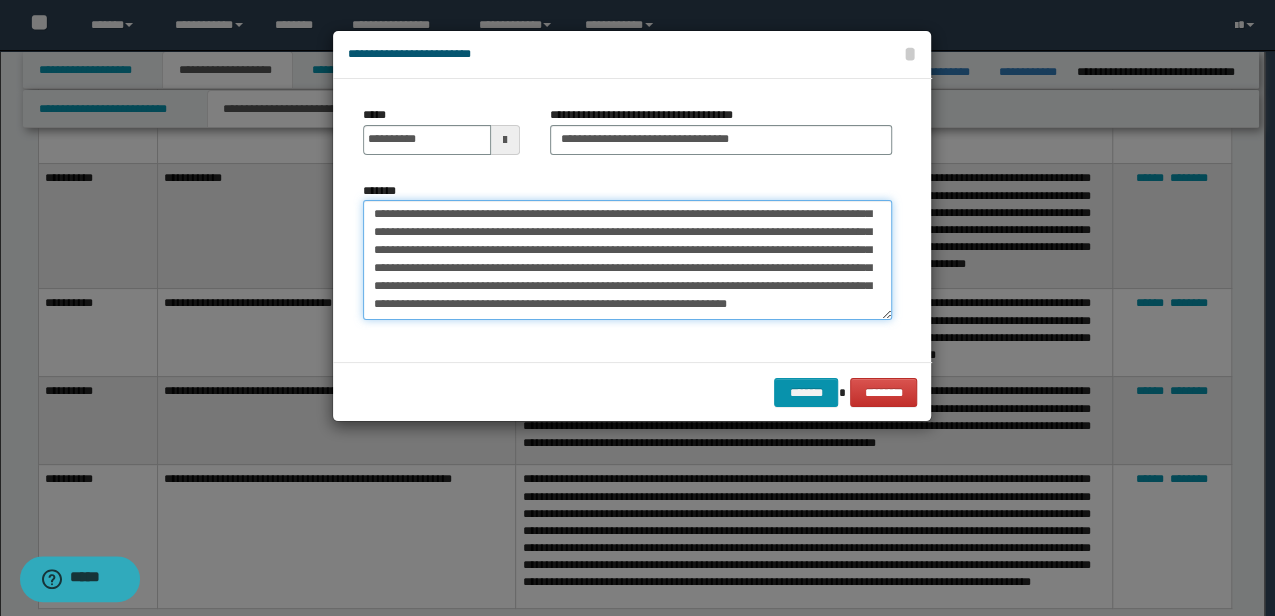 click on "*******" at bounding box center (627, 259) 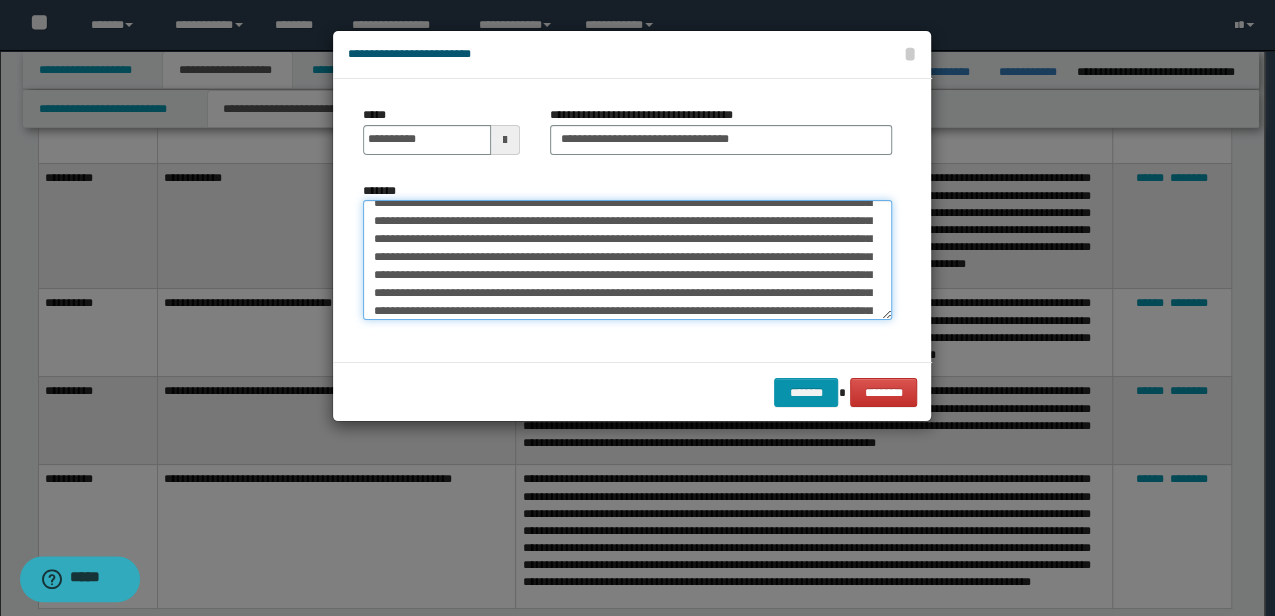scroll, scrollTop: 0, scrollLeft: 0, axis: both 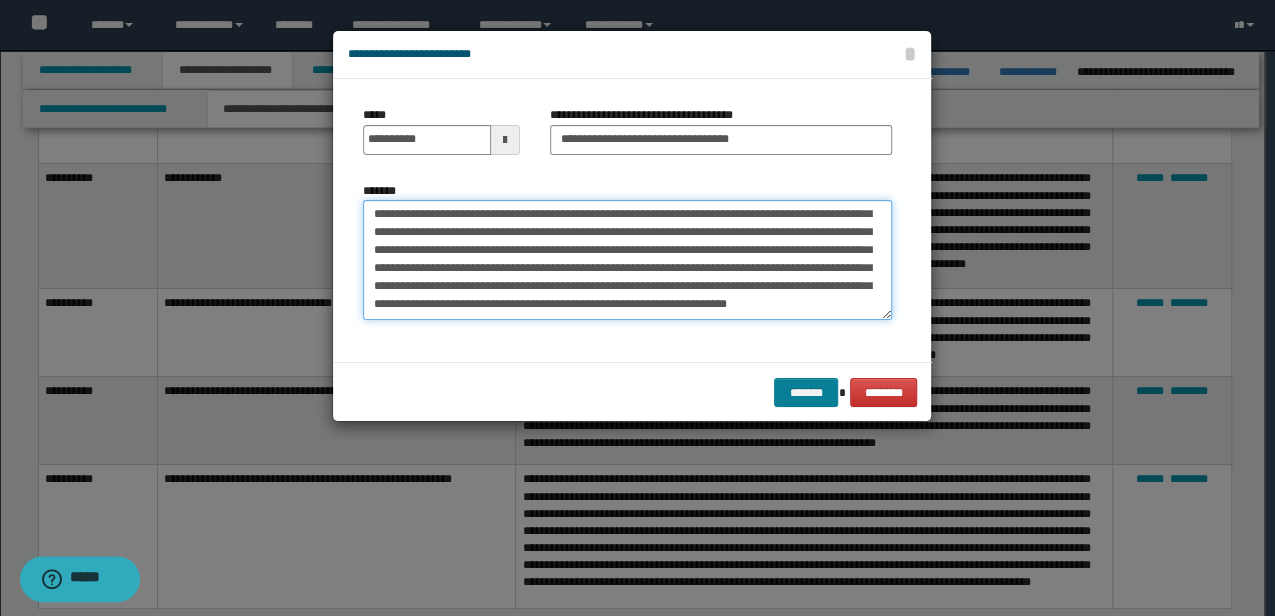 type on "**********" 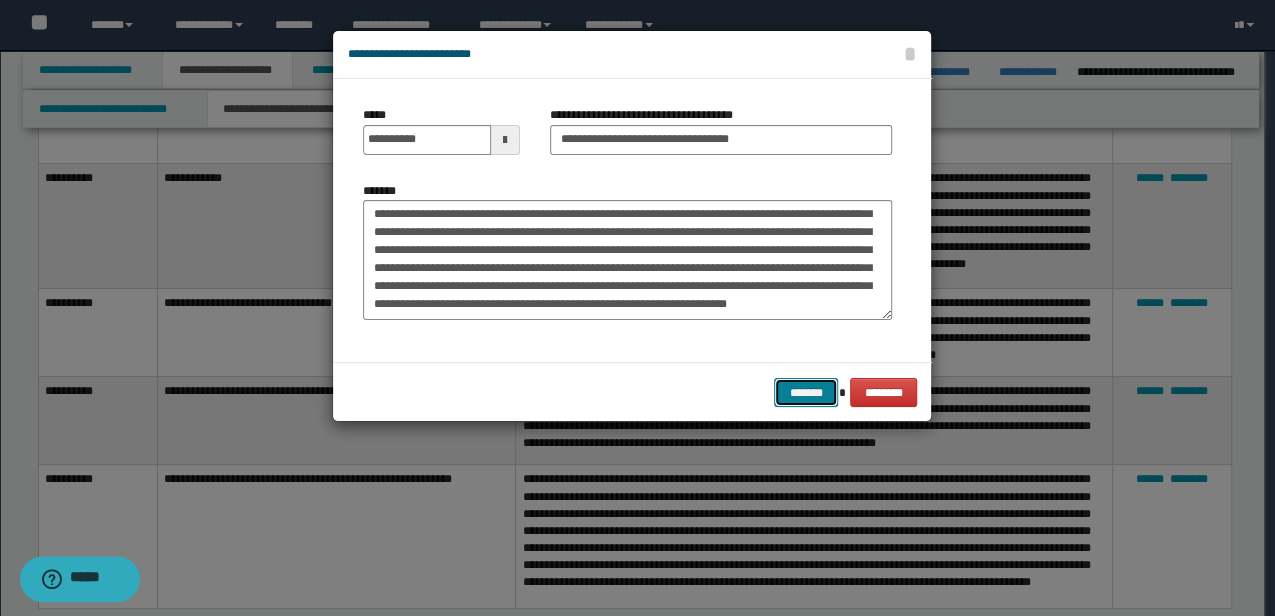 click on "*******" at bounding box center [806, 392] 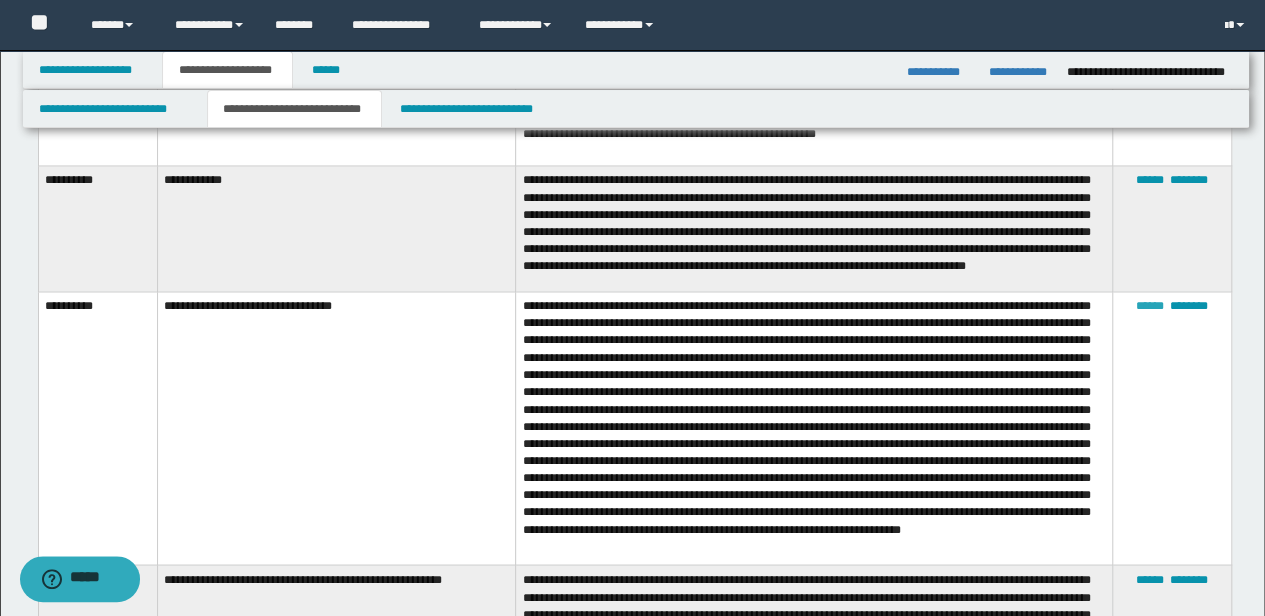 click on "******" at bounding box center (1150, 306) 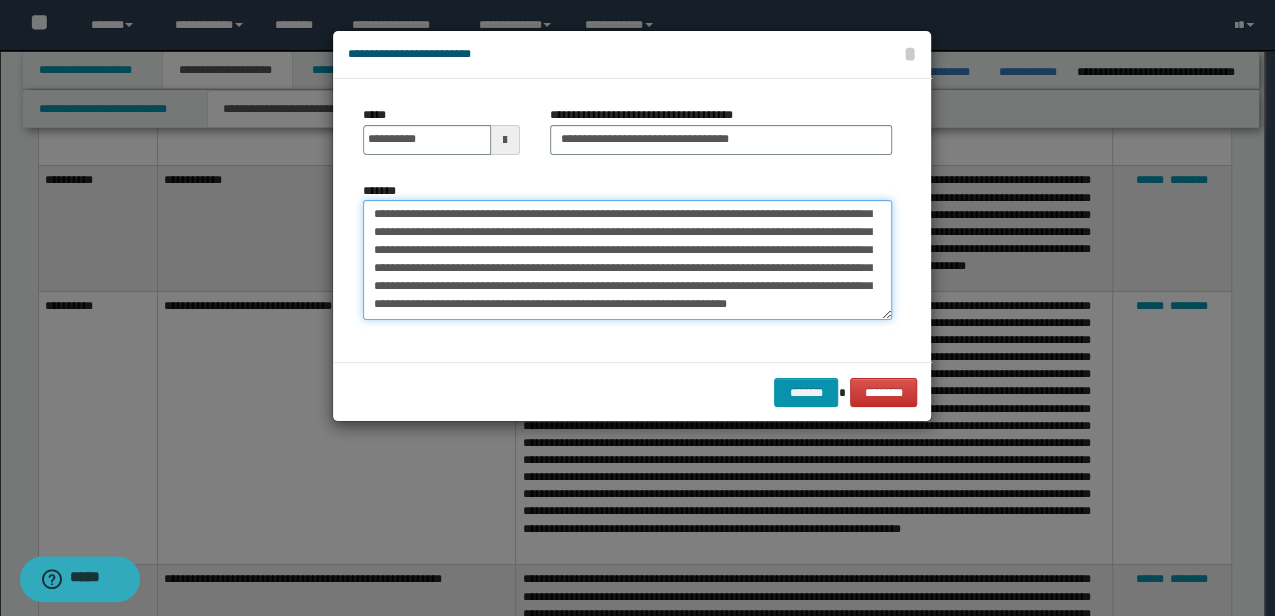click on "*******" at bounding box center [627, 259] 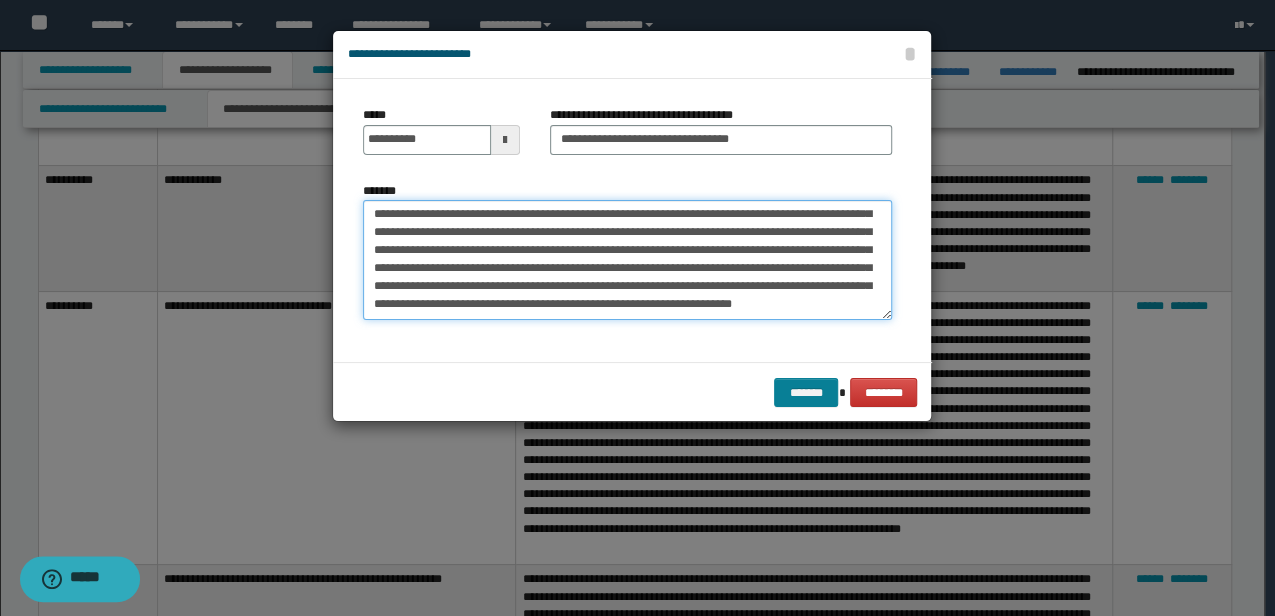 type on "**********" 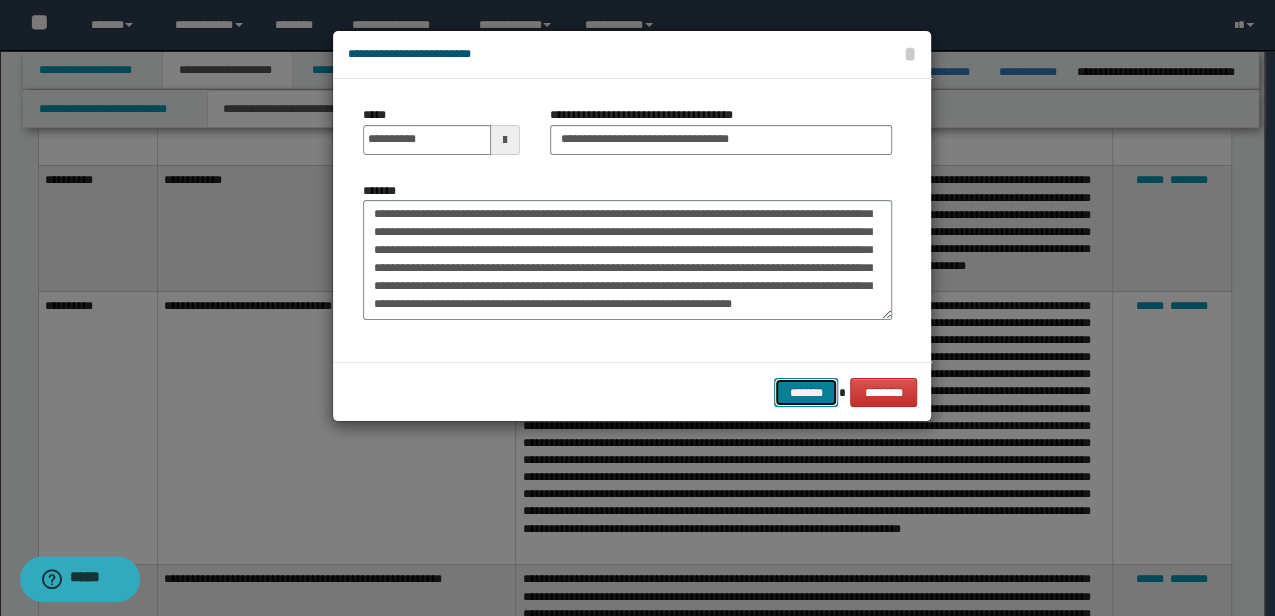 click on "*******" at bounding box center [806, 392] 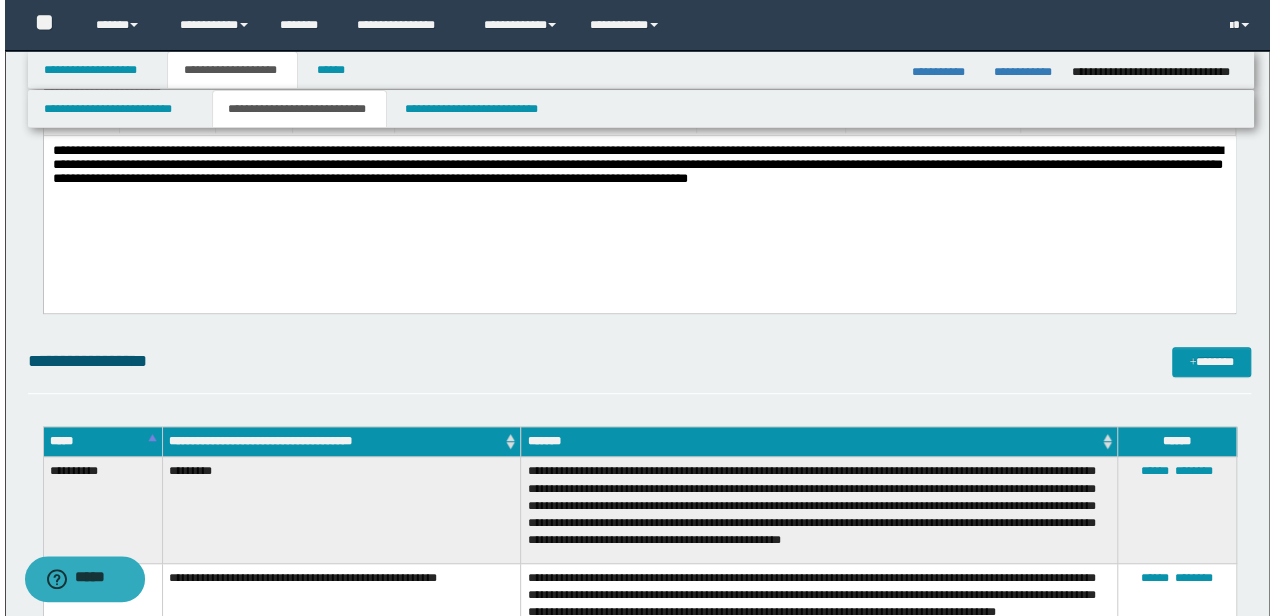 scroll, scrollTop: 340, scrollLeft: 0, axis: vertical 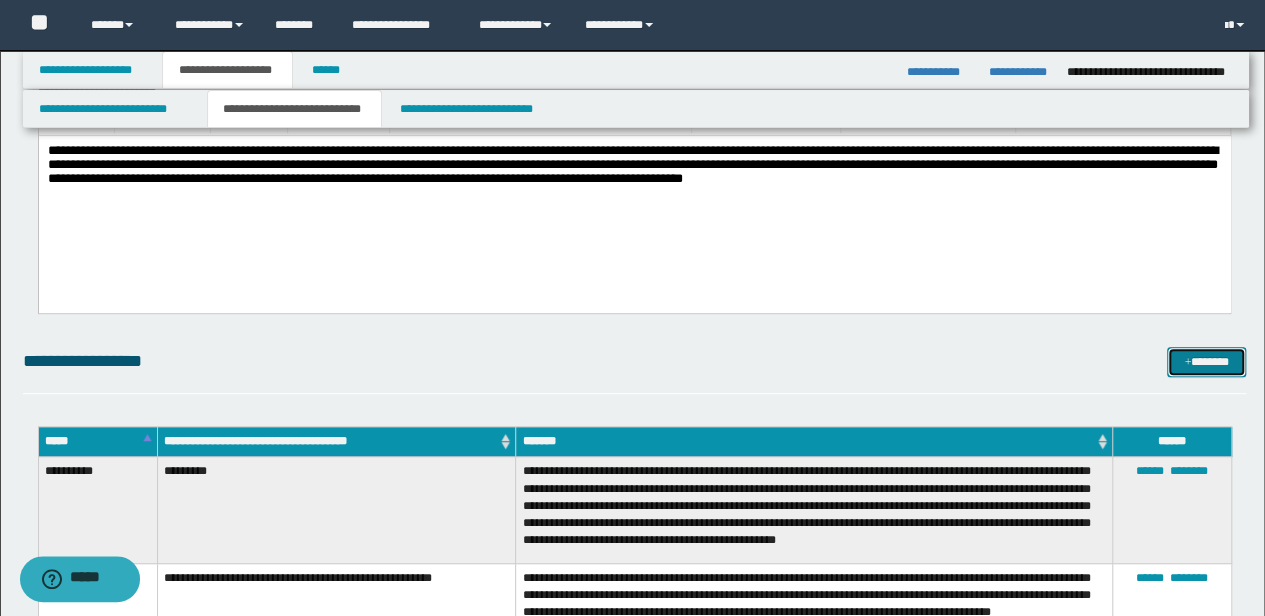 click on "*******" at bounding box center (1206, 361) 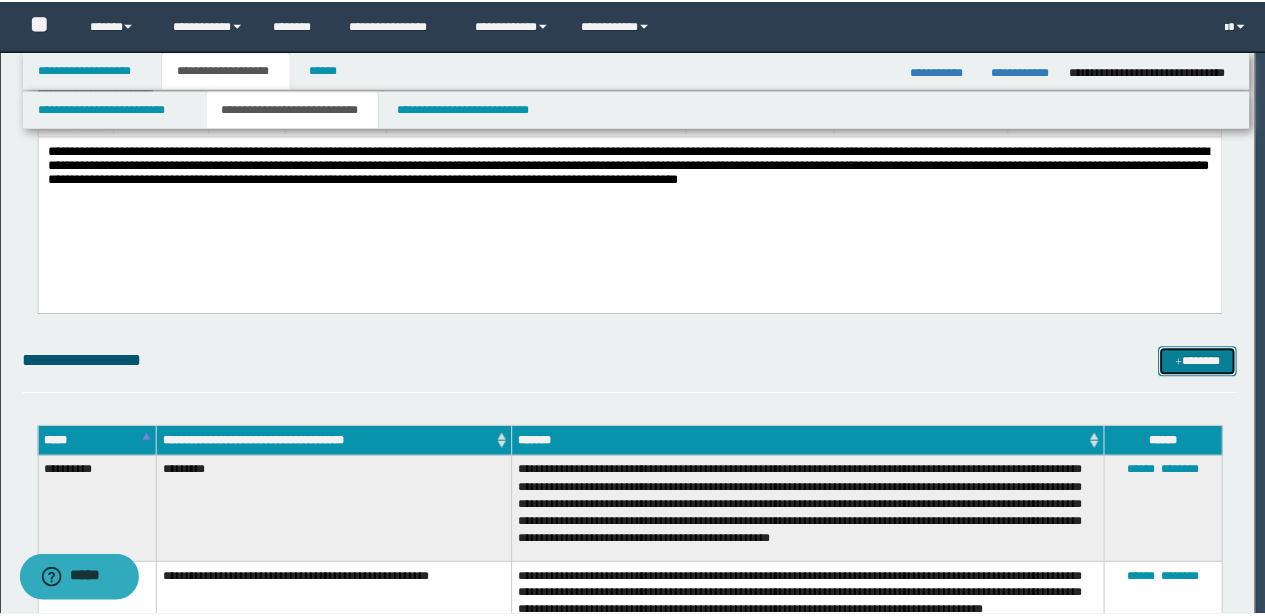 scroll, scrollTop: 0, scrollLeft: 0, axis: both 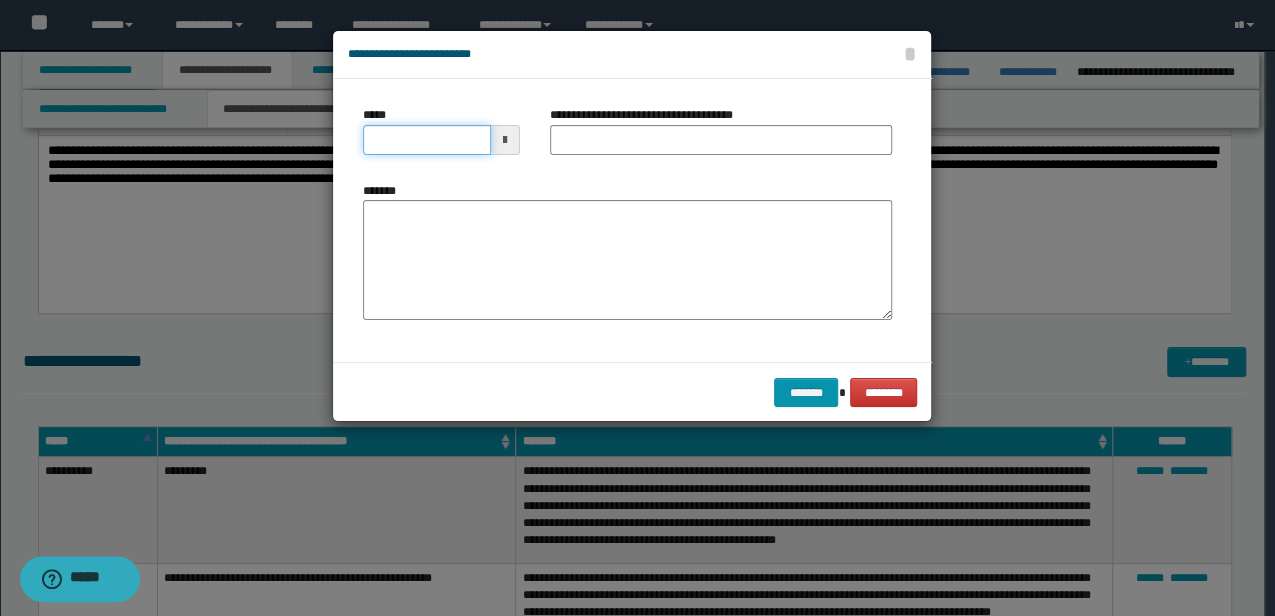 click on "*****" at bounding box center (426, 140) 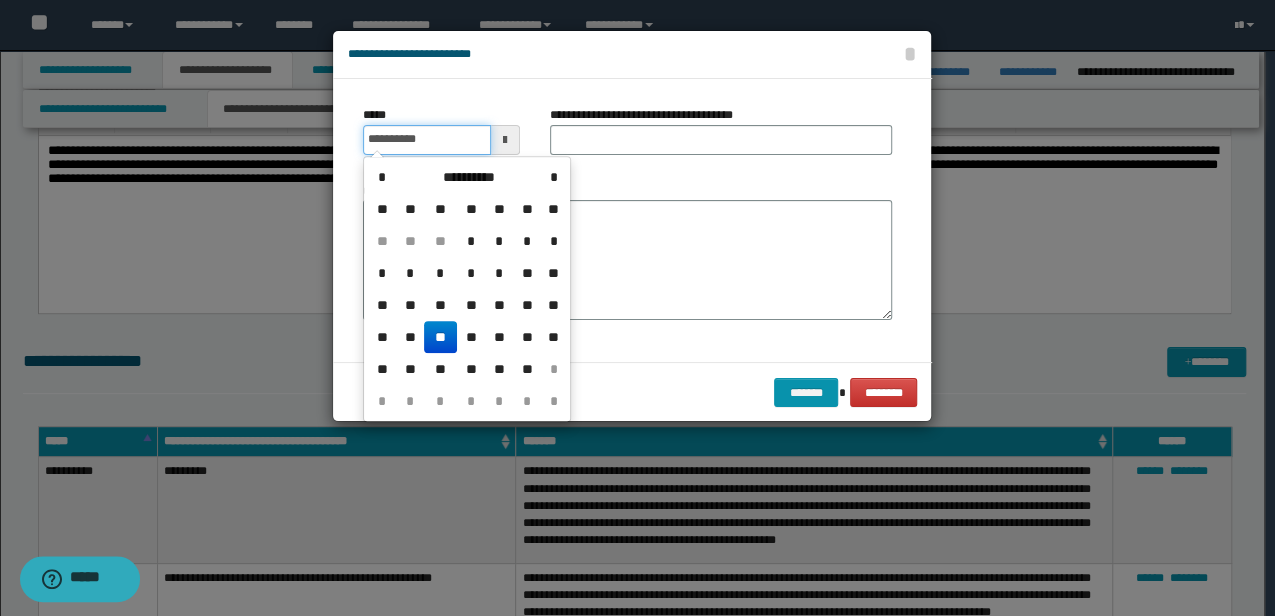 type on "**********" 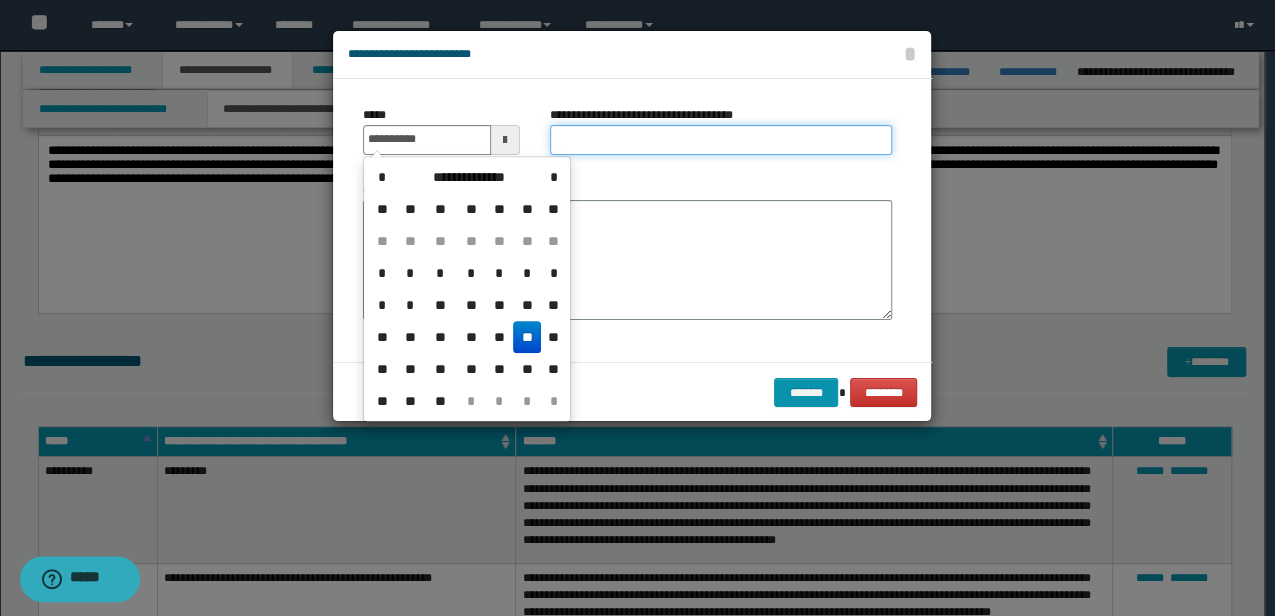 type on "**********" 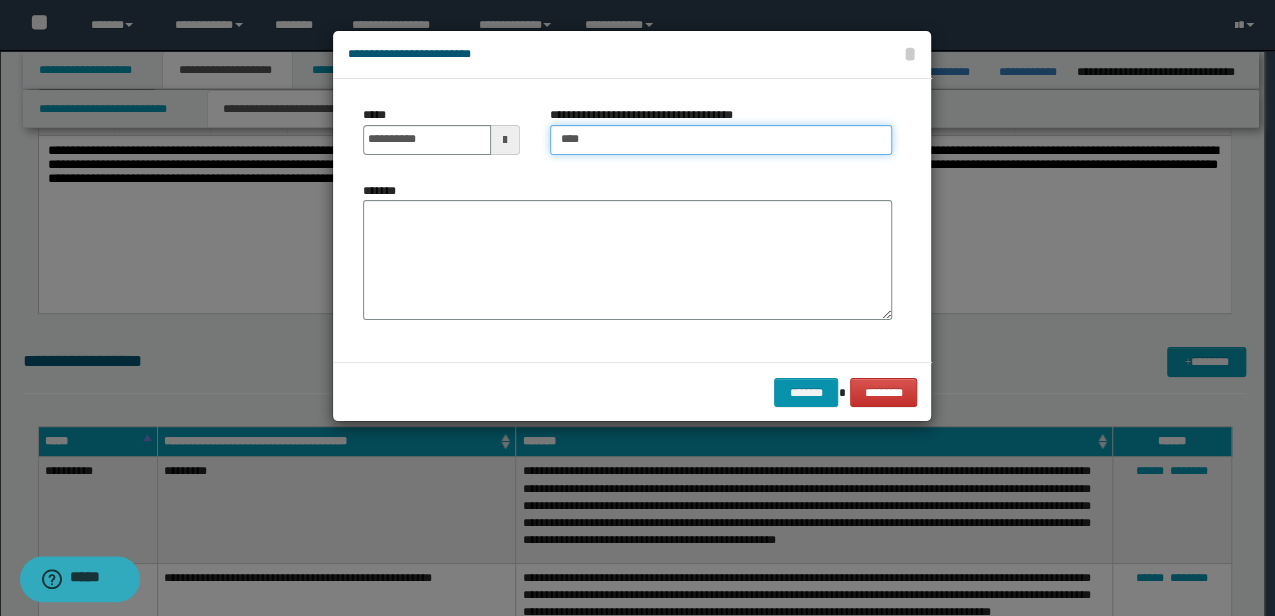 type on "**********" 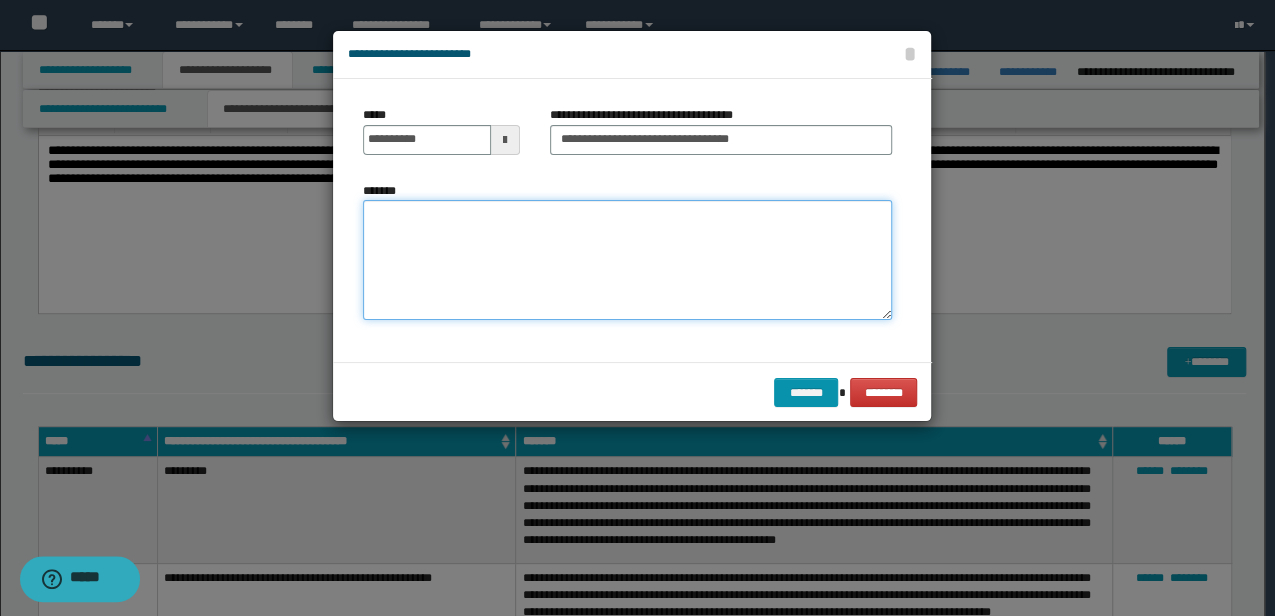 click on "*******" at bounding box center [627, 259] 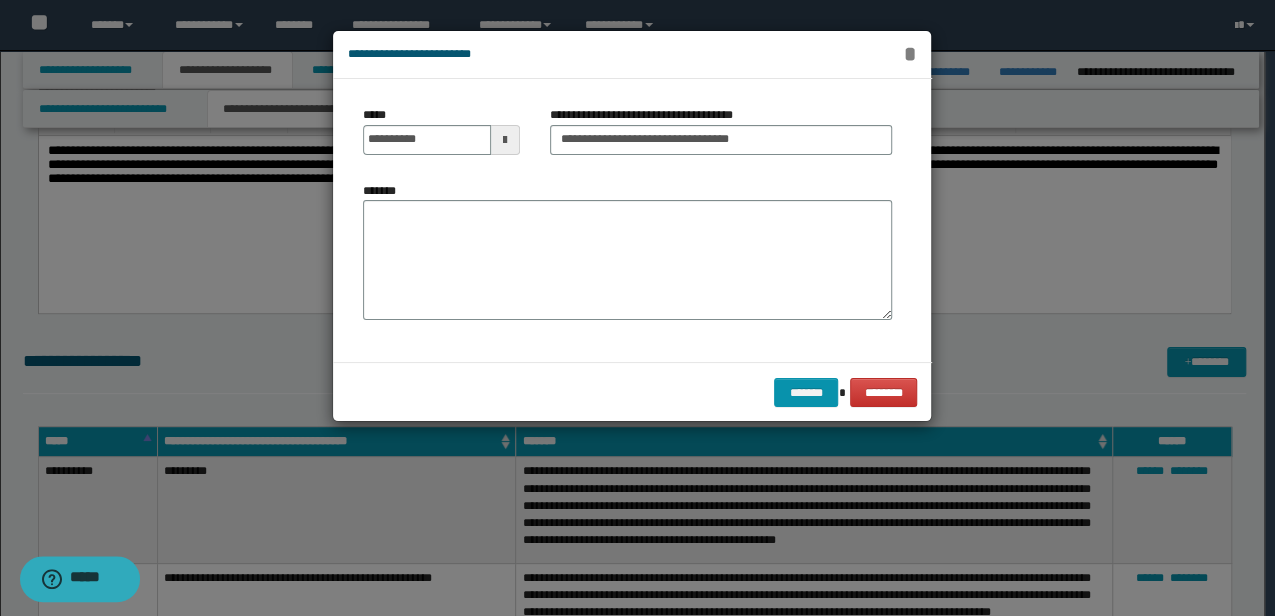 click on "*" at bounding box center [909, 54] 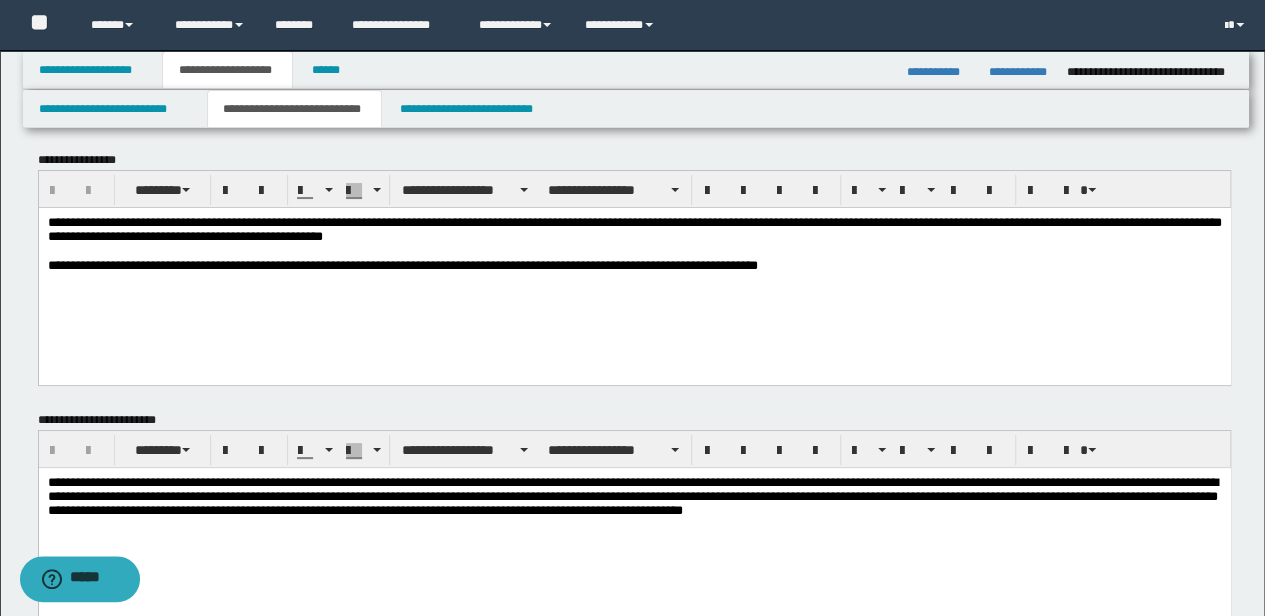 scroll, scrollTop: 6, scrollLeft: 0, axis: vertical 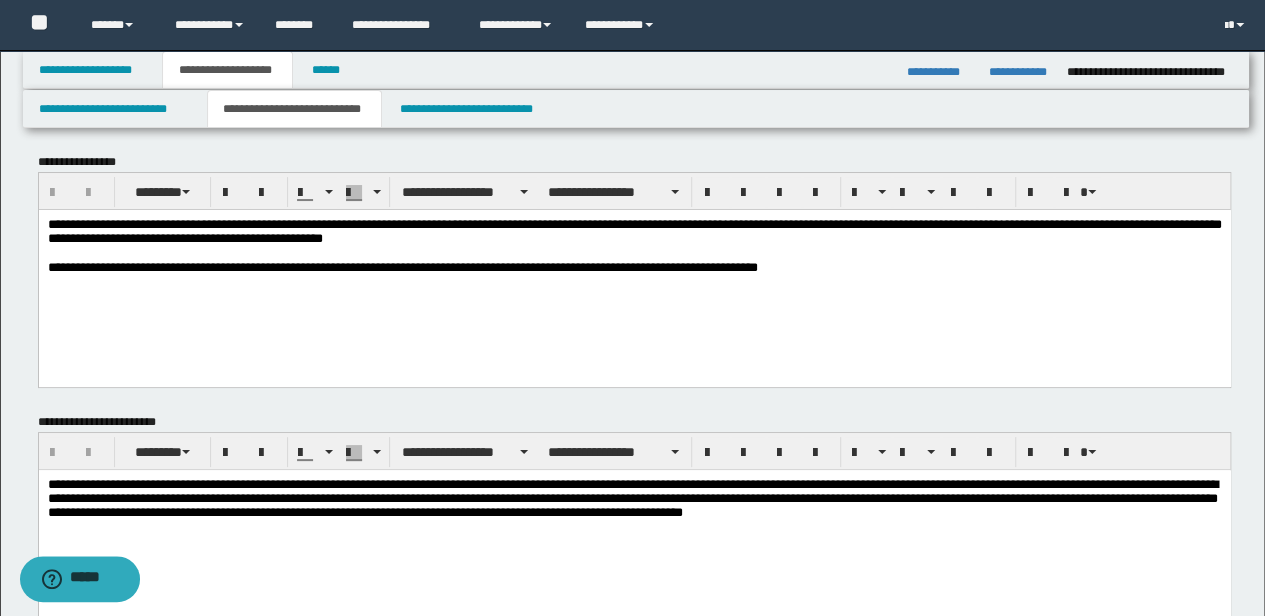drag, startPoint x: 678, startPoint y: 564, endPoint x: 742, endPoint y: 583, distance: 66.760765 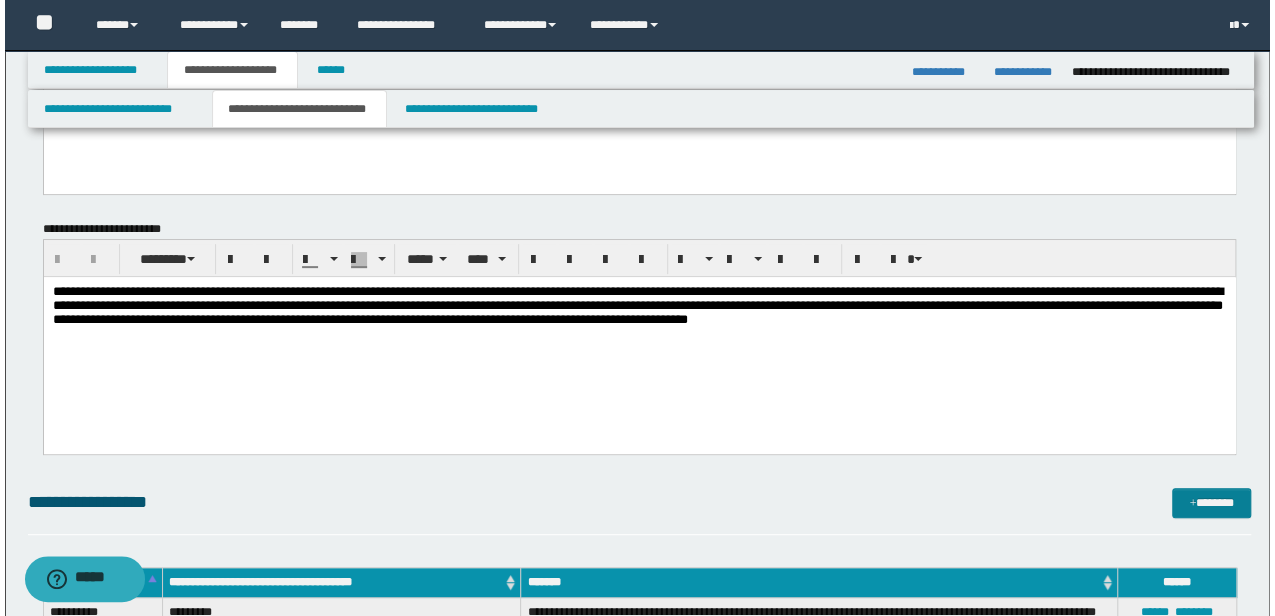 scroll, scrollTop: 206, scrollLeft: 0, axis: vertical 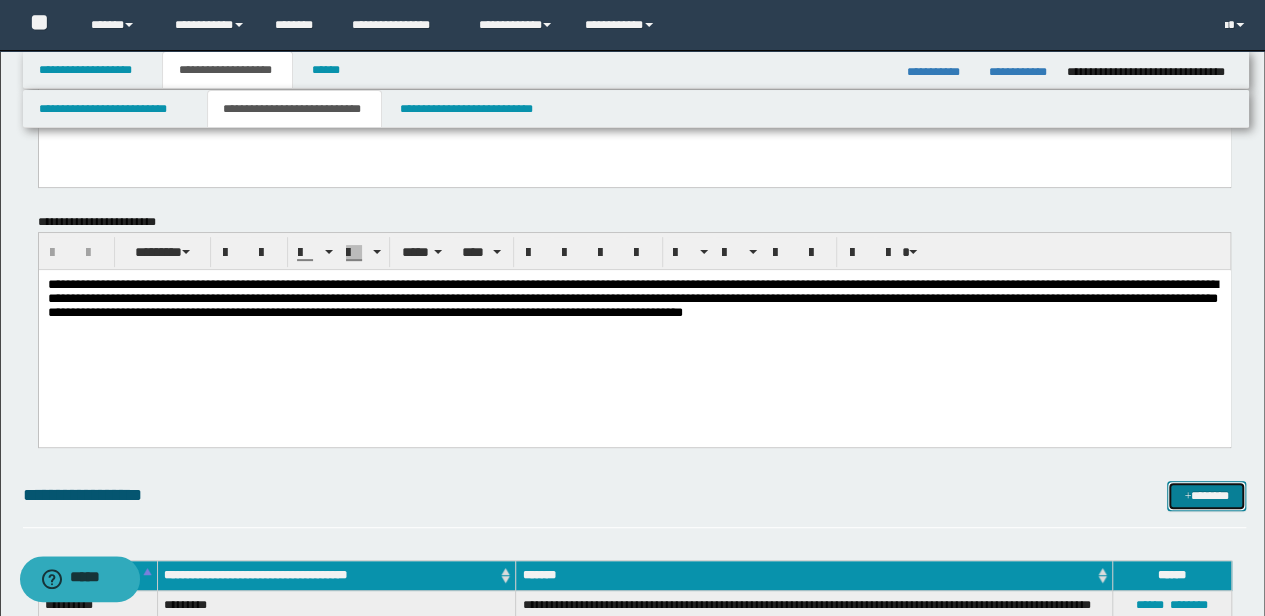 click at bounding box center (1187, 497) 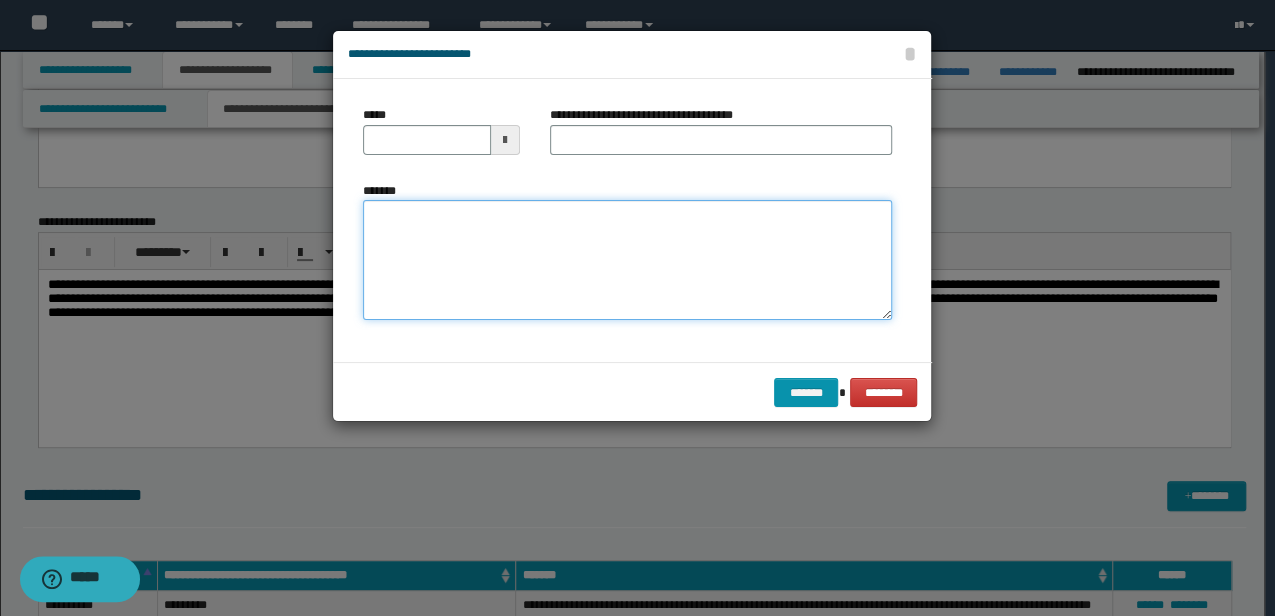 click on "*******" at bounding box center (627, 259) 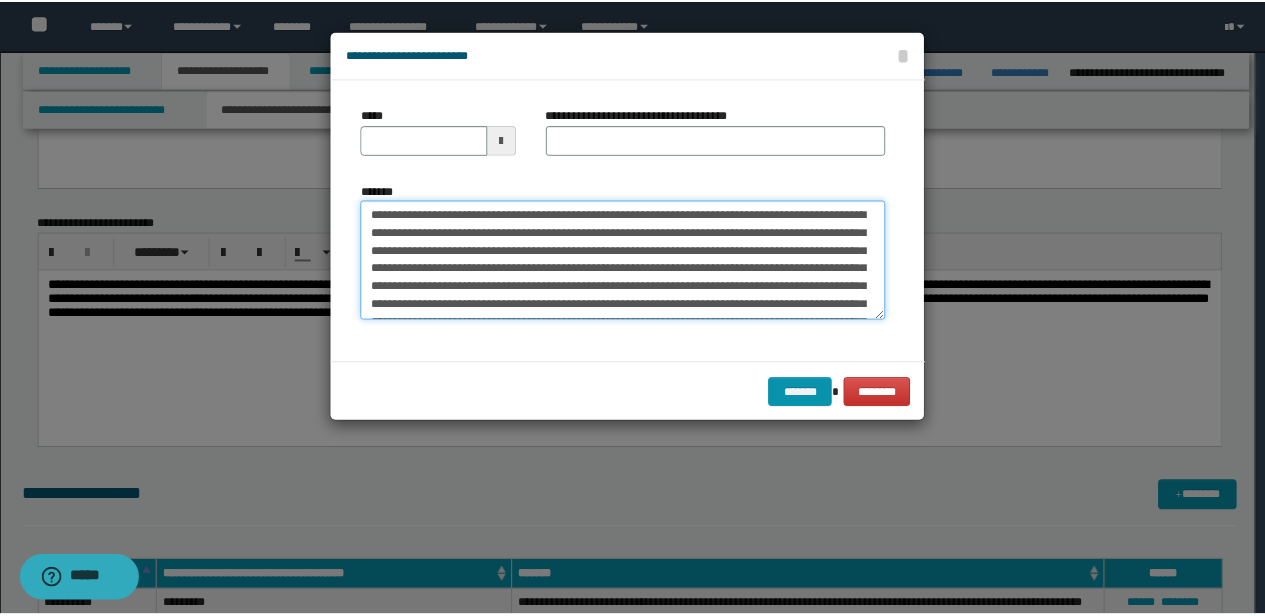 scroll, scrollTop: 84, scrollLeft: 0, axis: vertical 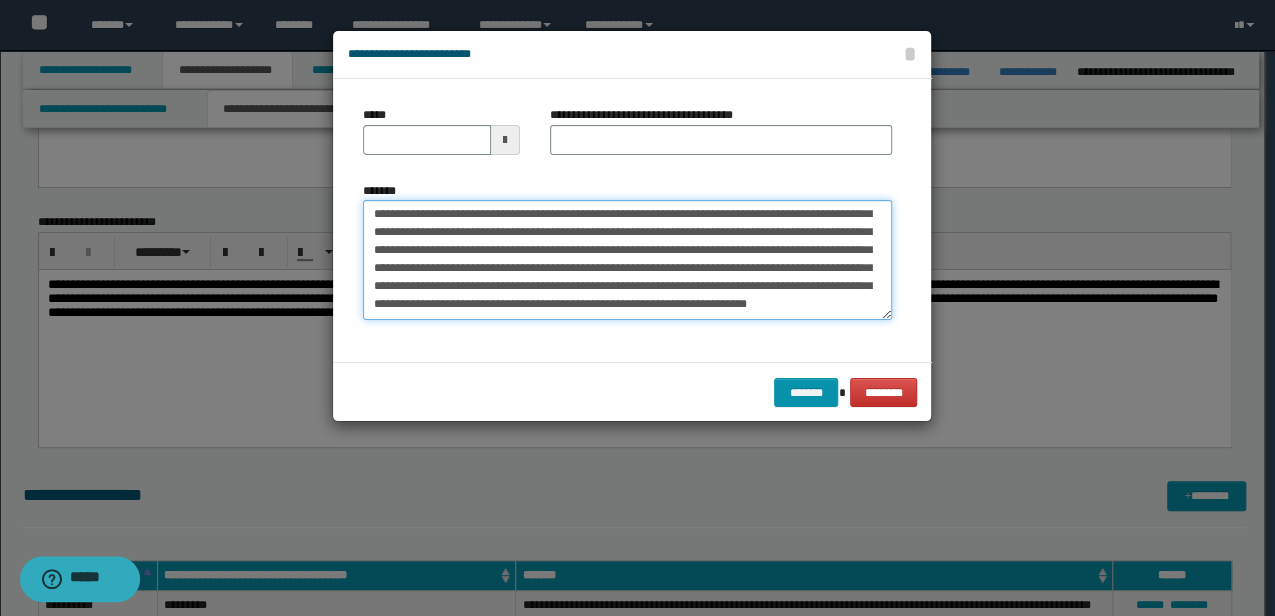 type on "**********" 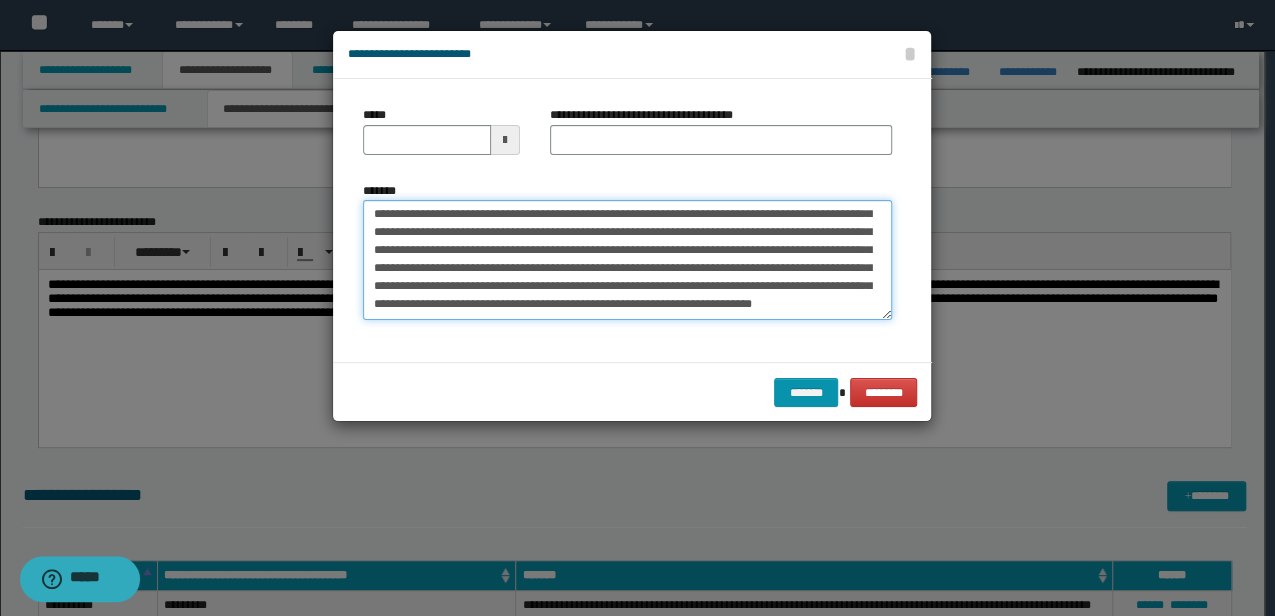 type 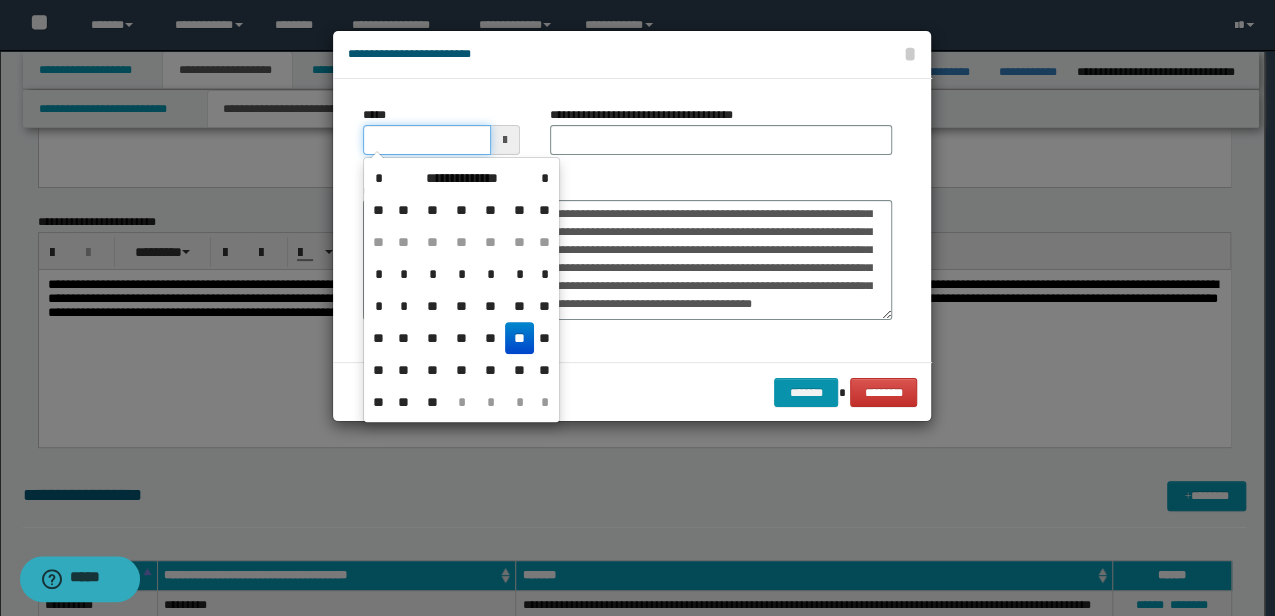 click on "*****" at bounding box center [426, 140] 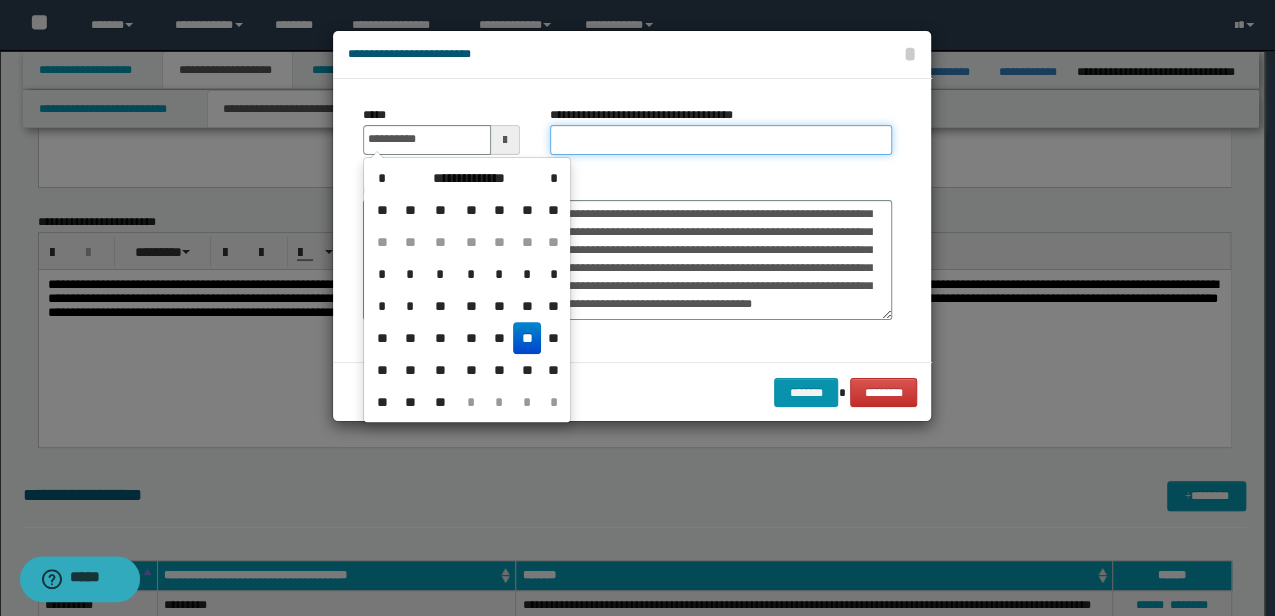 type on "**********" 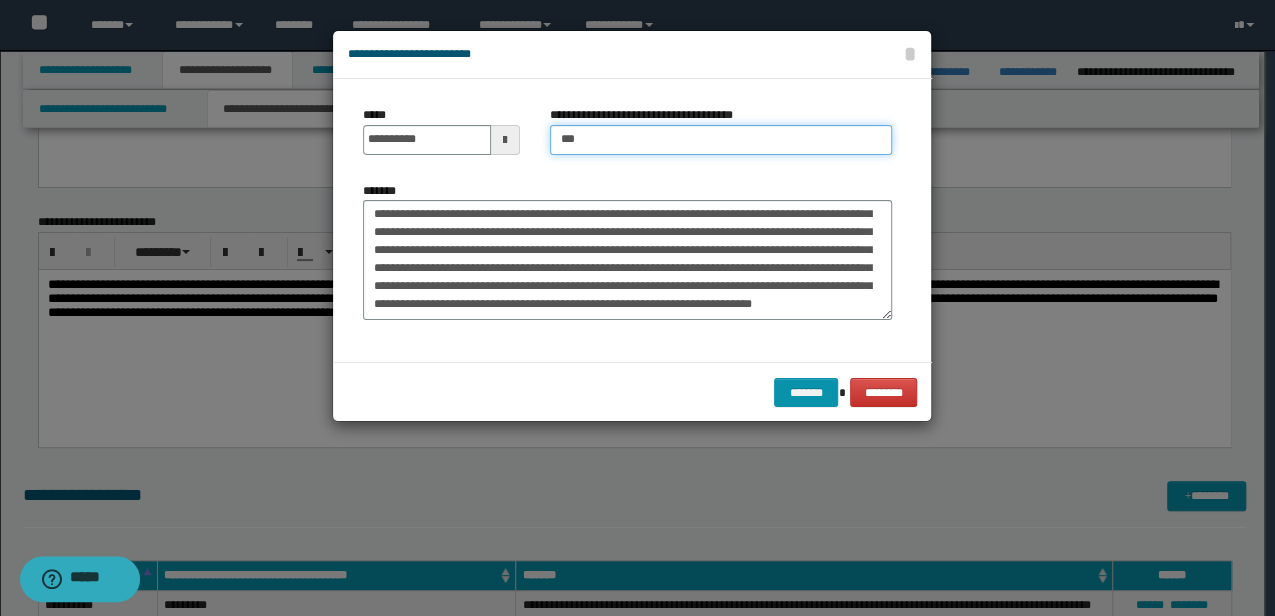 type on "**********" 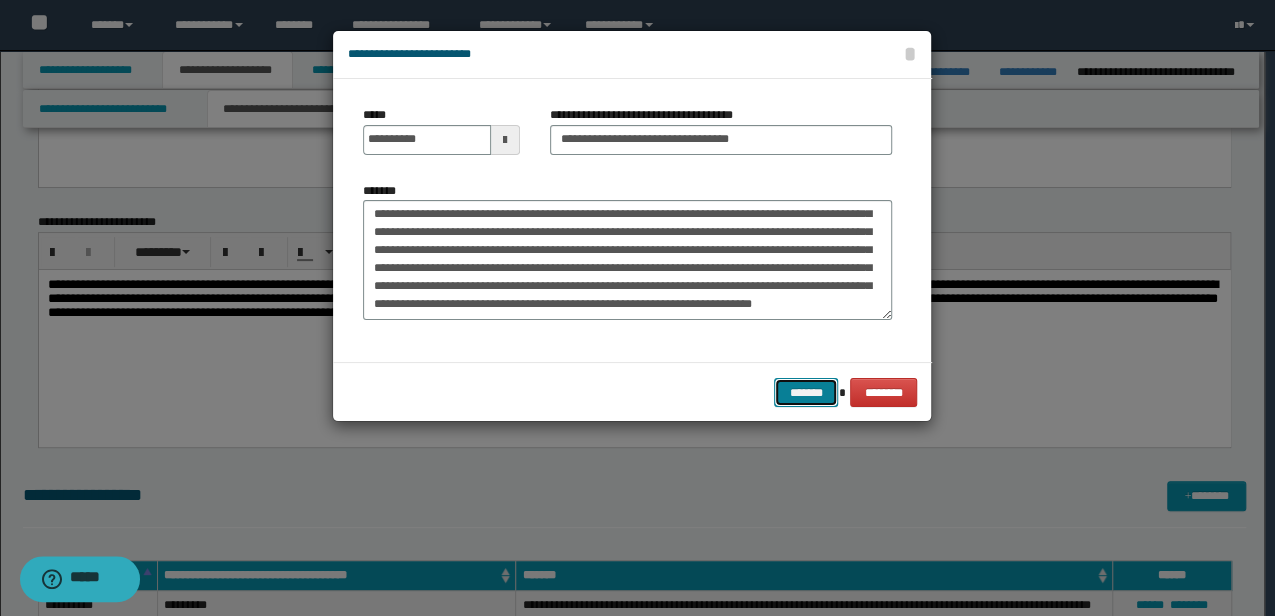 click on "*******" at bounding box center [806, 392] 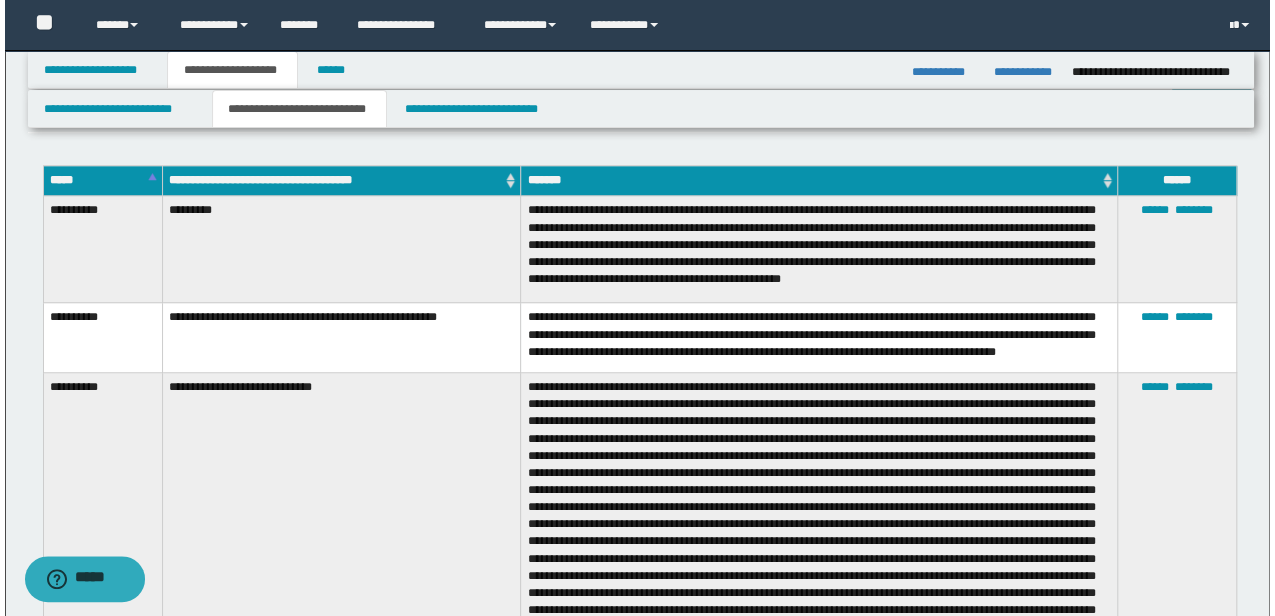 scroll, scrollTop: 1393, scrollLeft: 0, axis: vertical 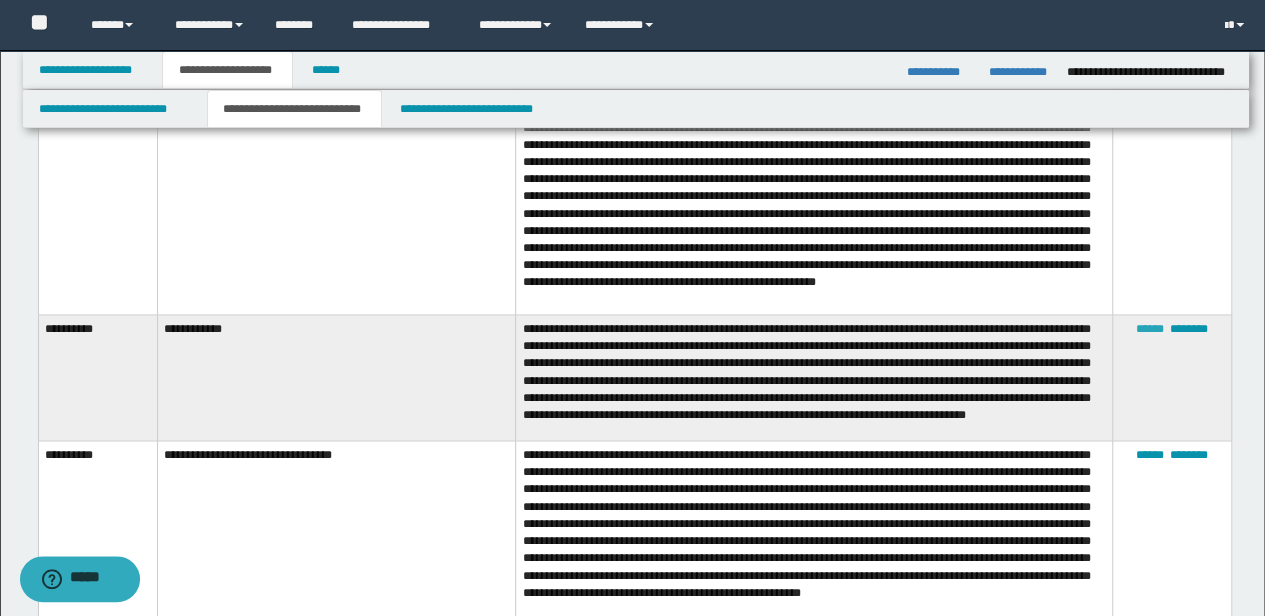 click on "******" at bounding box center (1150, 329) 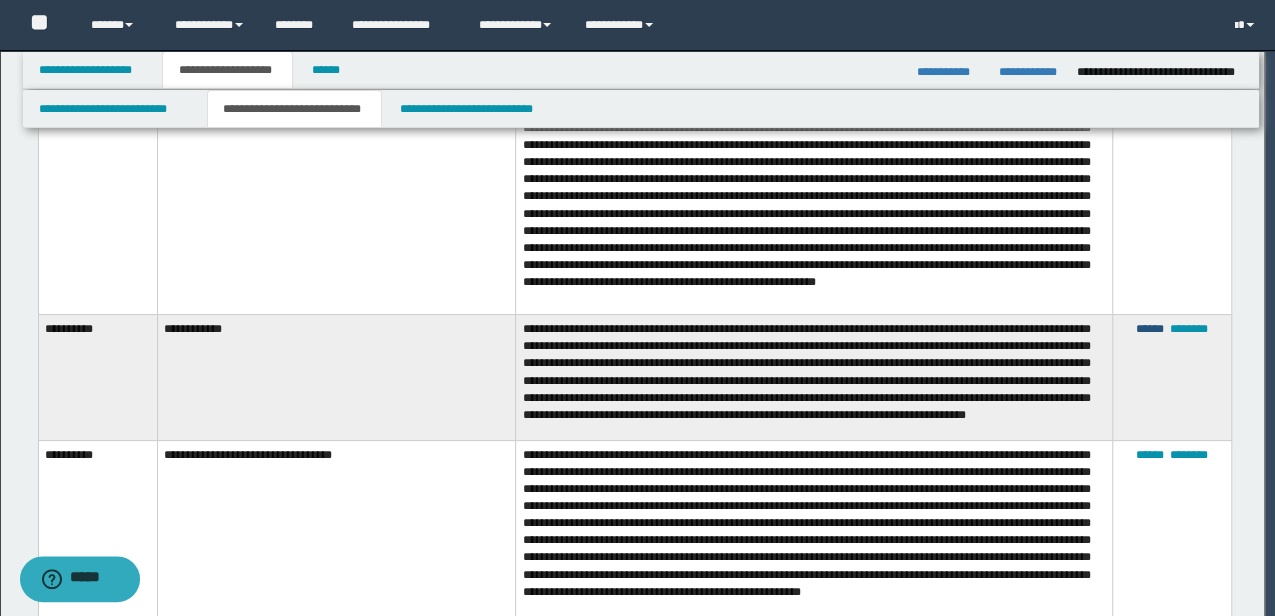scroll, scrollTop: 36, scrollLeft: 0, axis: vertical 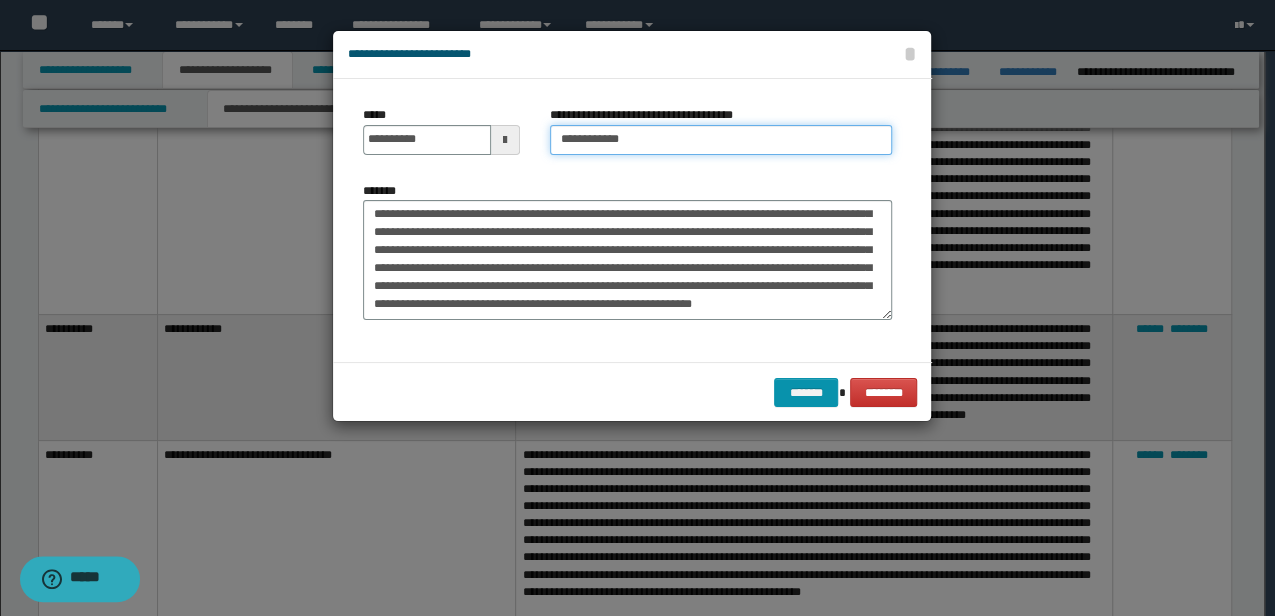 click on "**********" at bounding box center [721, 140] 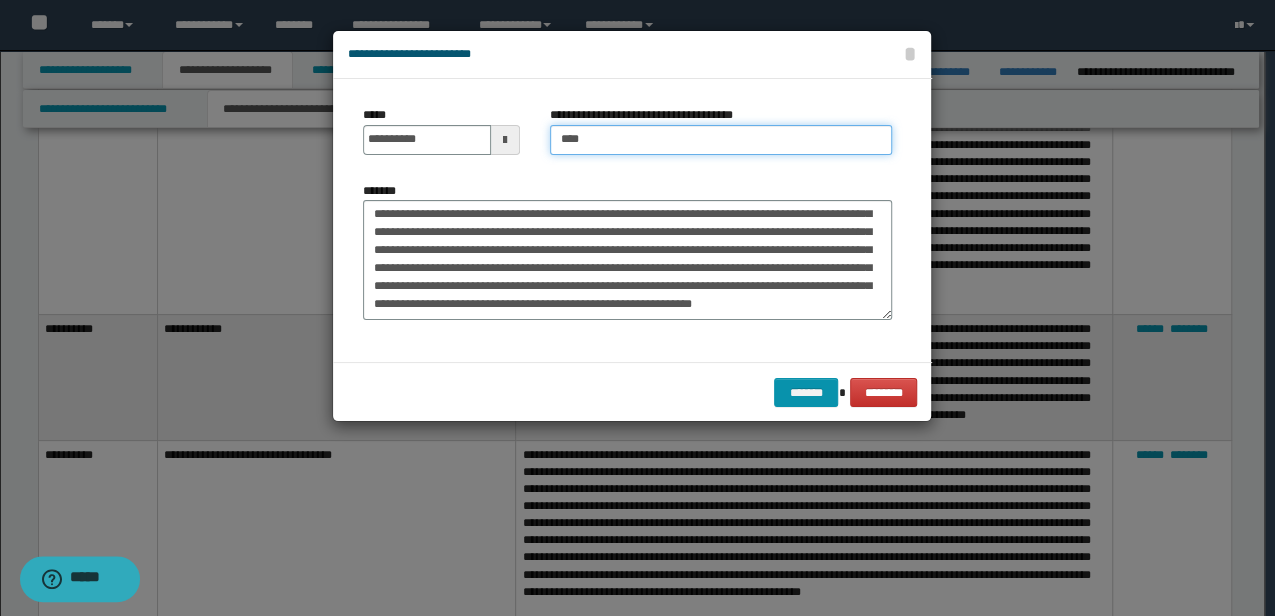 type on "**********" 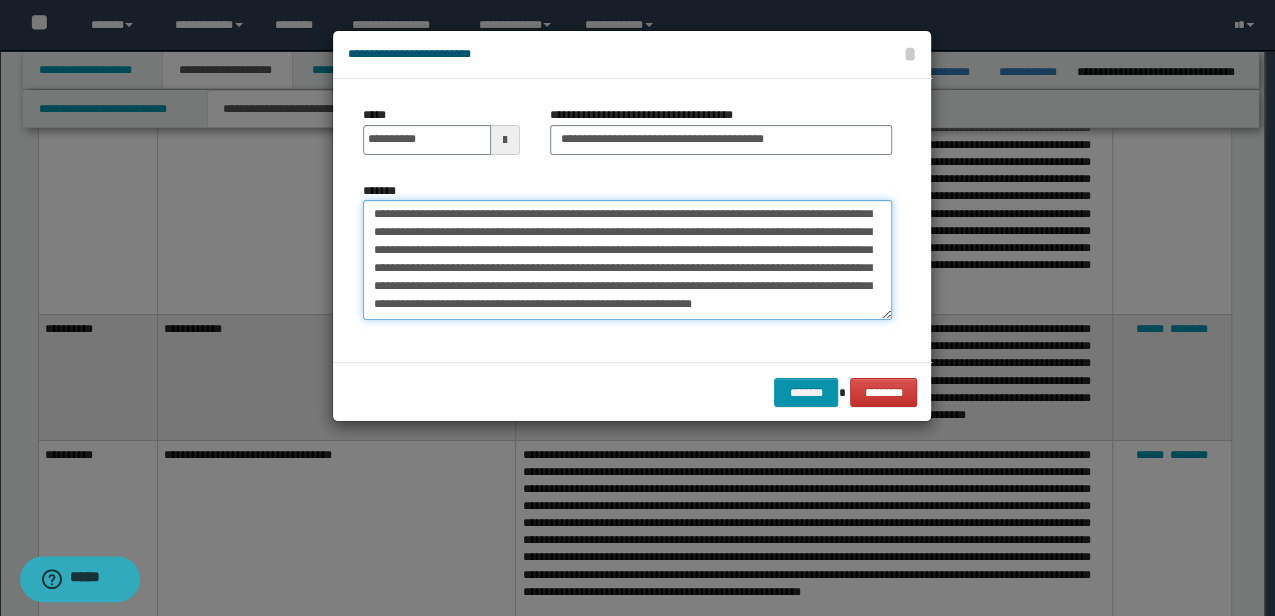 click on "**********" at bounding box center [627, 259] 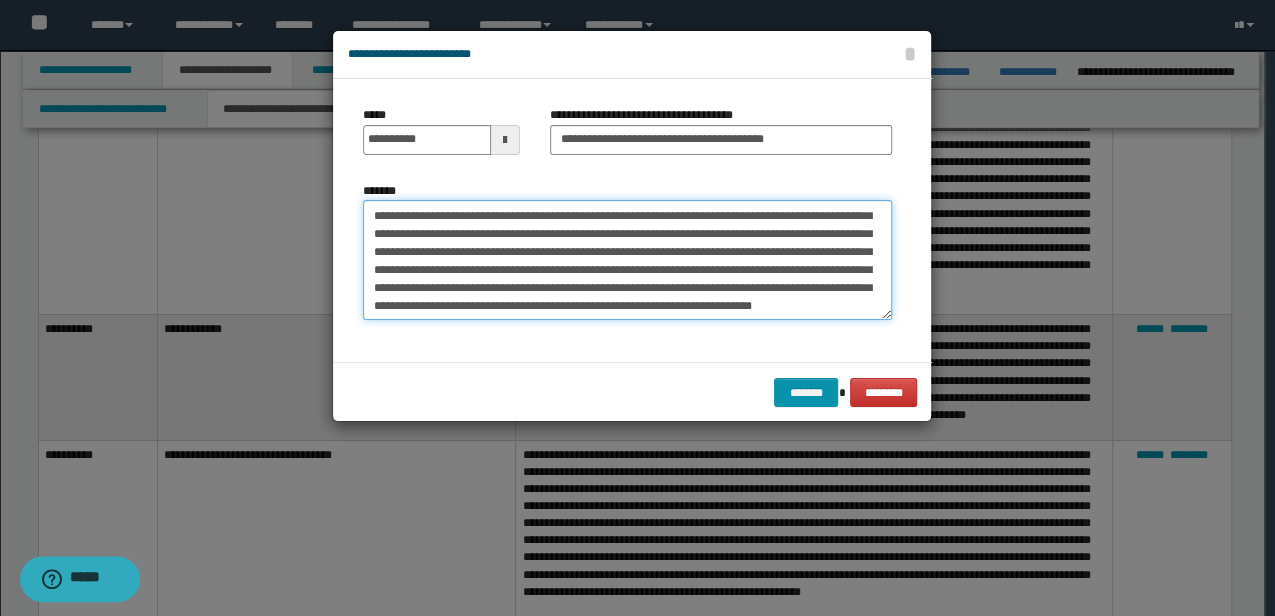 scroll, scrollTop: 0, scrollLeft: 0, axis: both 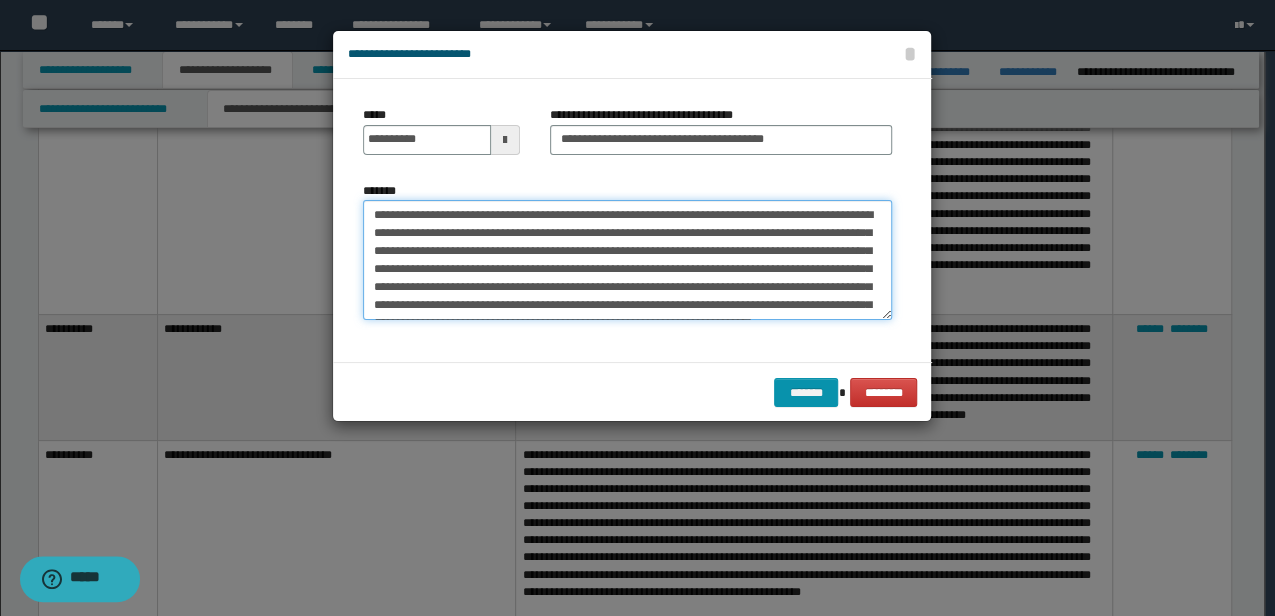 click on "**********" at bounding box center [627, 259] 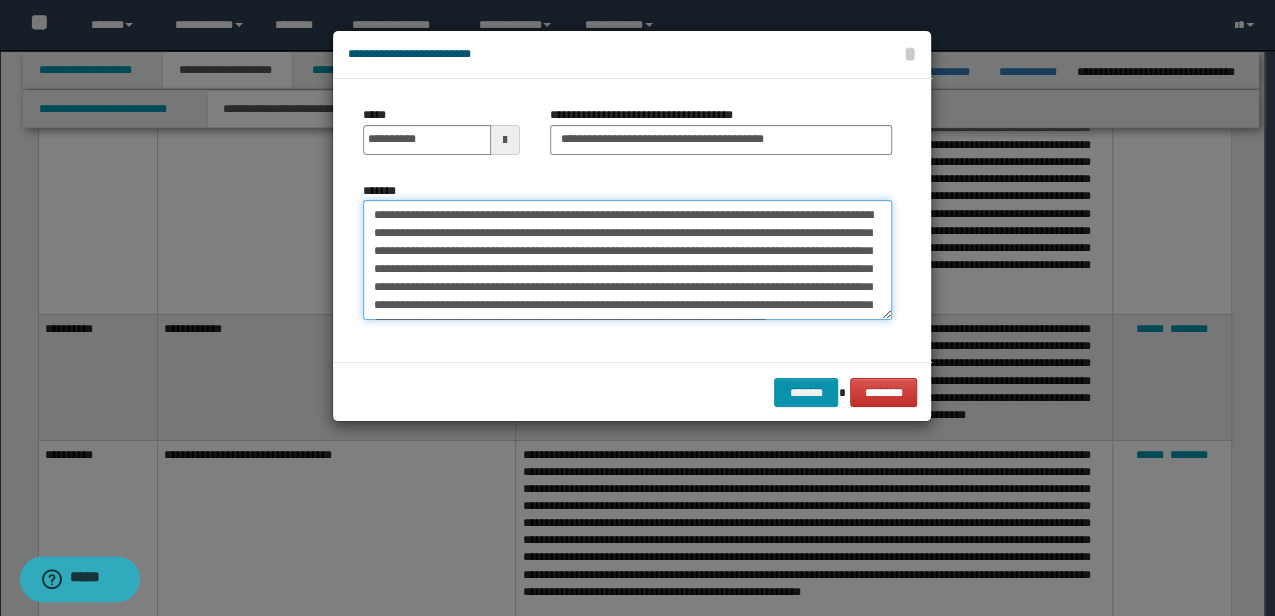 click on "**********" at bounding box center (627, 259) 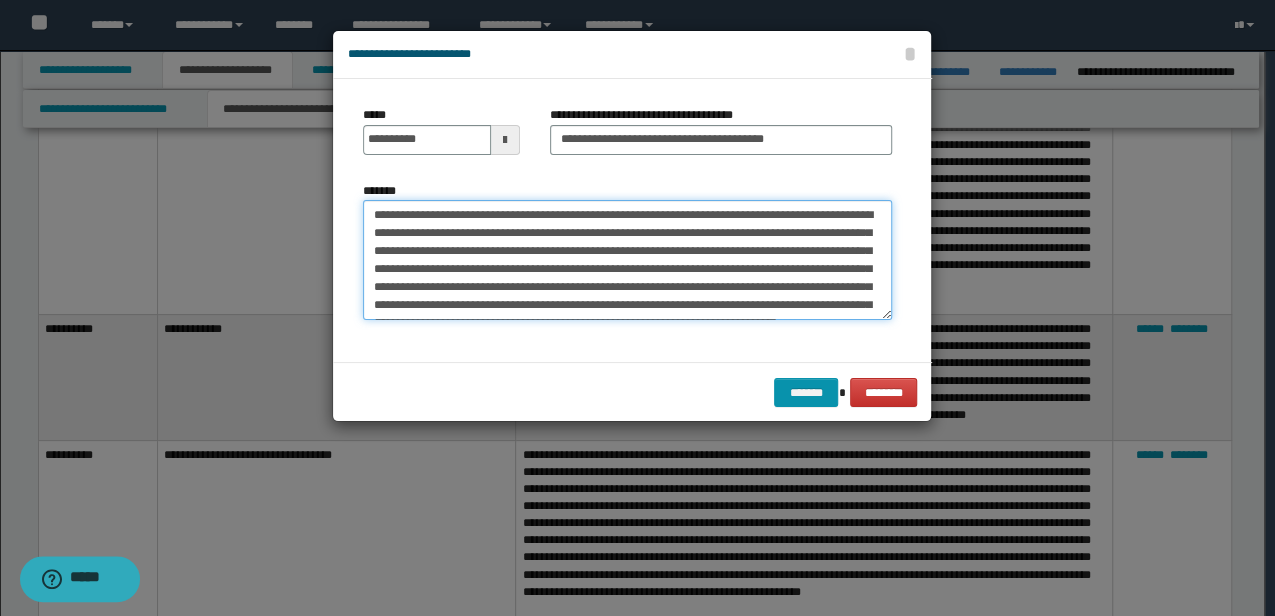 click on "**********" at bounding box center (627, 259) 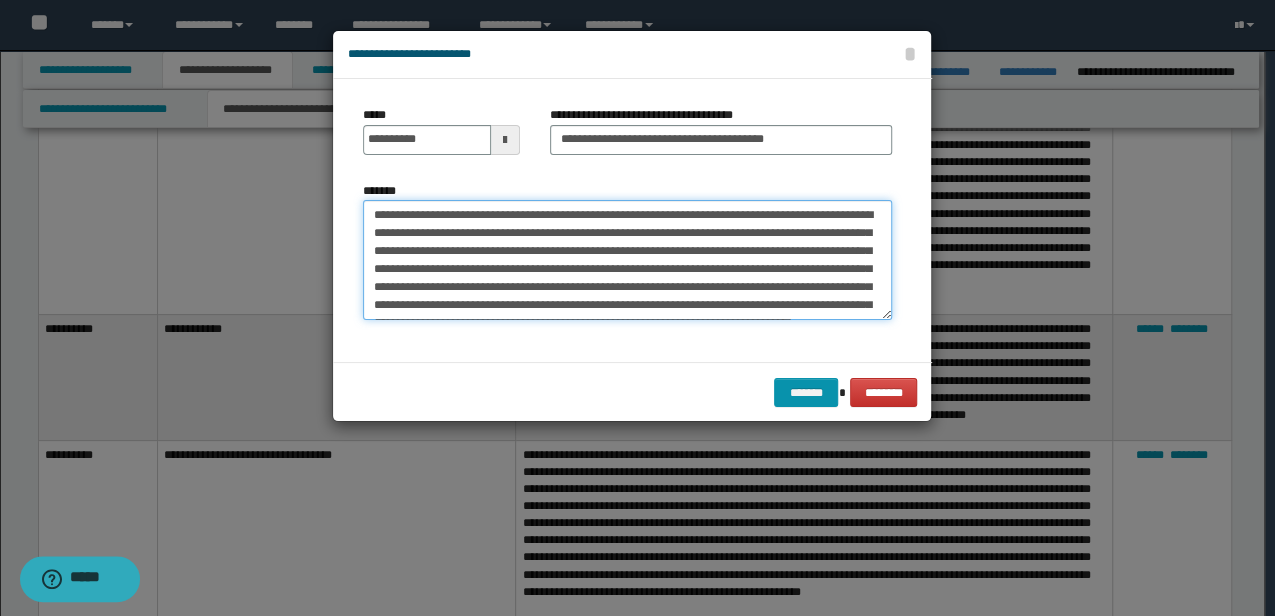 click on "**********" at bounding box center [627, 259] 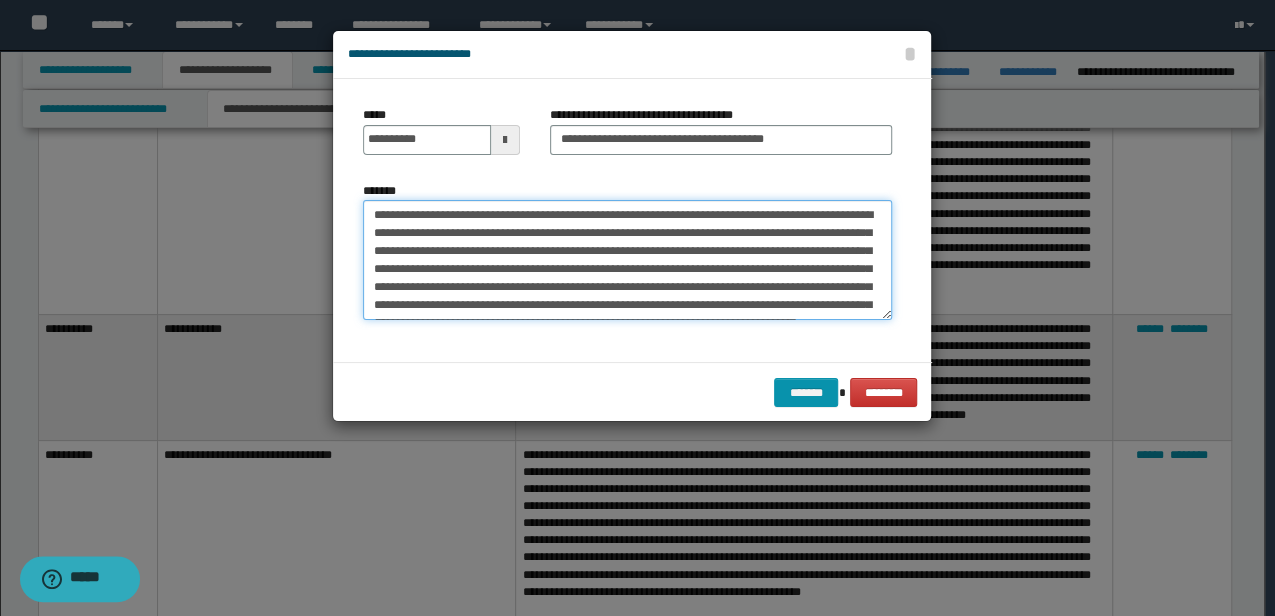 click on "**********" at bounding box center [627, 259] 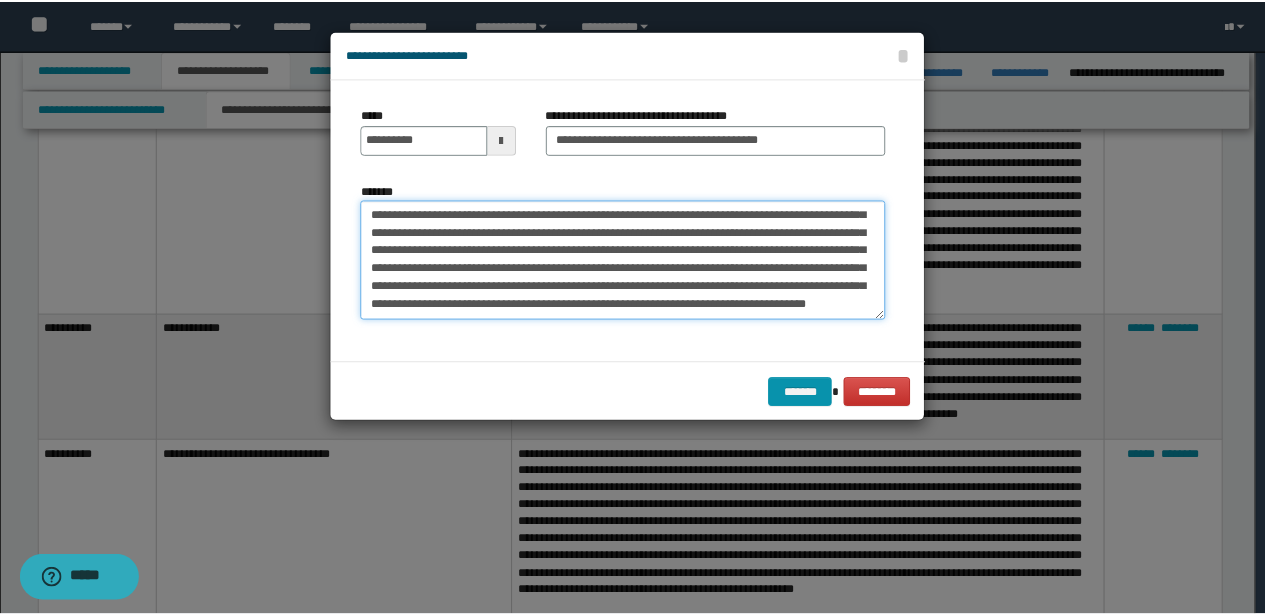 scroll, scrollTop: 36, scrollLeft: 0, axis: vertical 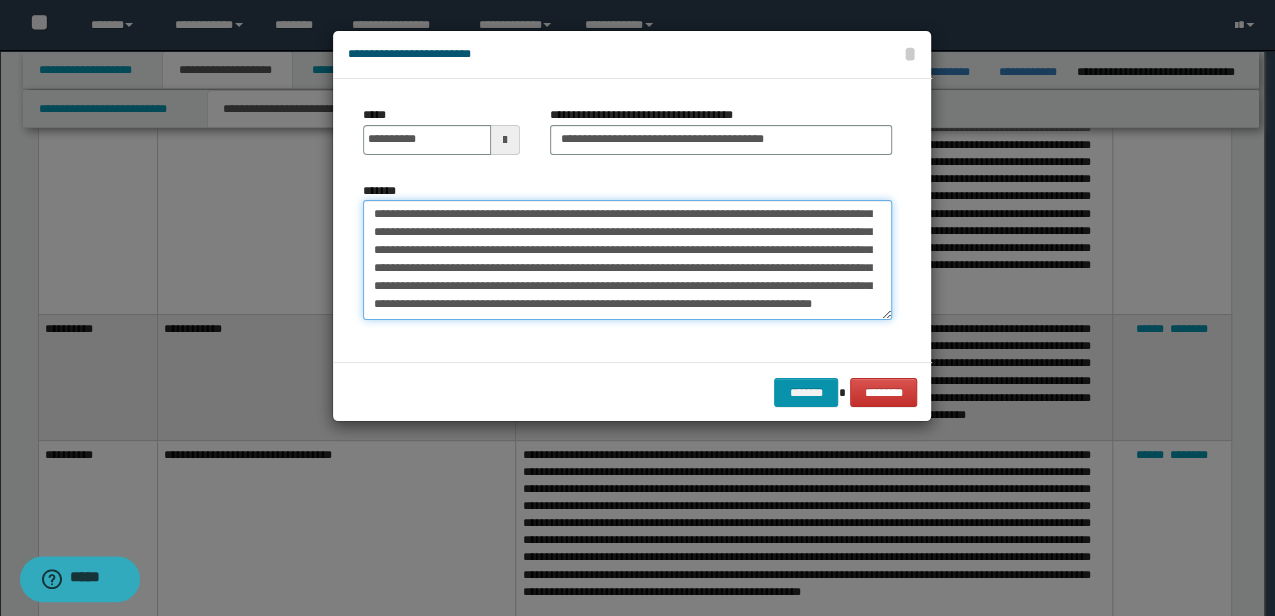 click on "**********" at bounding box center (627, 259) 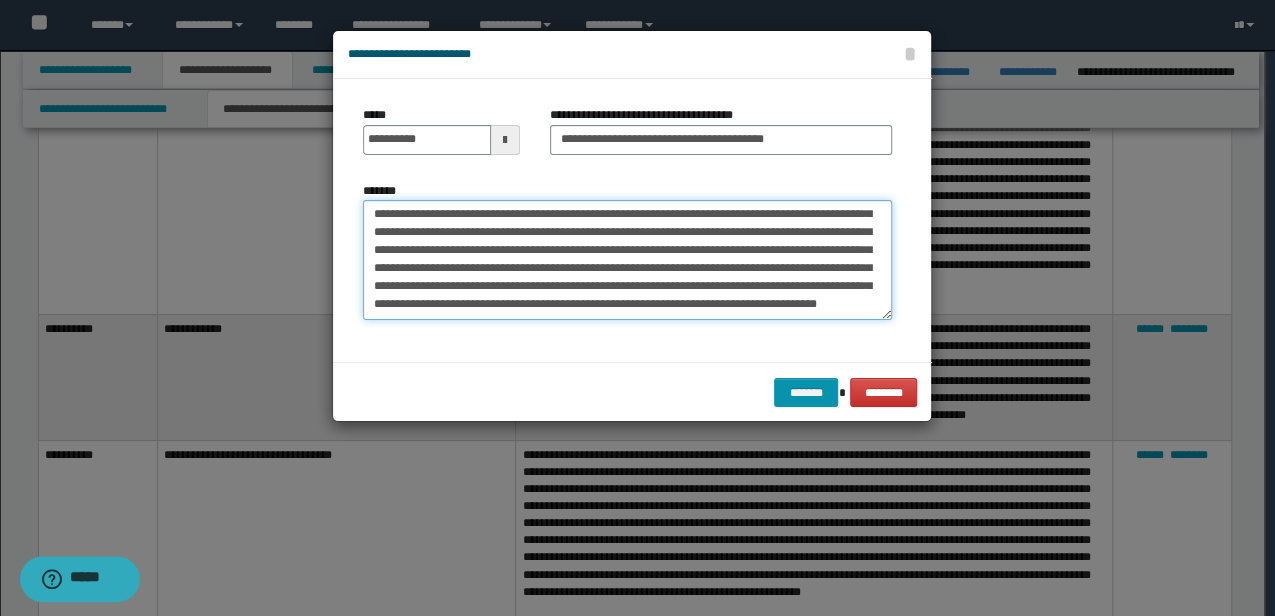 click on "**********" at bounding box center [627, 259] 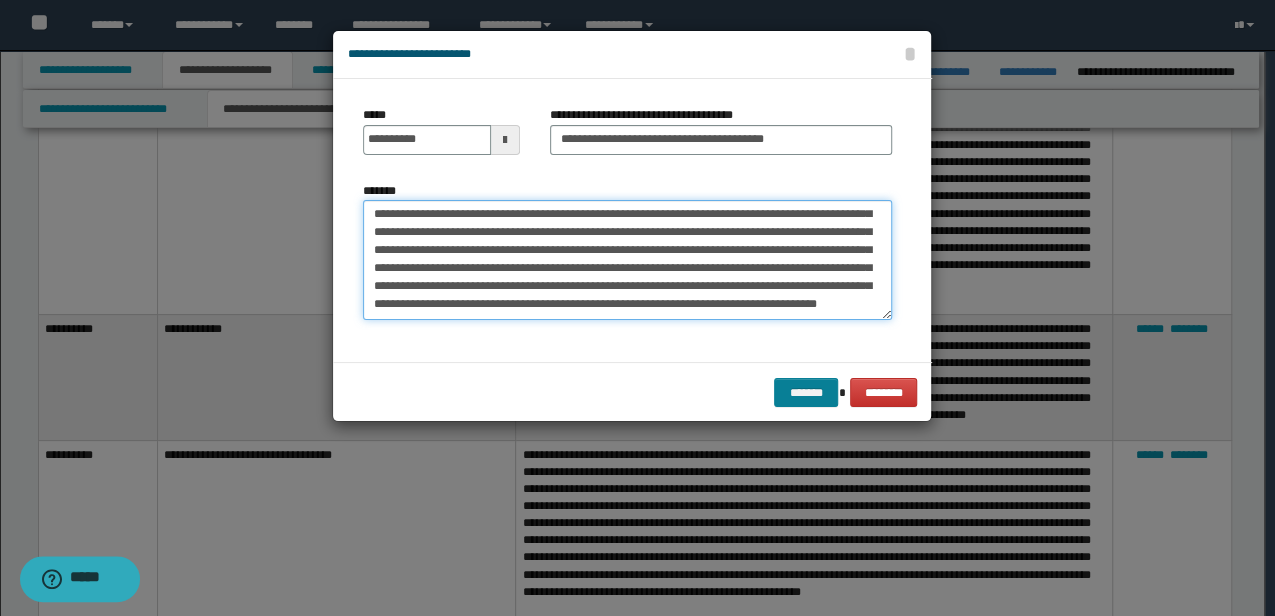 type on "**********" 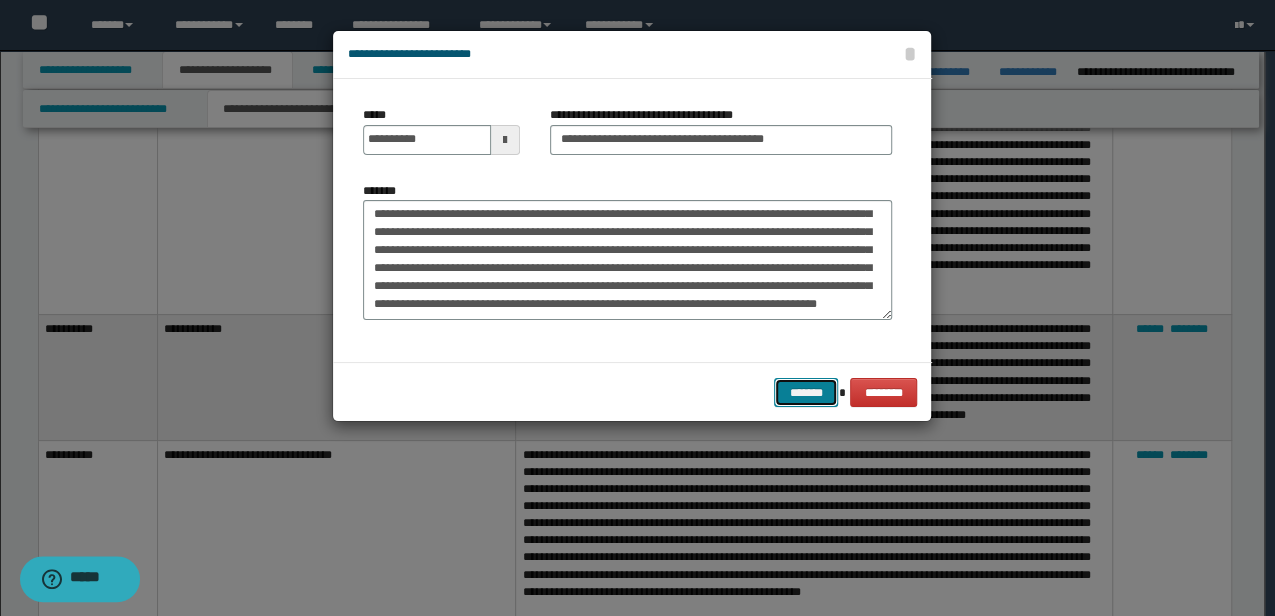 click on "*******" at bounding box center [806, 392] 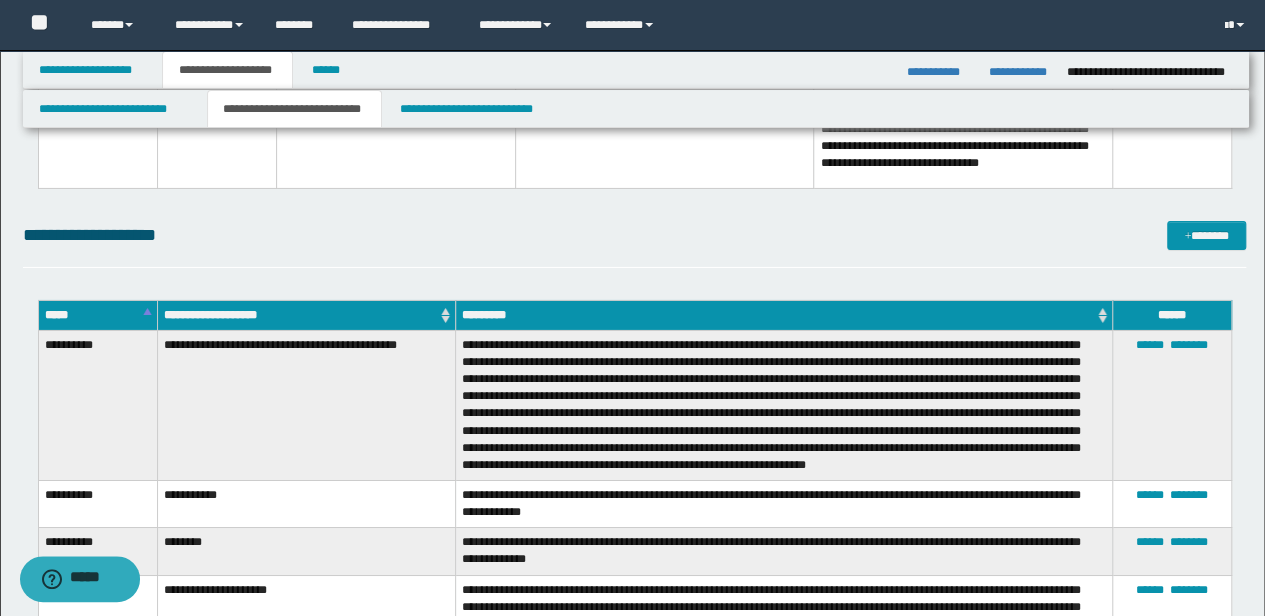 scroll, scrollTop: 3346, scrollLeft: 0, axis: vertical 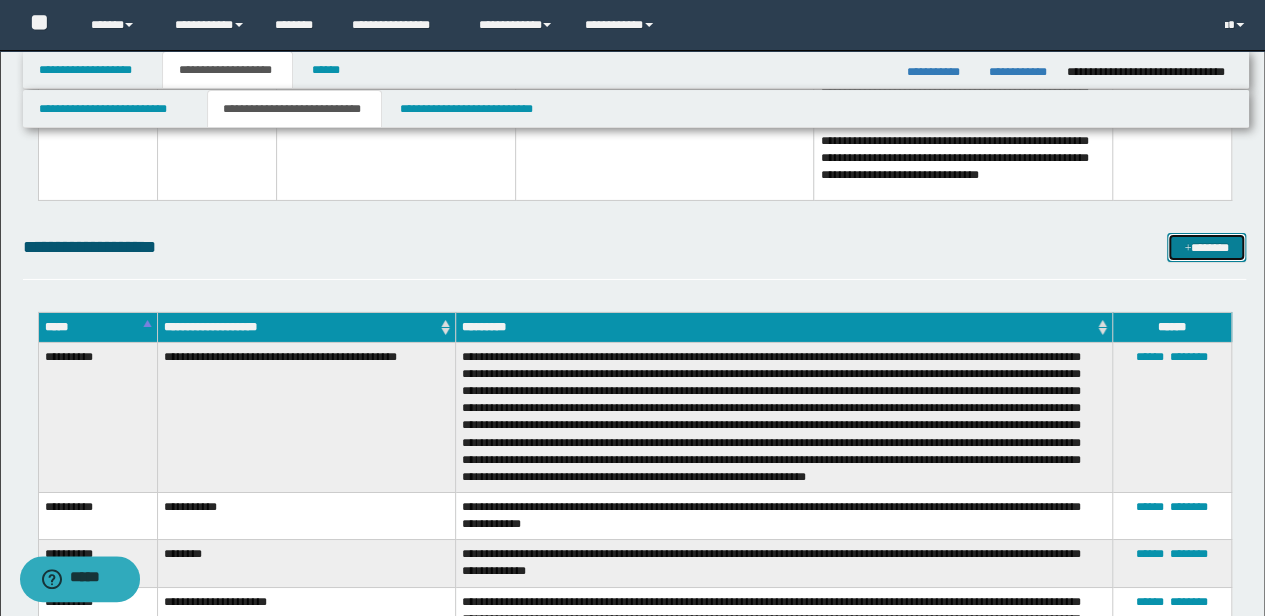 click on "*******" at bounding box center [1206, 247] 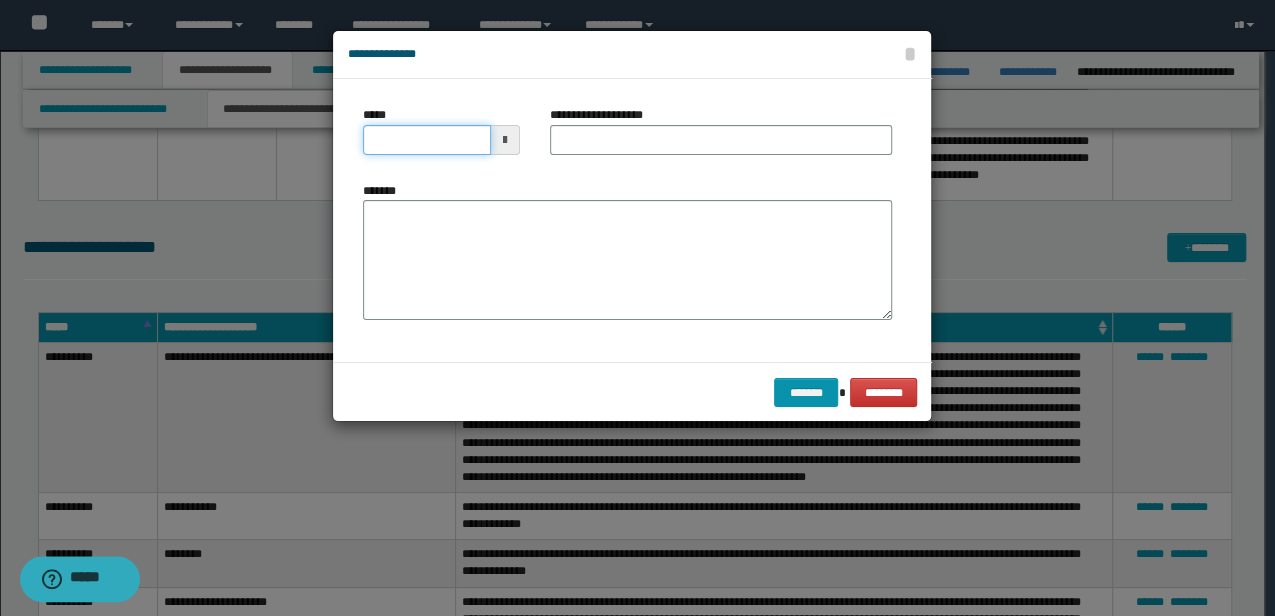click on "*****" at bounding box center [426, 140] 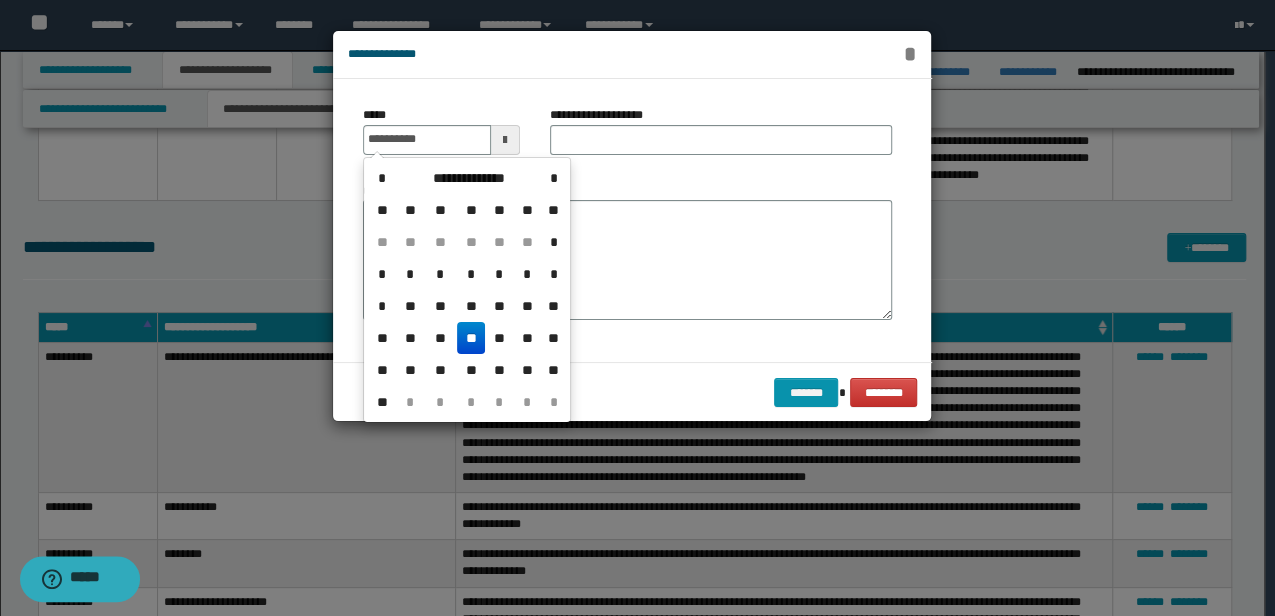 type on "**********" 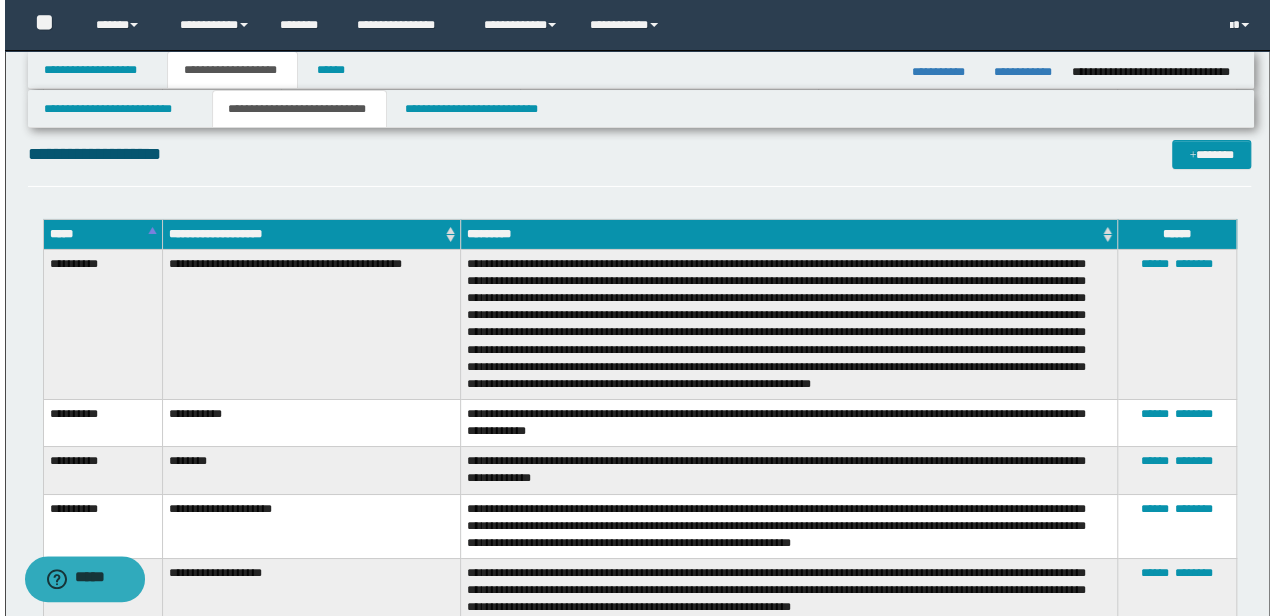 scroll, scrollTop: 3302, scrollLeft: 0, axis: vertical 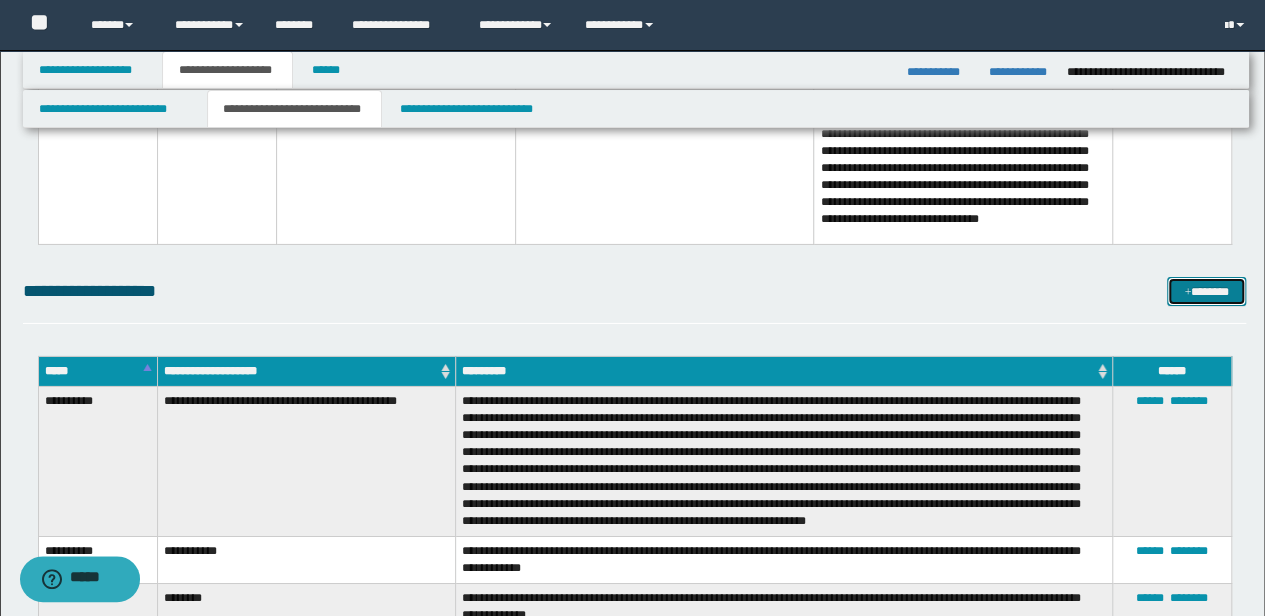 click on "*******" at bounding box center (1206, 291) 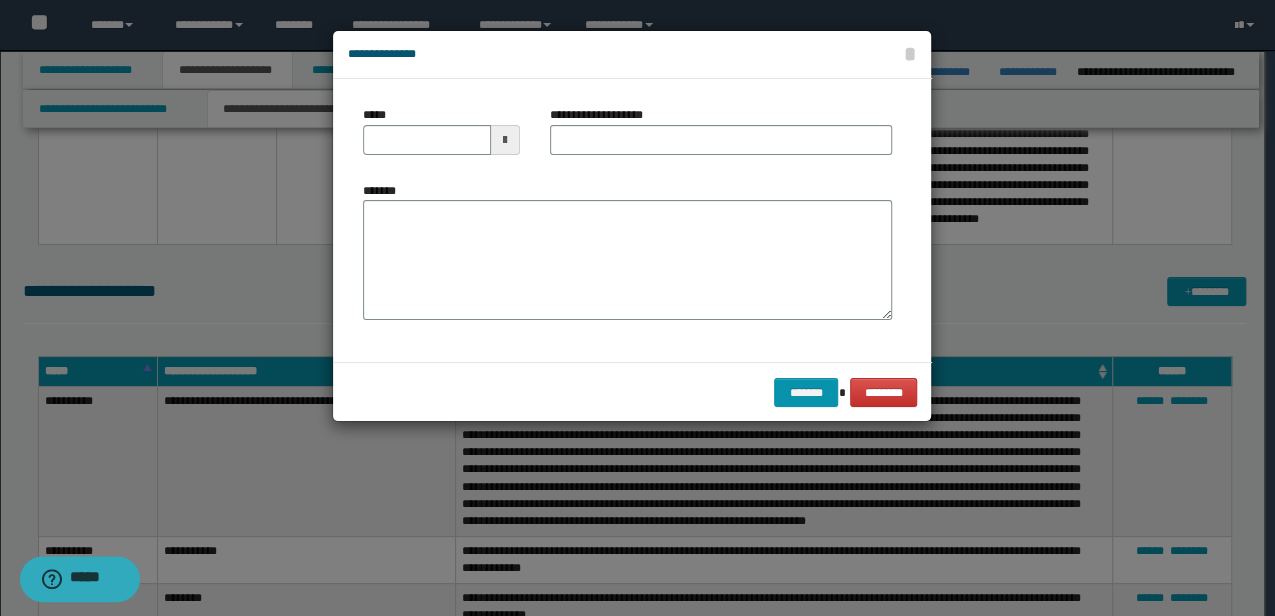 click on "*****" at bounding box center [441, 138] 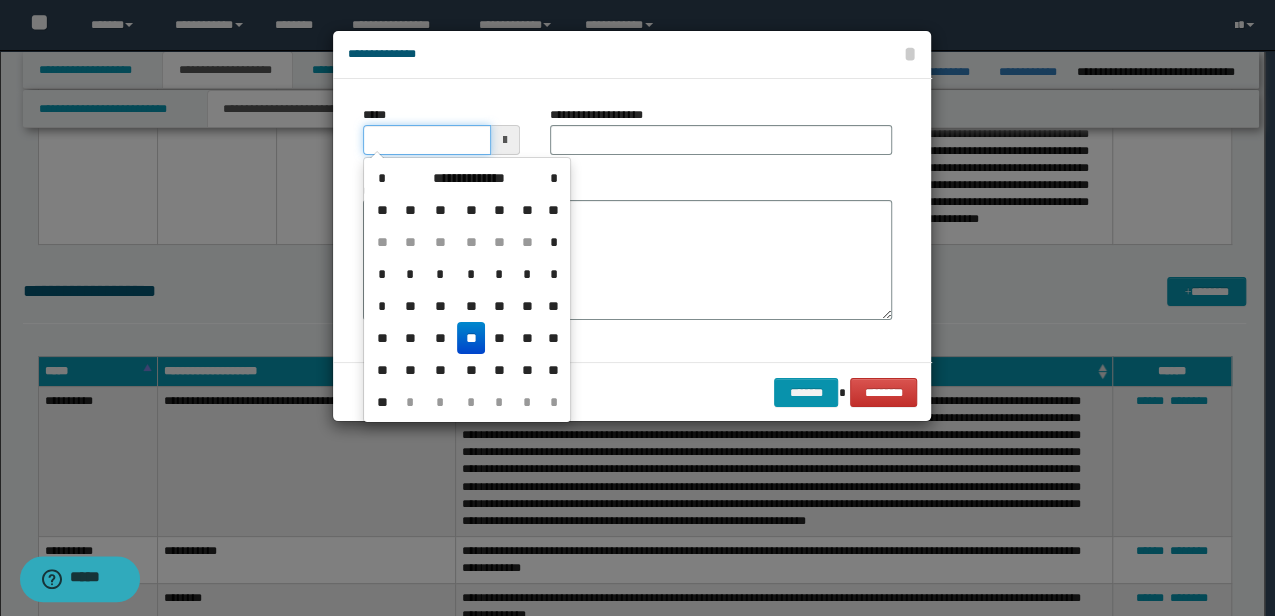 click on "*****" at bounding box center (426, 140) 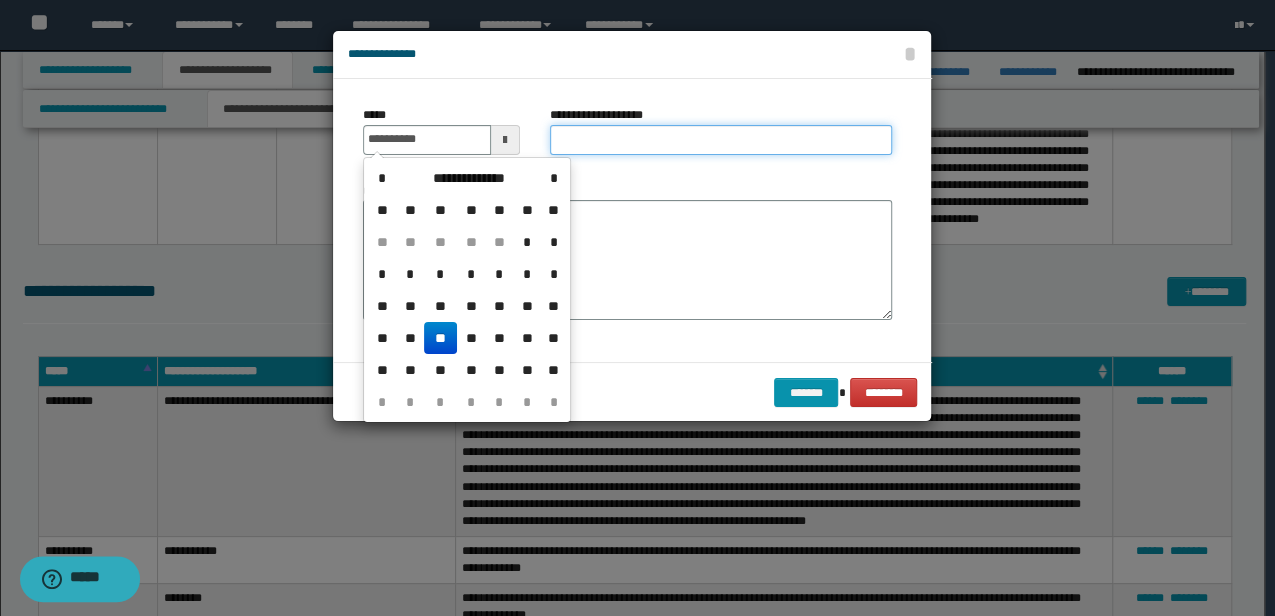 type on "**********" 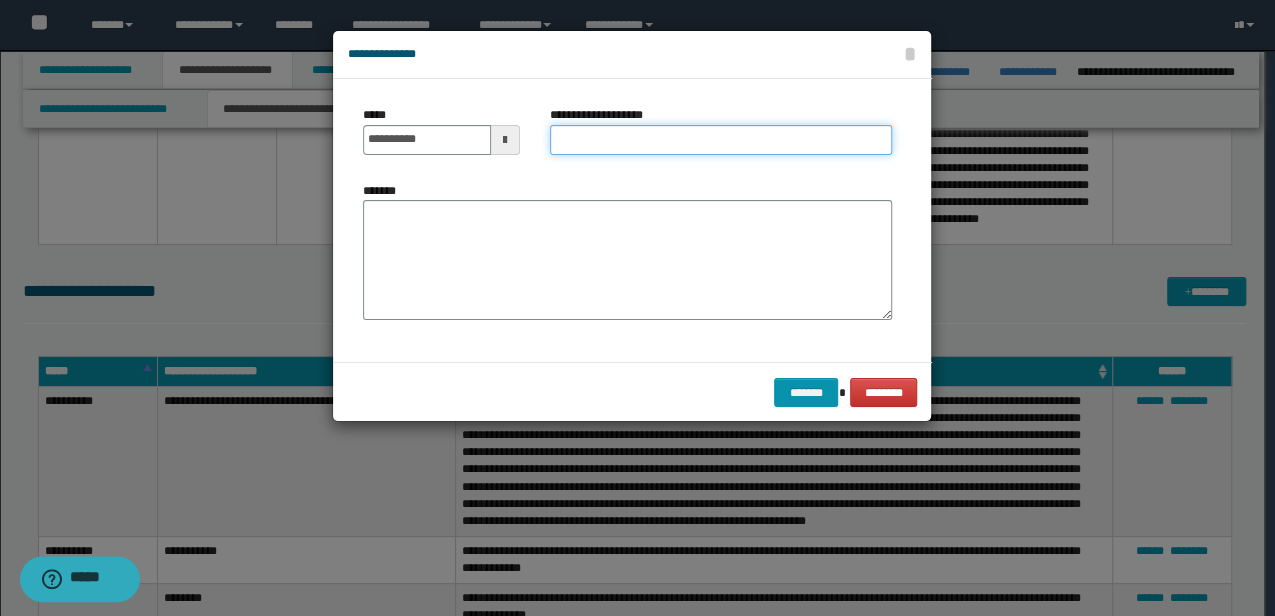 click on "**********" at bounding box center (721, 140) 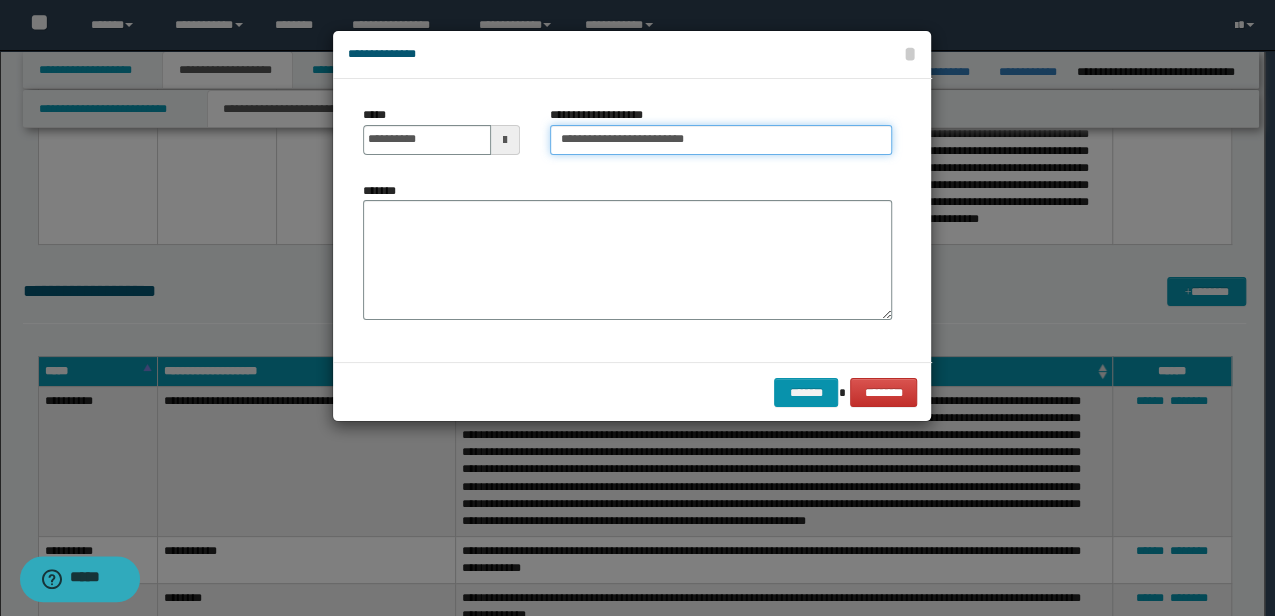 type on "**********" 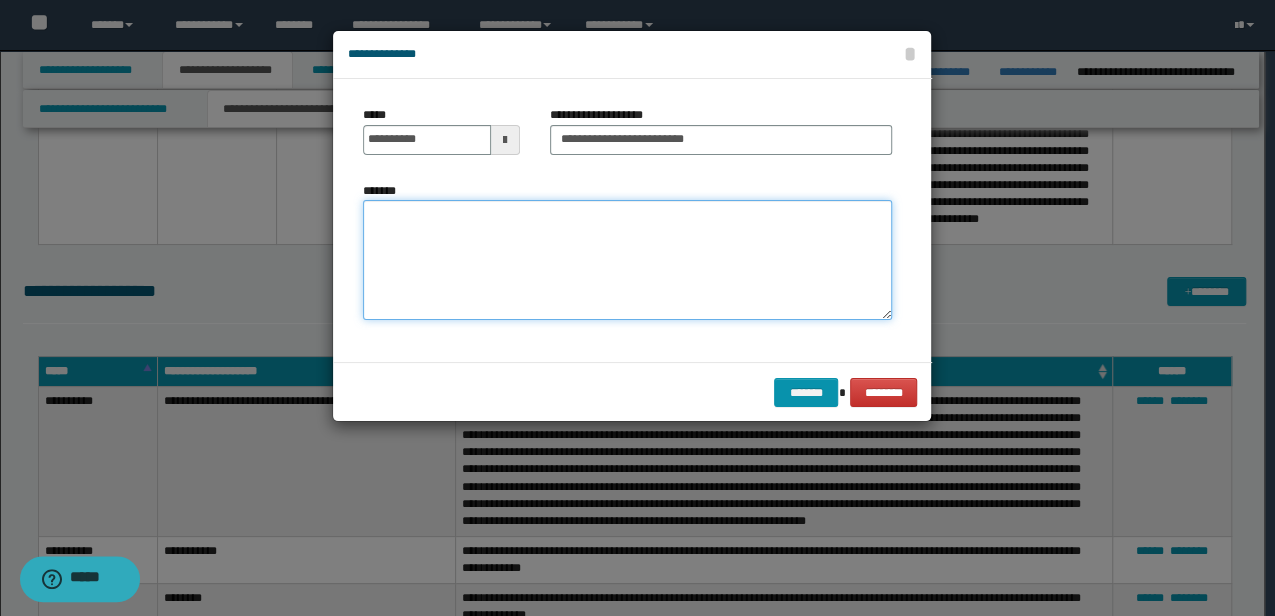 click on "*******" at bounding box center [627, 260] 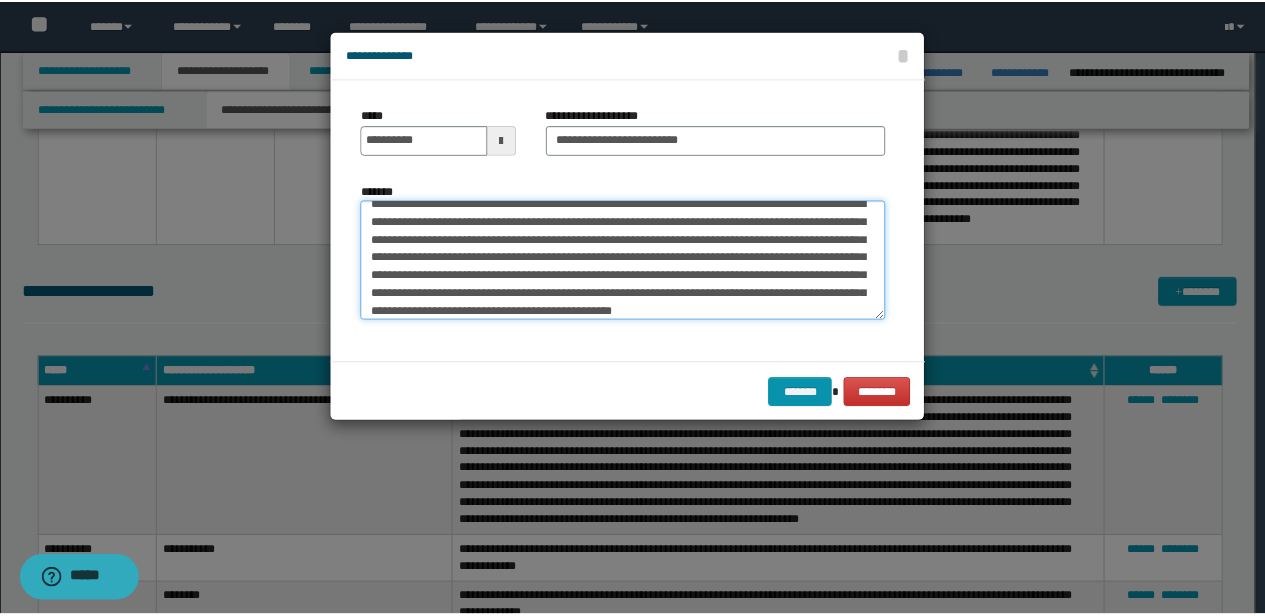 scroll, scrollTop: 30, scrollLeft: 0, axis: vertical 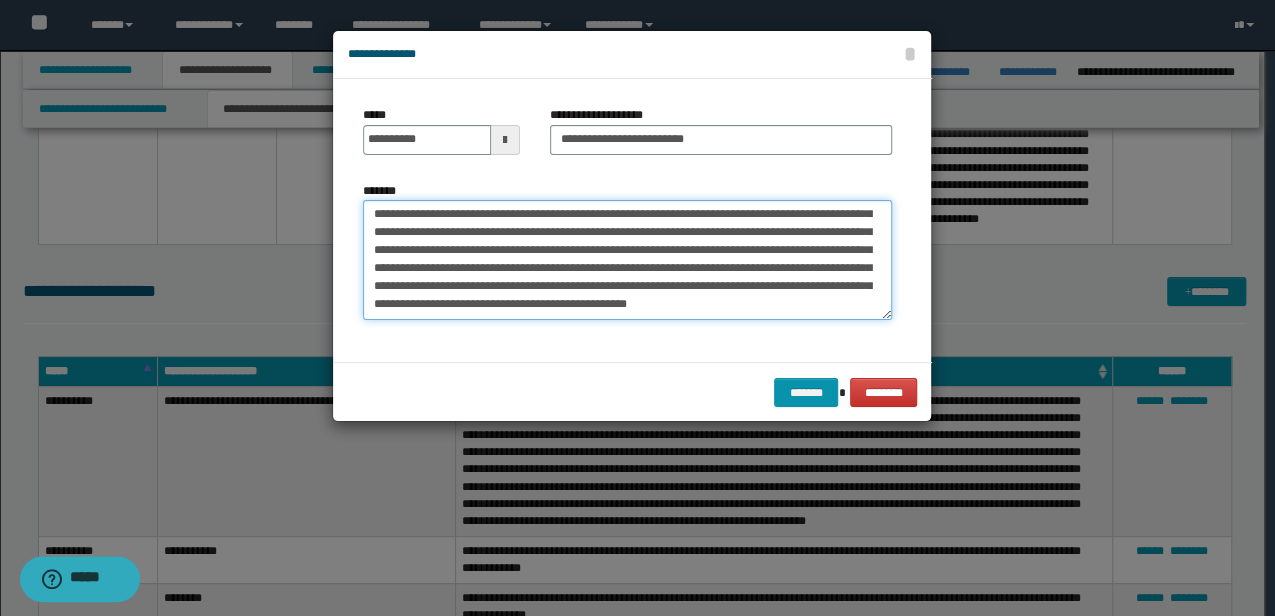 type on "**********" 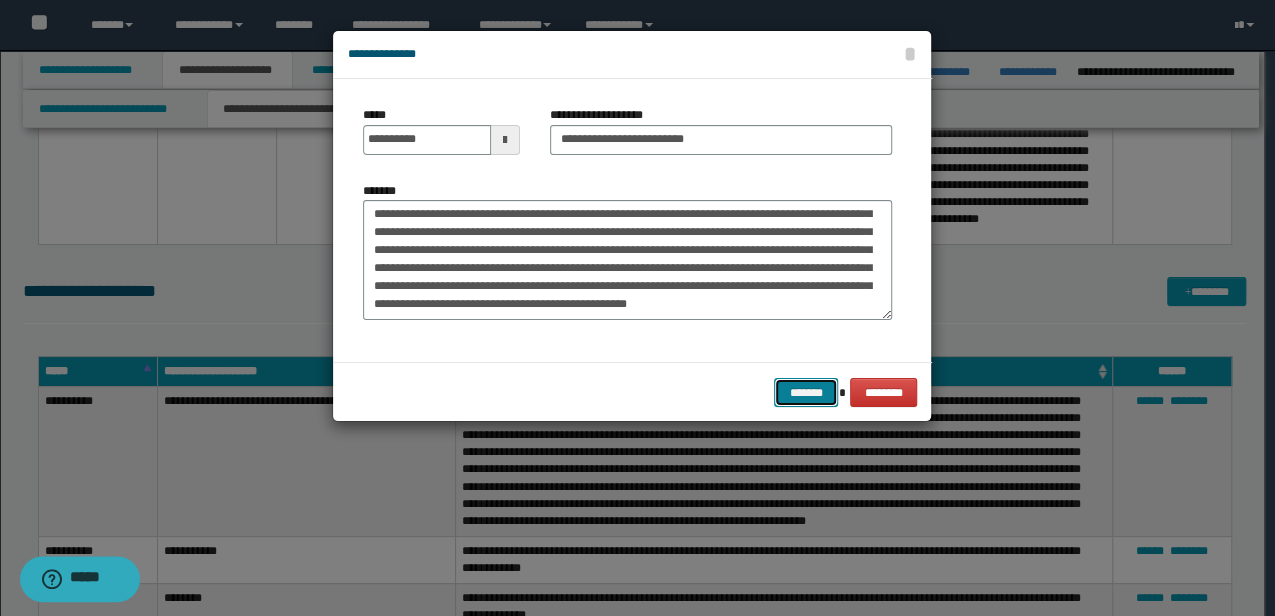 click on "*******" at bounding box center [806, 392] 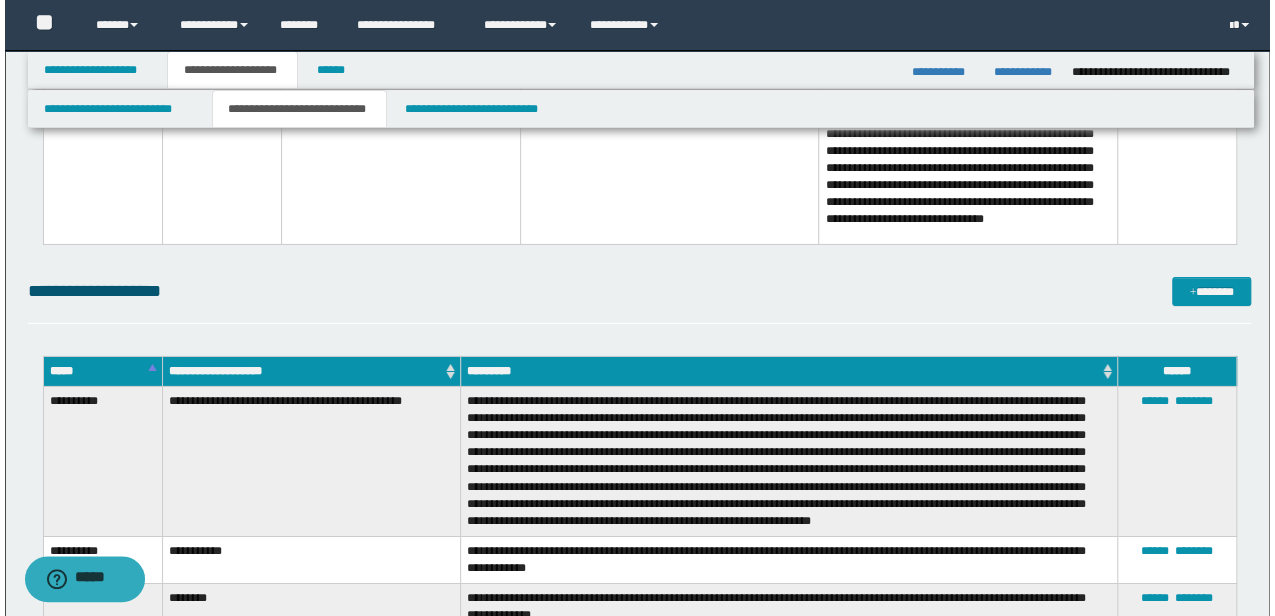 scroll, scrollTop: 601, scrollLeft: 0, axis: vertical 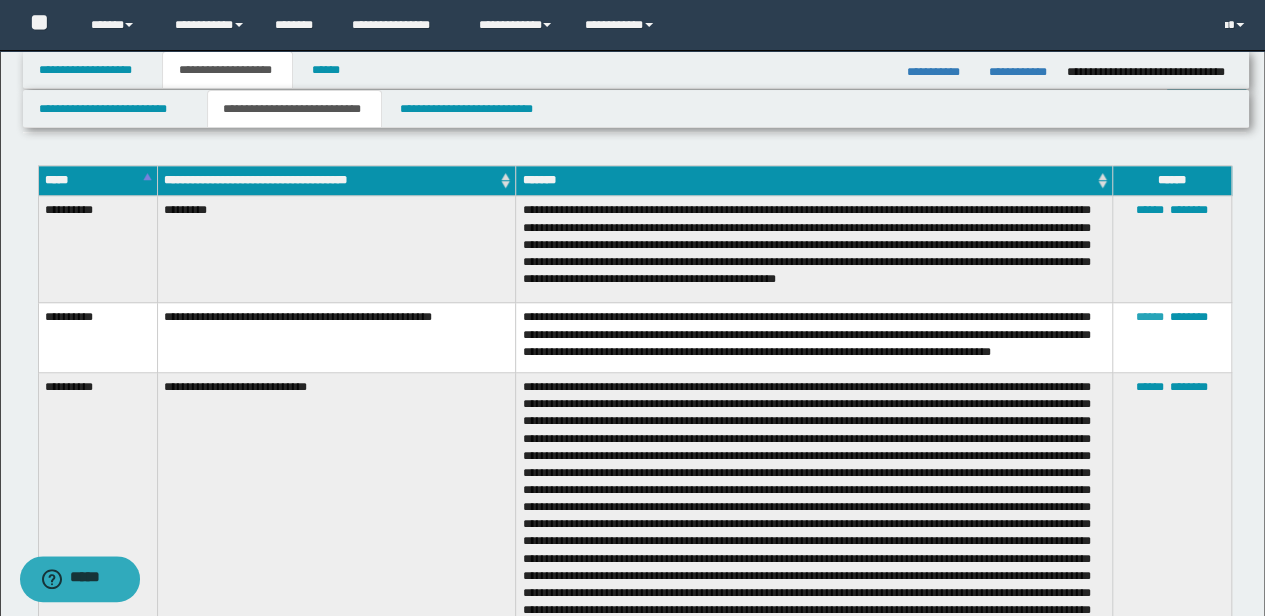 click on "******" at bounding box center (1150, 317) 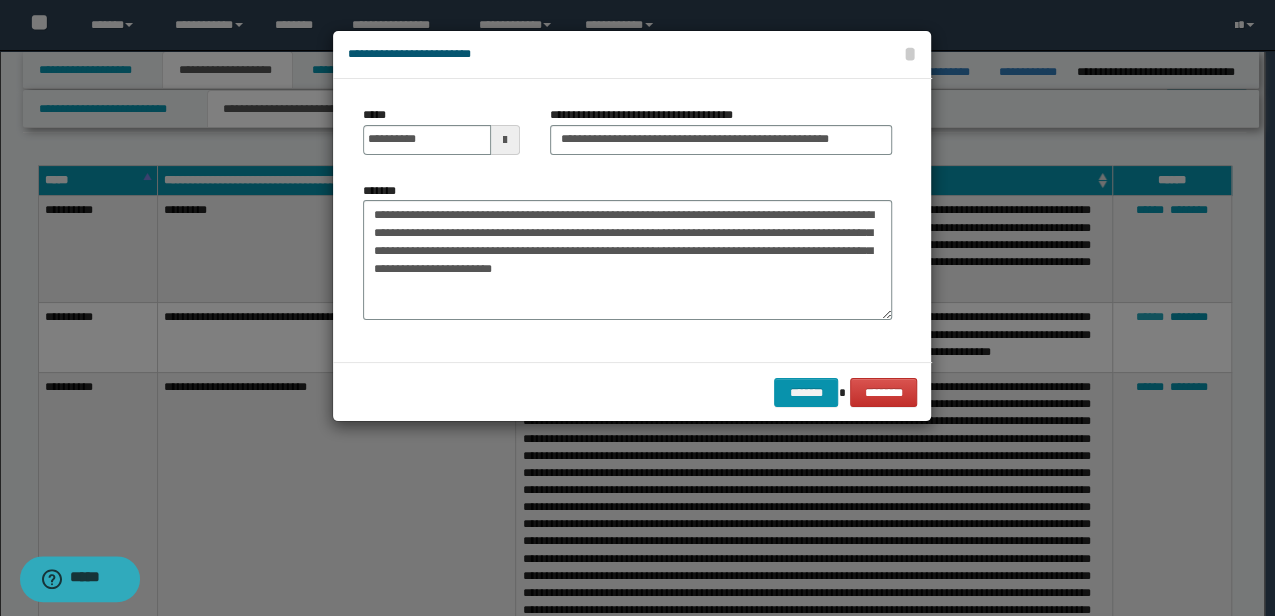 scroll, scrollTop: 0, scrollLeft: 0, axis: both 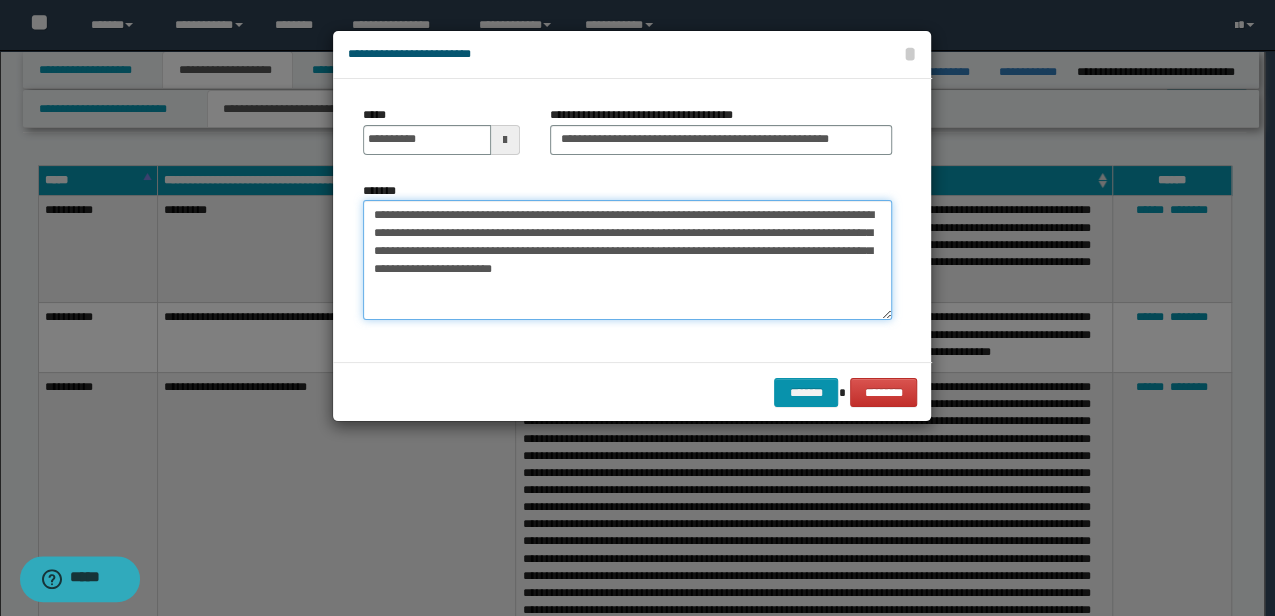 click on "**********" at bounding box center [627, 259] 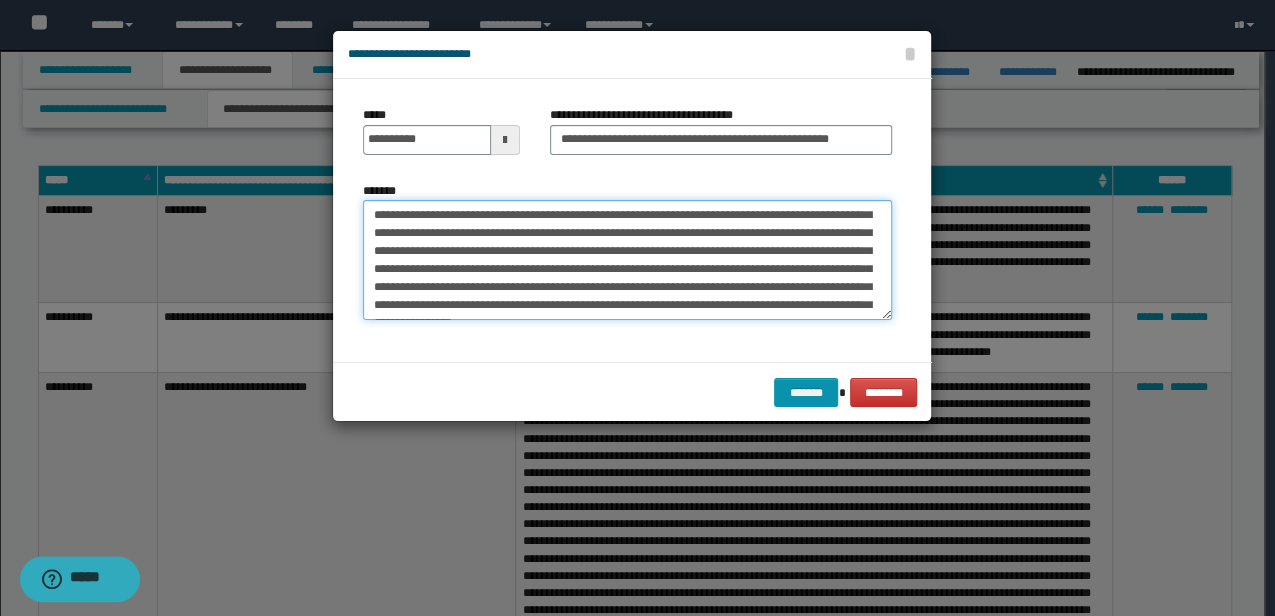 scroll, scrollTop: 36, scrollLeft: 0, axis: vertical 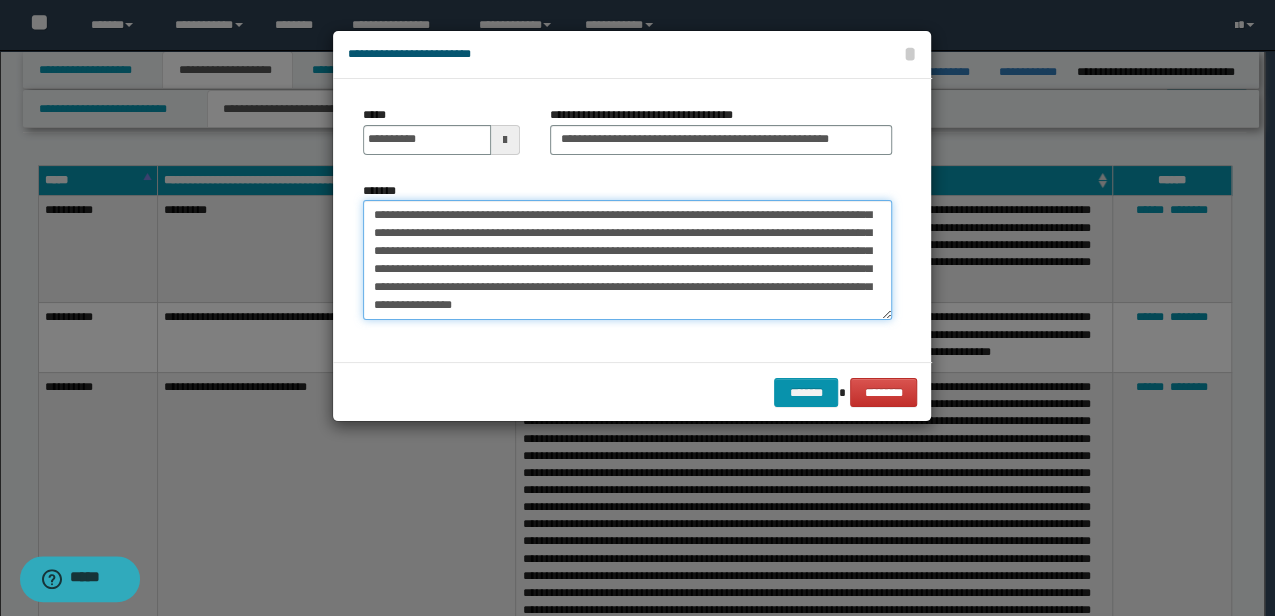 click on "**********" at bounding box center (627, 259) 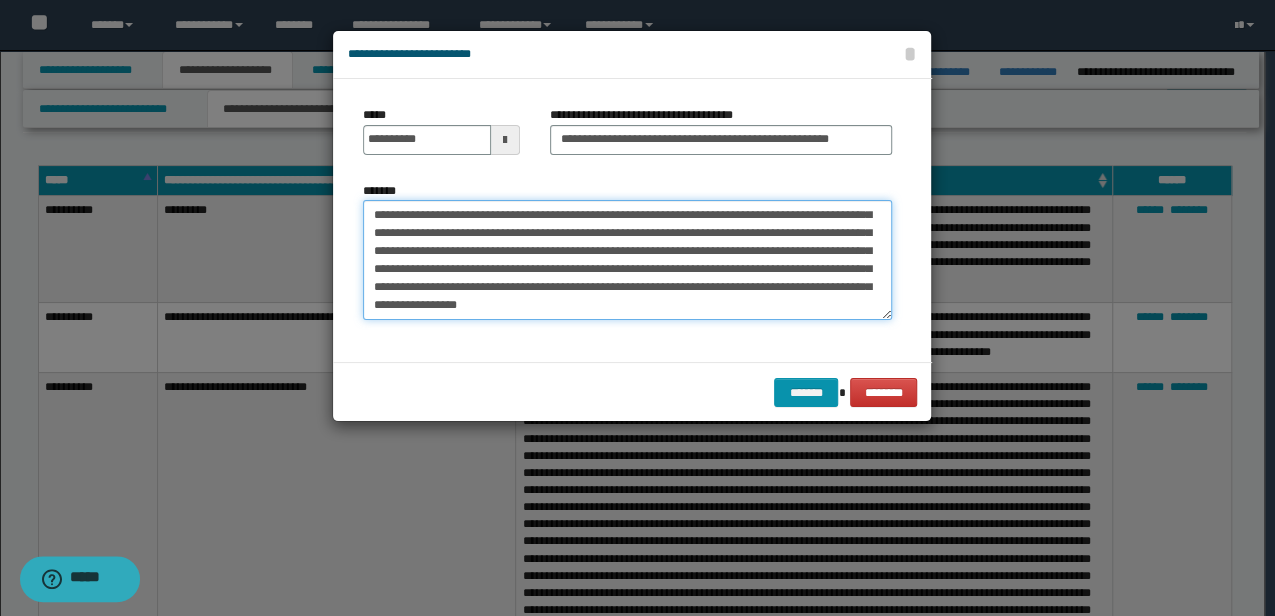 type on "**********" 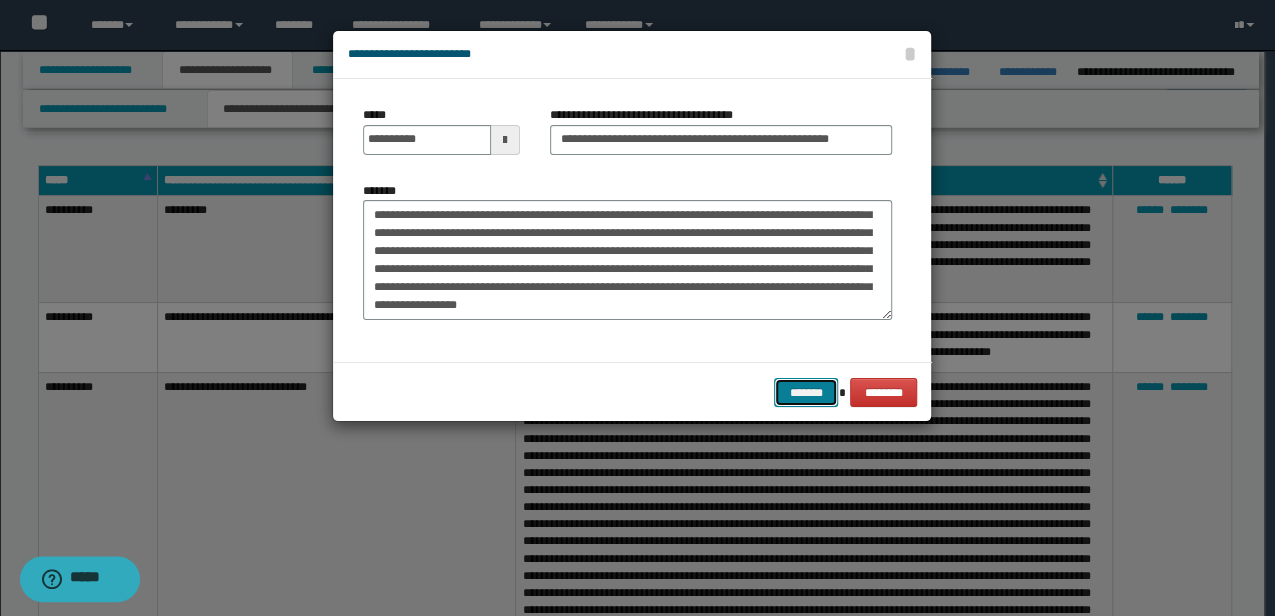 type 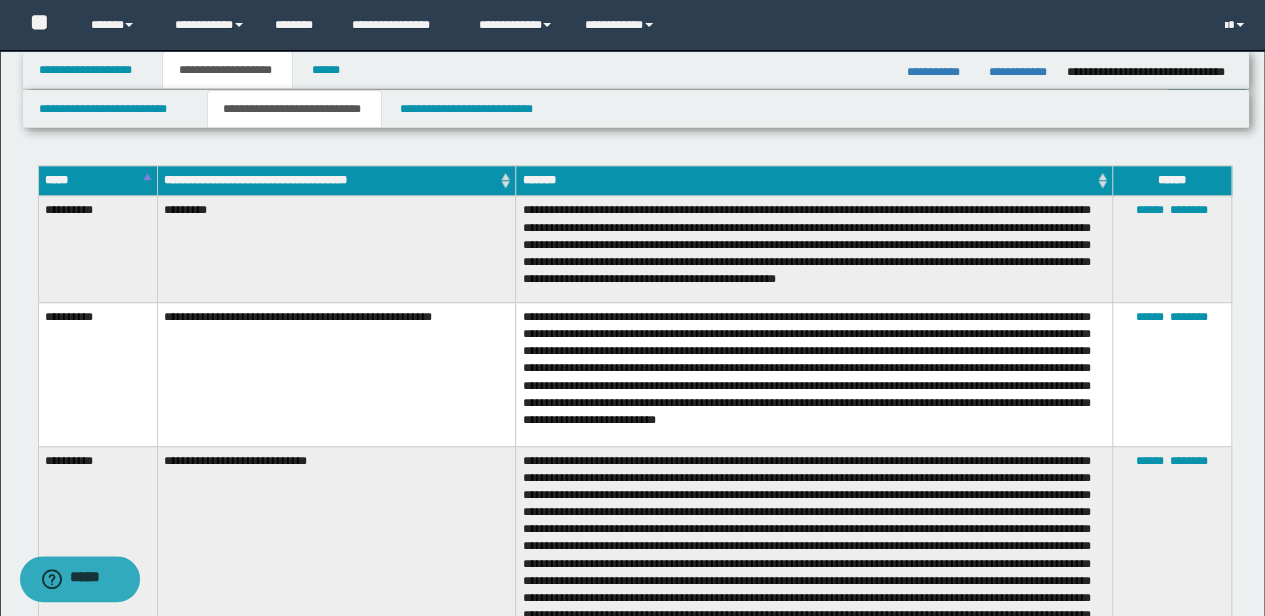 click on "******    ********" at bounding box center [1171, 249] 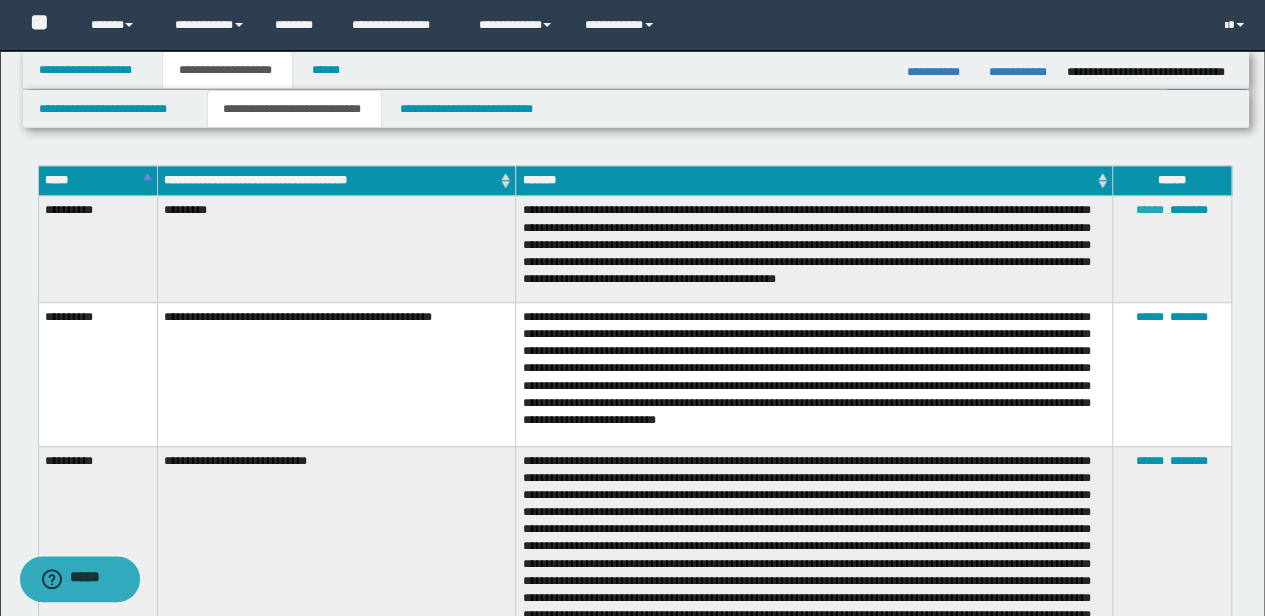 click on "******" at bounding box center (1150, 210) 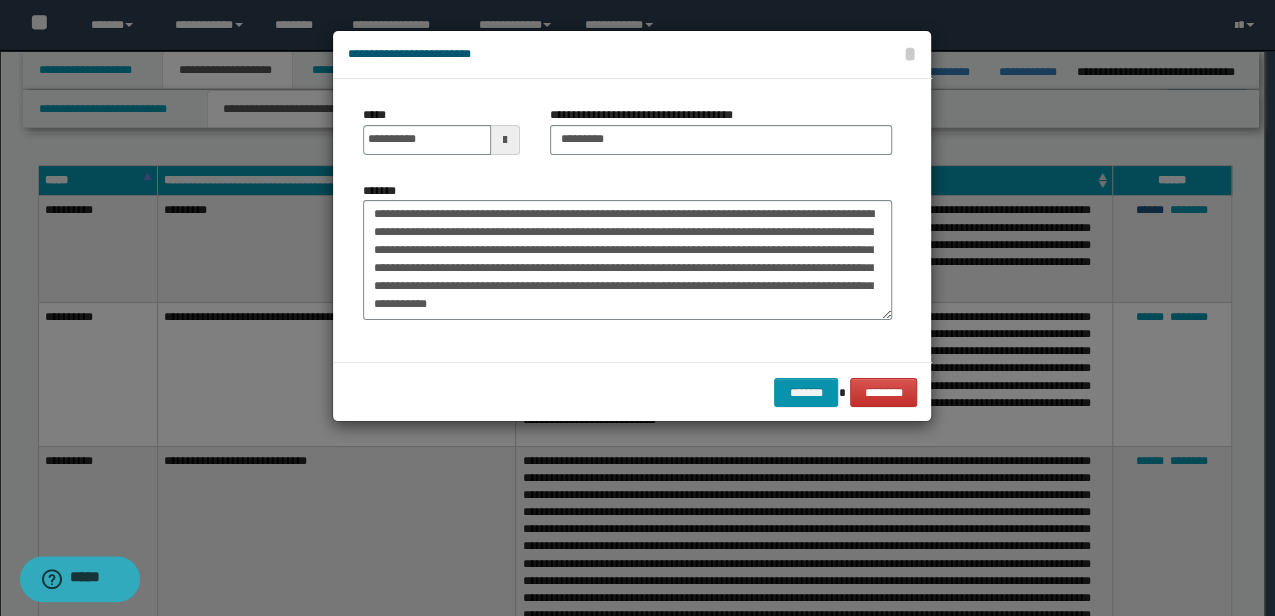 scroll, scrollTop: 0, scrollLeft: 0, axis: both 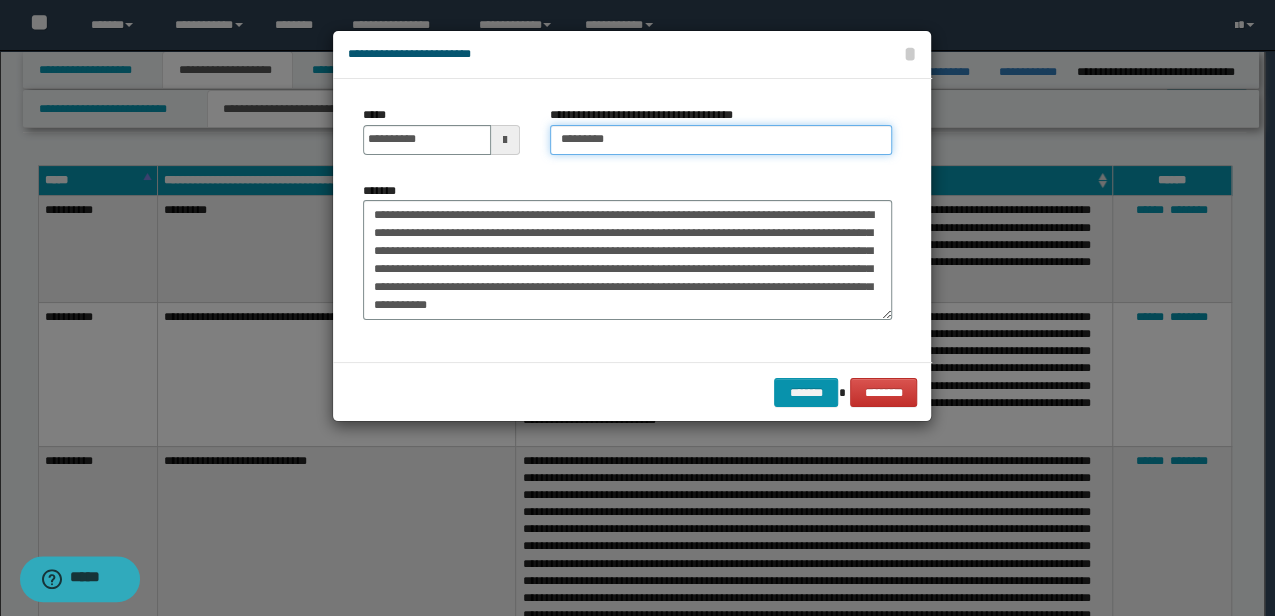 drag, startPoint x: 674, startPoint y: 142, endPoint x: 498, endPoint y: 129, distance: 176.47946 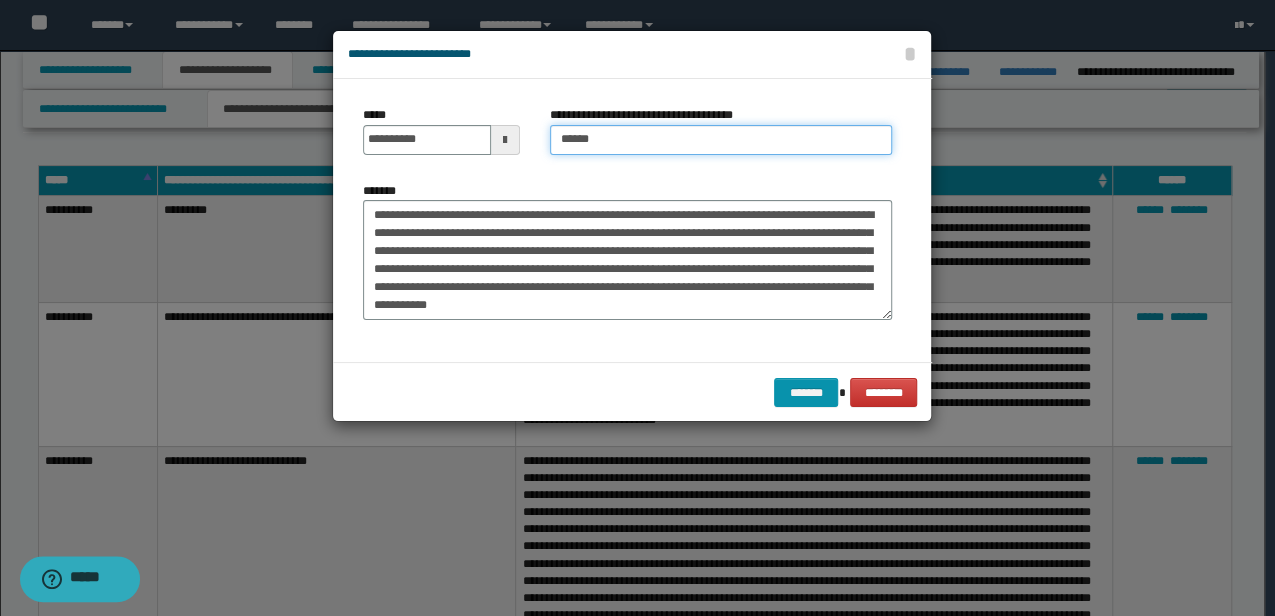 type on "**********" 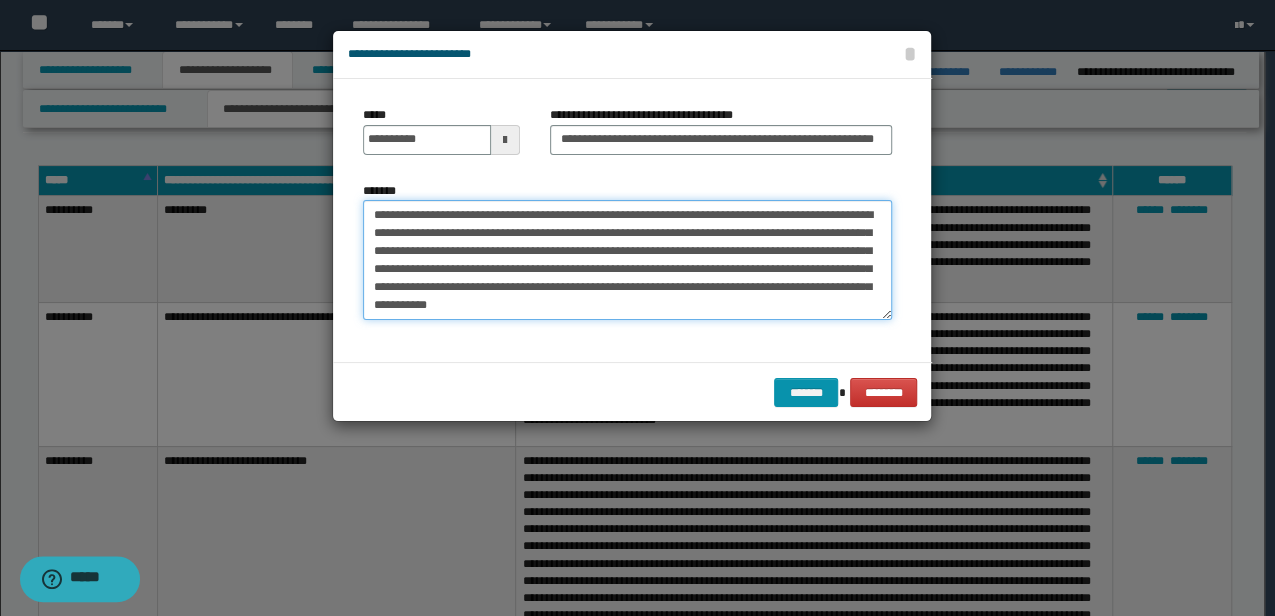 drag, startPoint x: 636, startPoint y: 266, endPoint x: 541, endPoint y: 248, distance: 96.69022 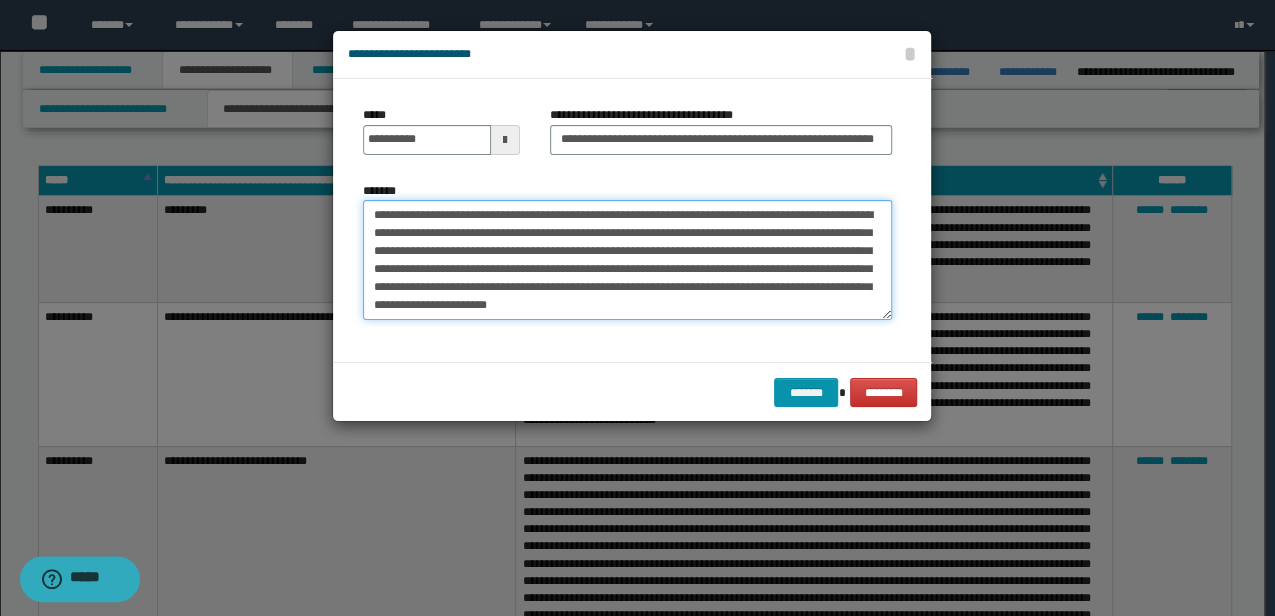 click on "**********" at bounding box center [627, 259] 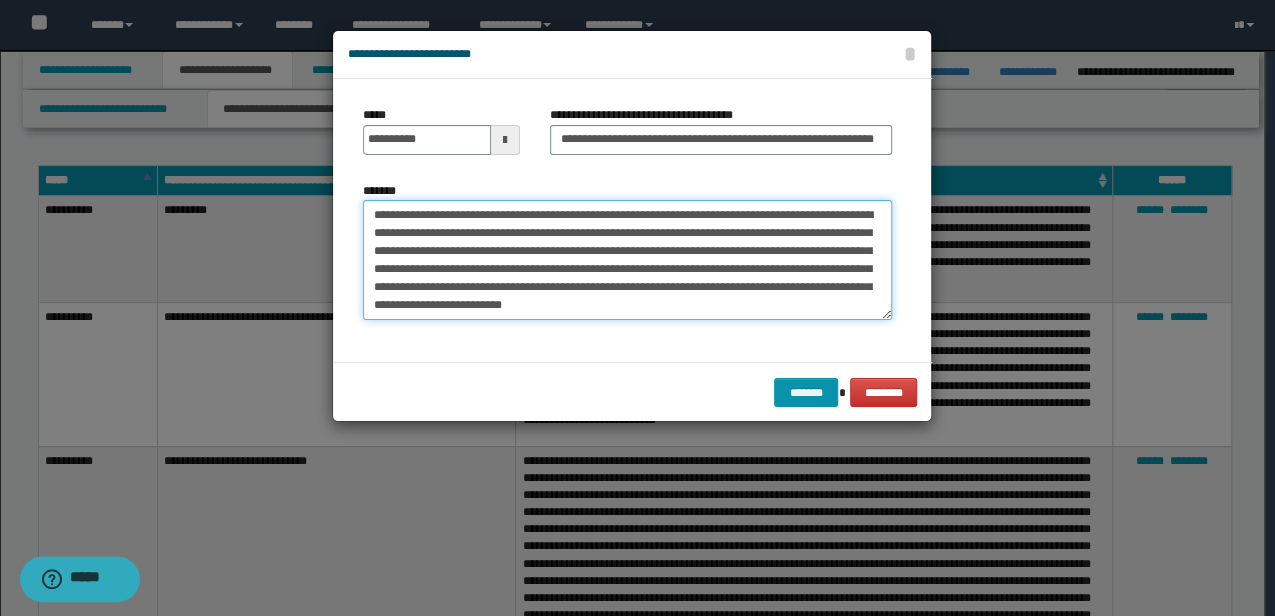 click on "**********" at bounding box center (627, 259) 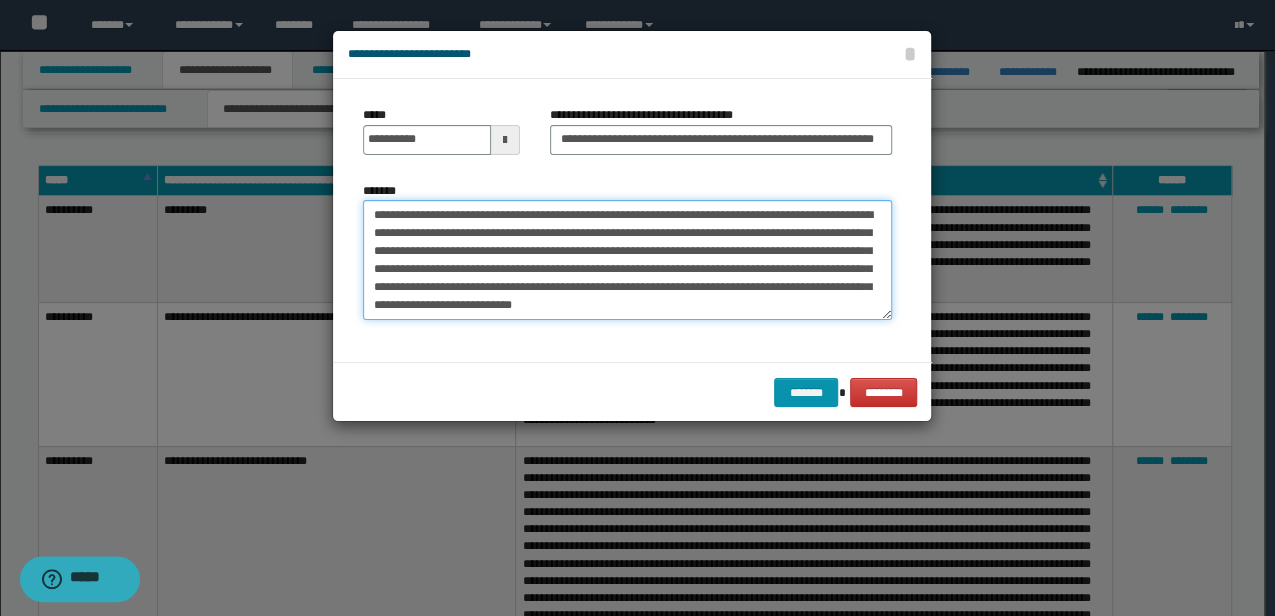 drag, startPoint x: 686, startPoint y: 252, endPoint x: 657, endPoint y: 248, distance: 29.274563 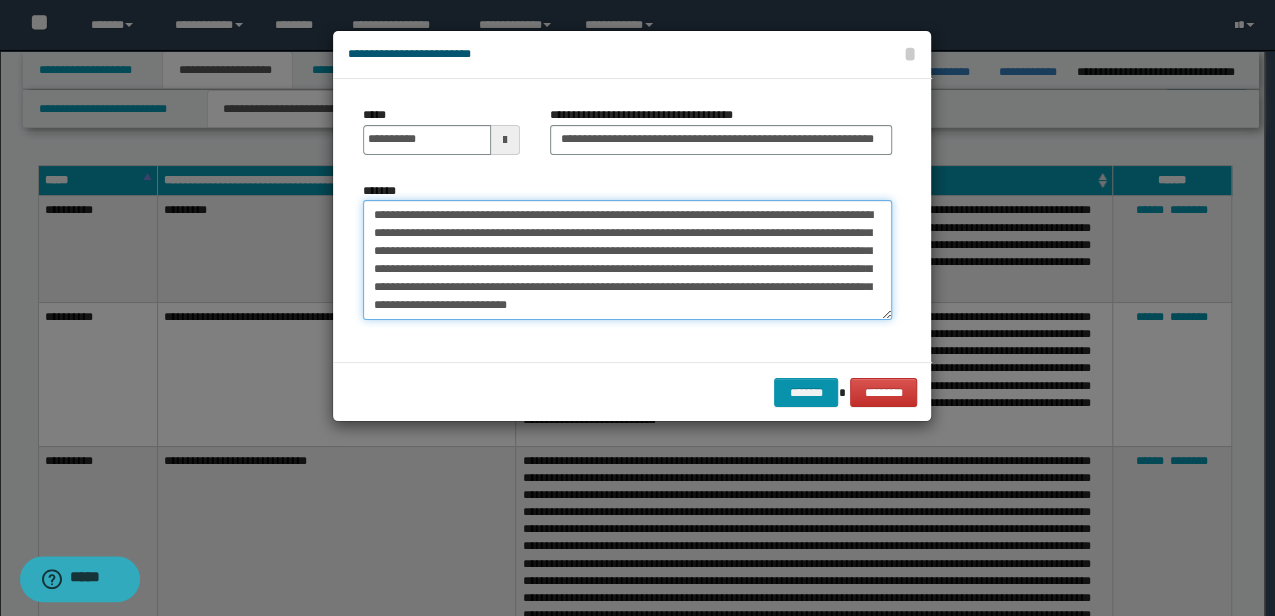 click on "**********" at bounding box center (627, 259) 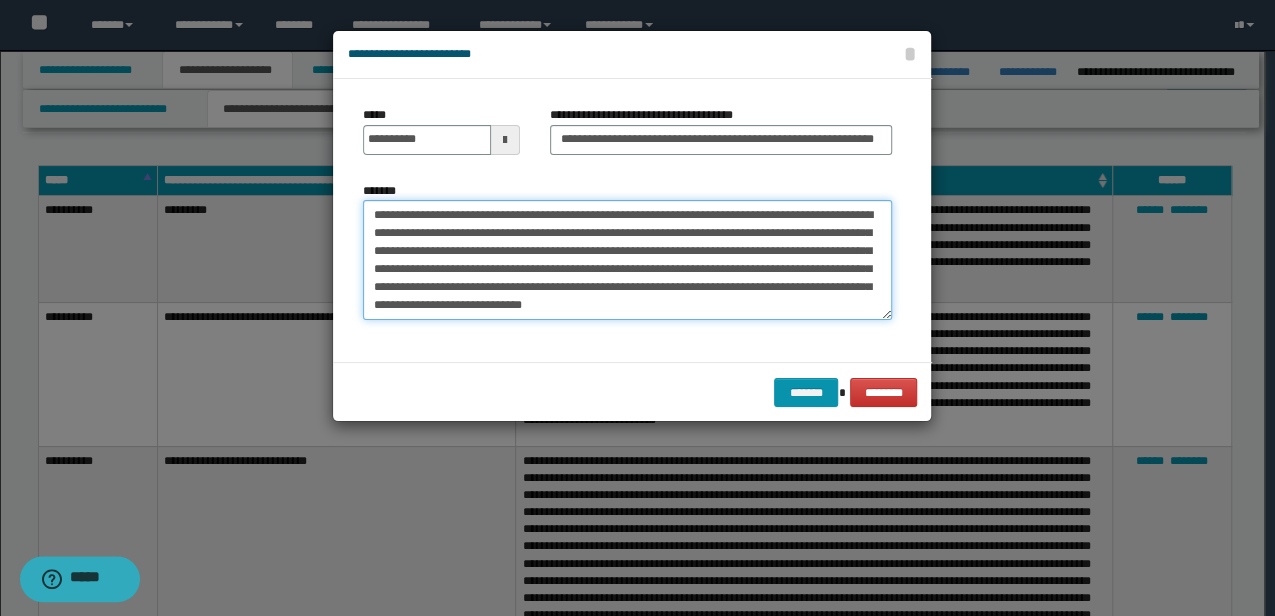 click on "**********" at bounding box center [627, 259] 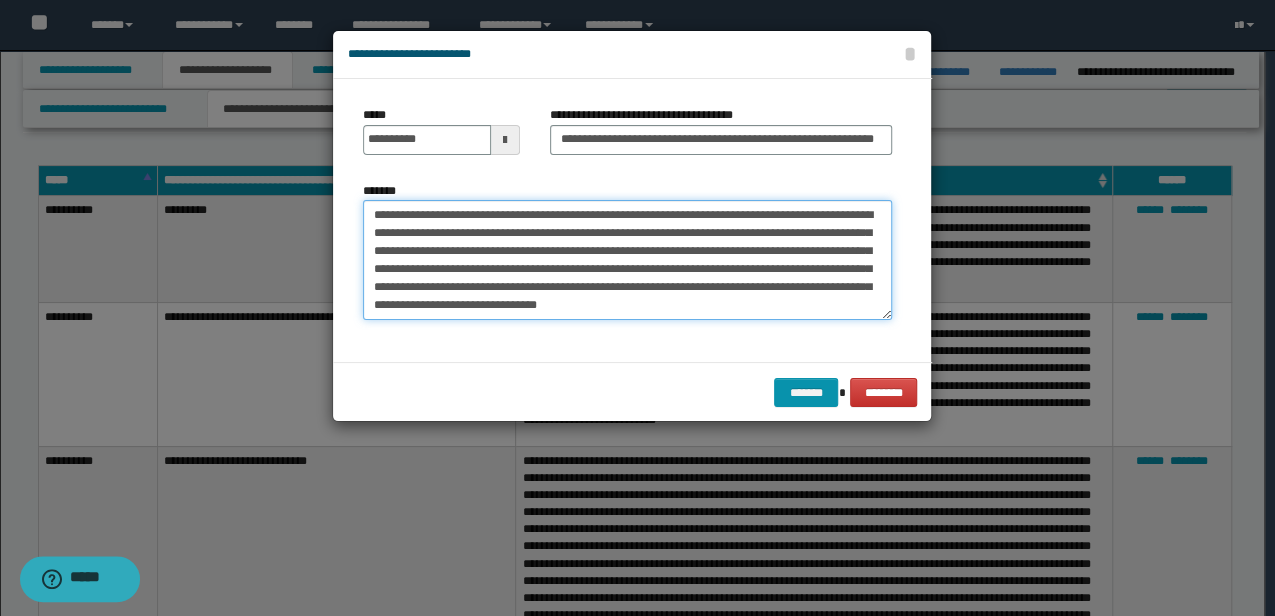 click on "**********" at bounding box center (627, 259) 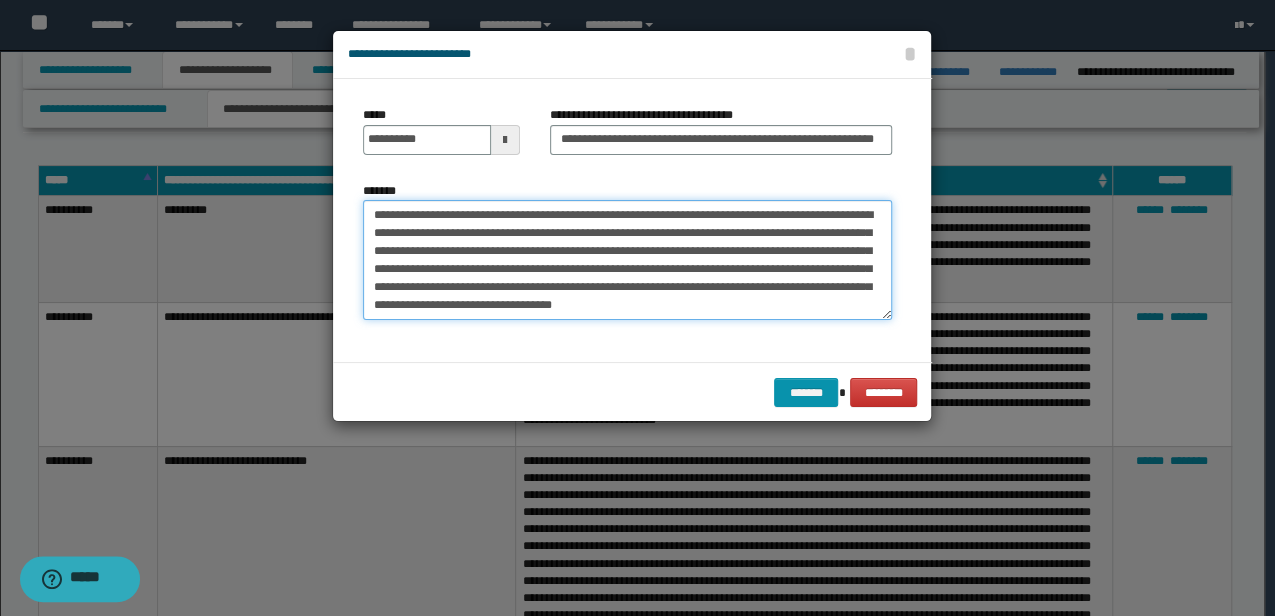 click on "**********" at bounding box center [627, 259] 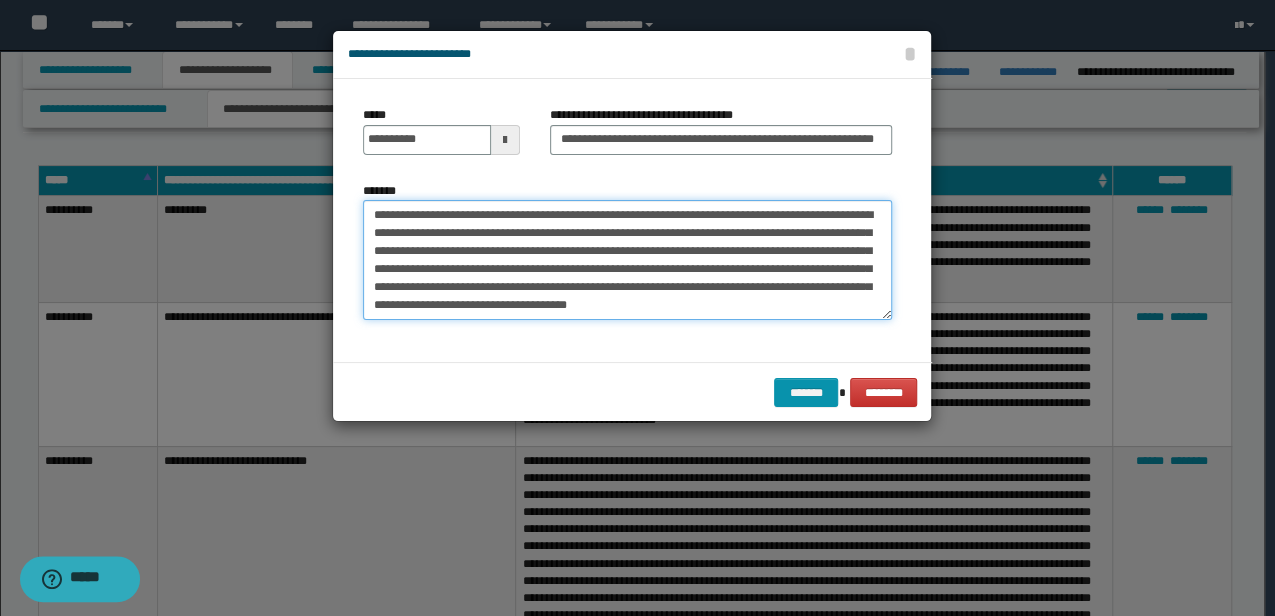 click on "**********" at bounding box center [627, 259] 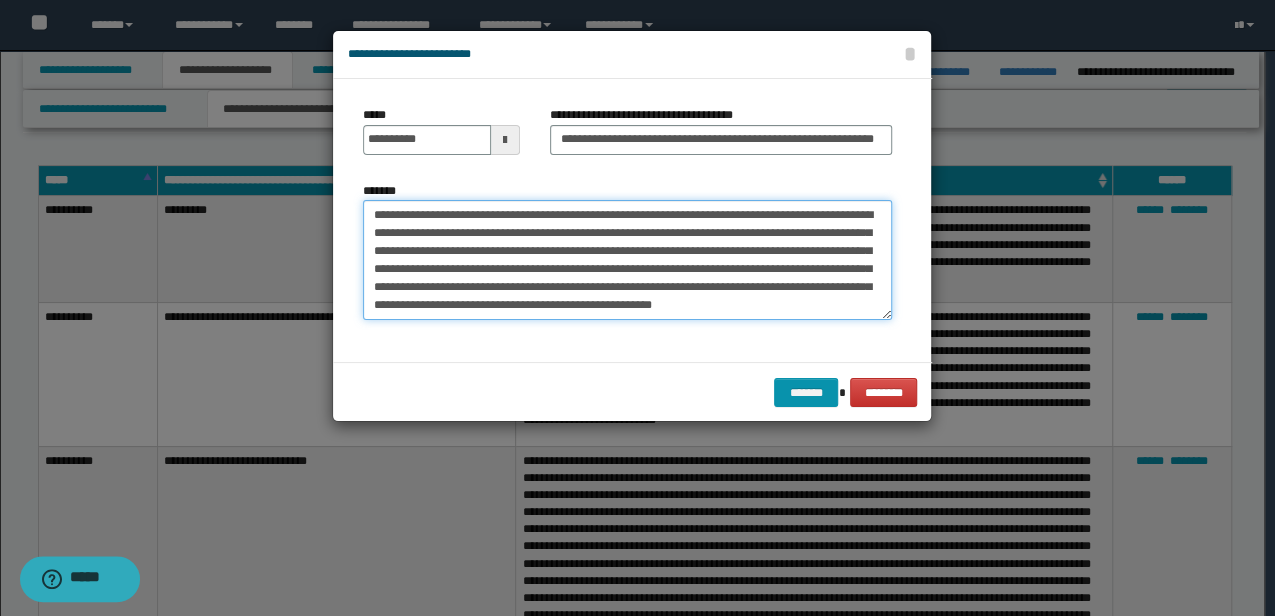 click on "**********" at bounding box center (627, 259) 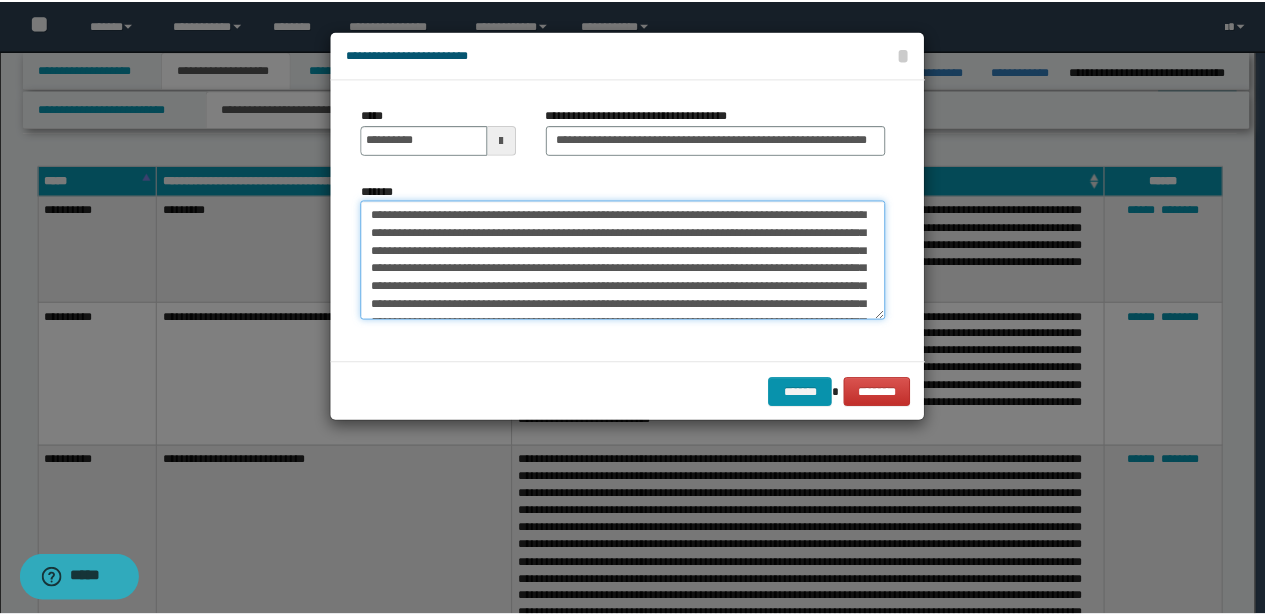 scroll, scrollTop: 66, scrollLeft: 0, axis: vertical 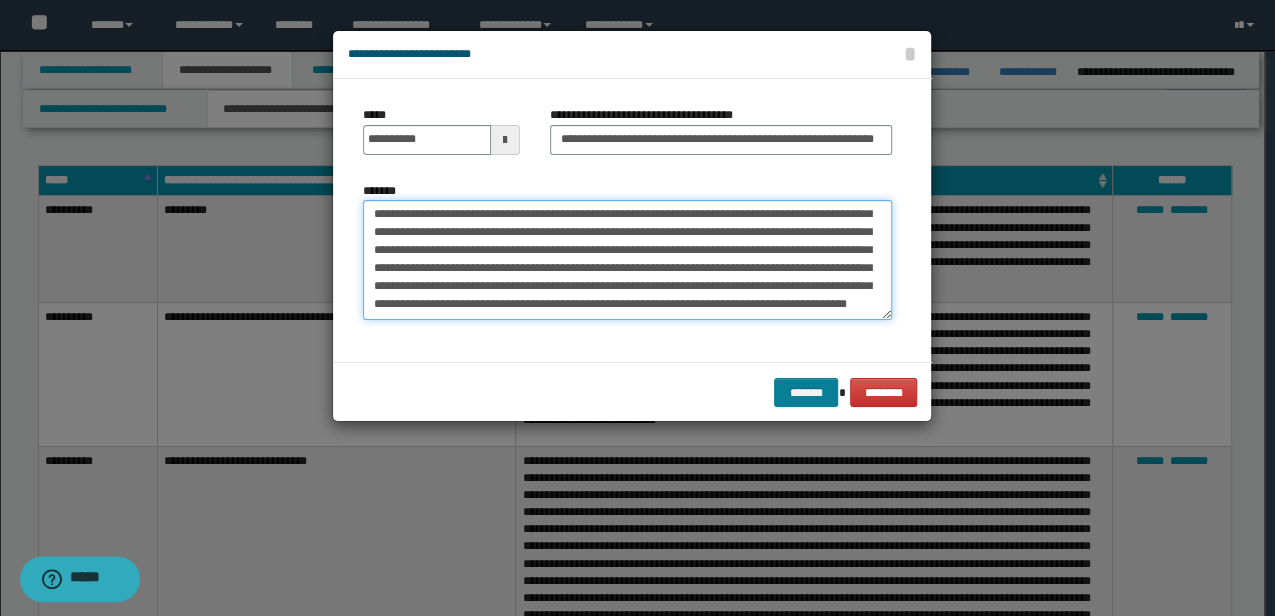 type on "**********" 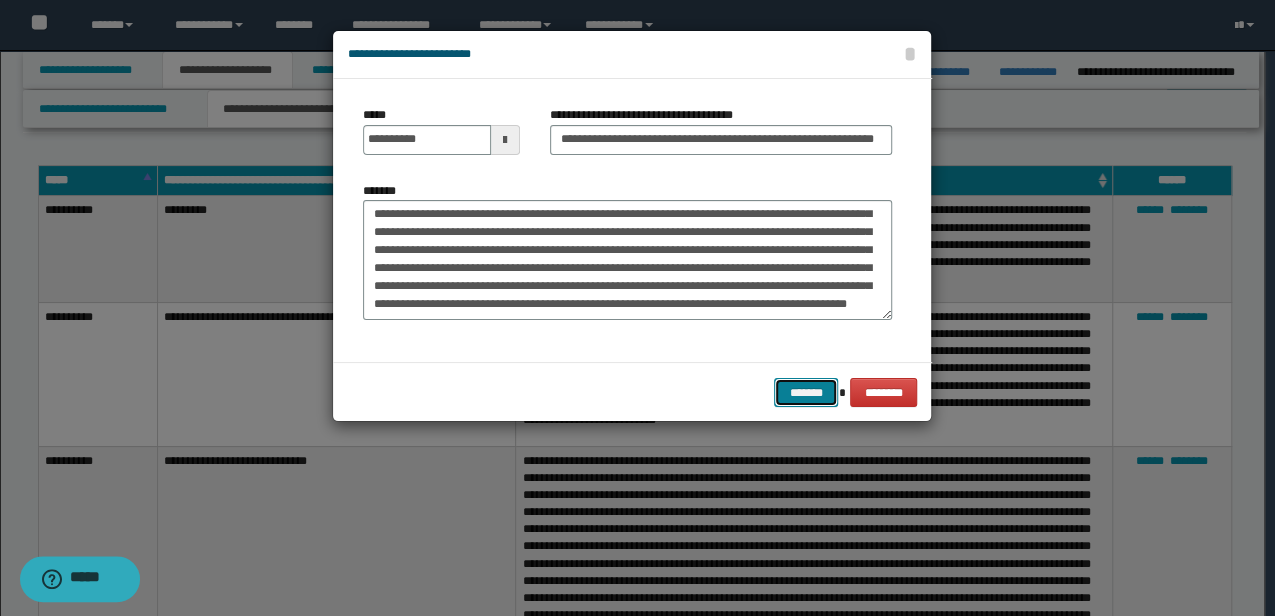 click on "*******" at bounding box center [806, 392] 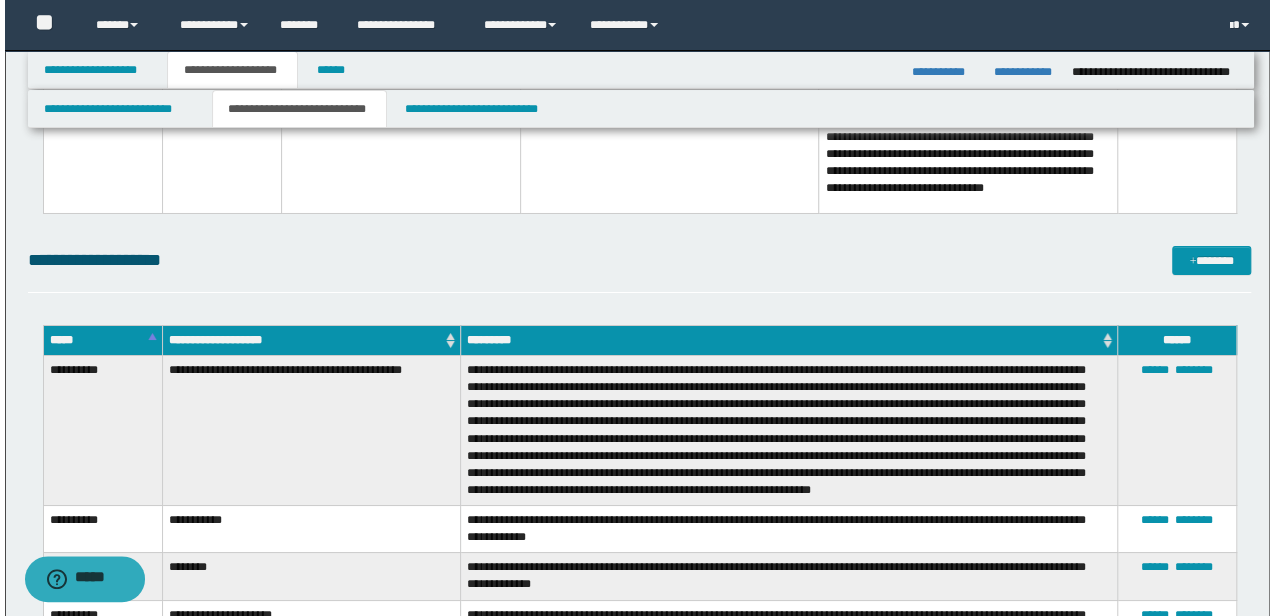 scroll, scrollTop: 3468, scrollLeft: 0, axis: vertical 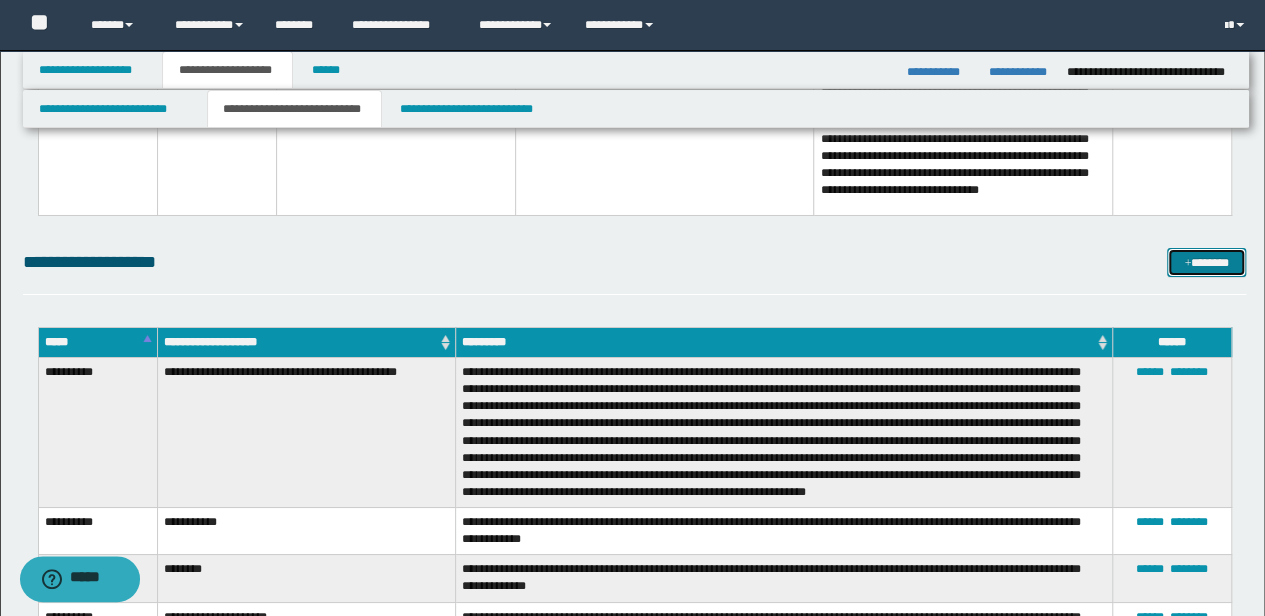 click on "*******" at bounding box center (1206, 262) 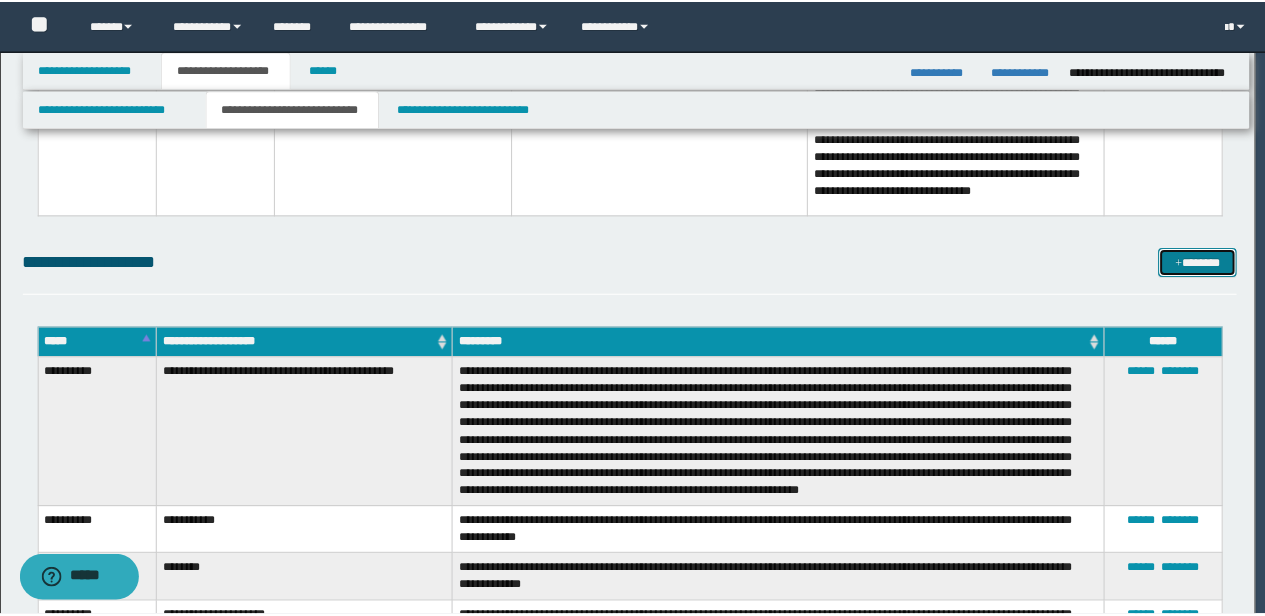 scroll, scrollTop: 0, scrollLeft: 0, axis: both 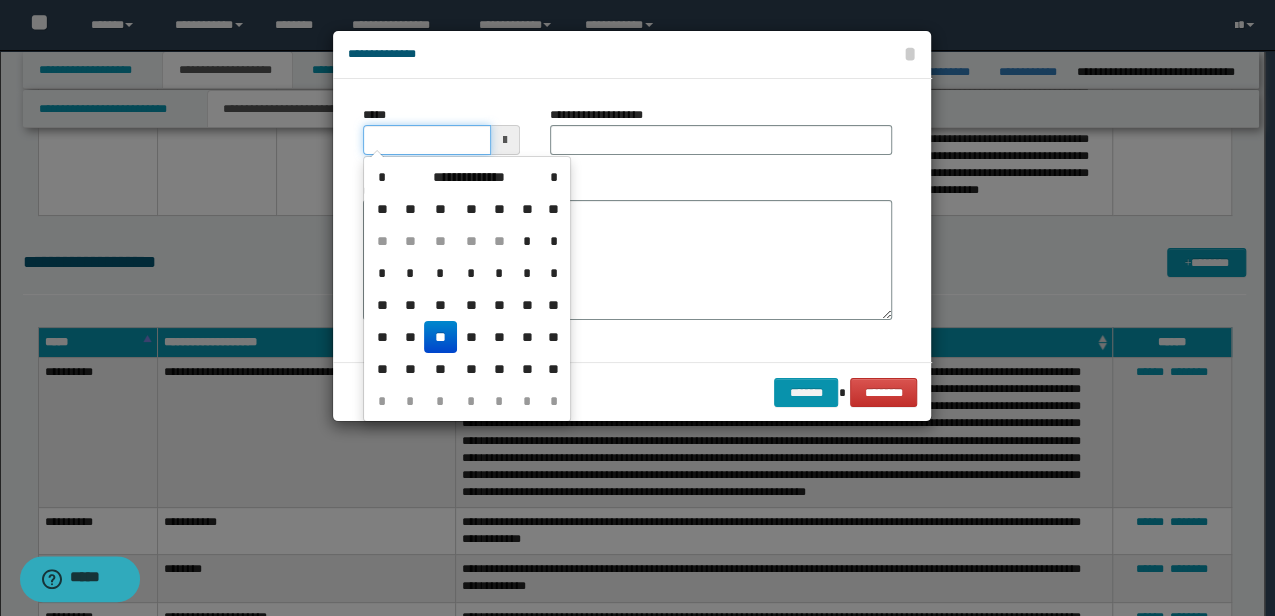 click on "*****" at bounding box center (426, 140) 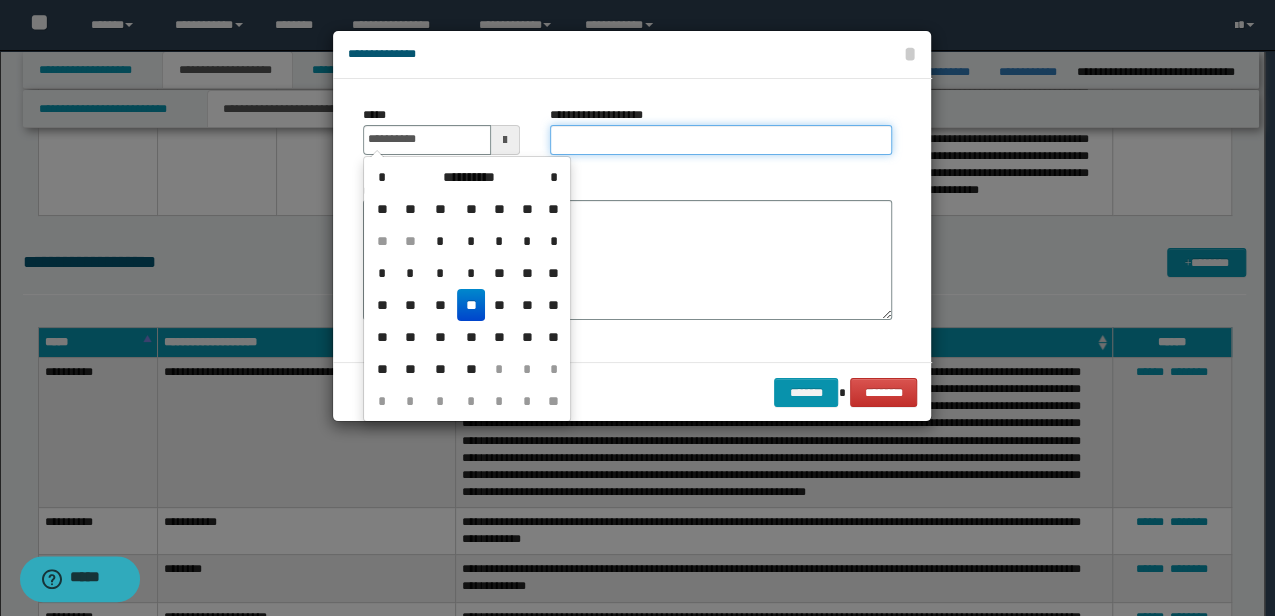 type on "**********" 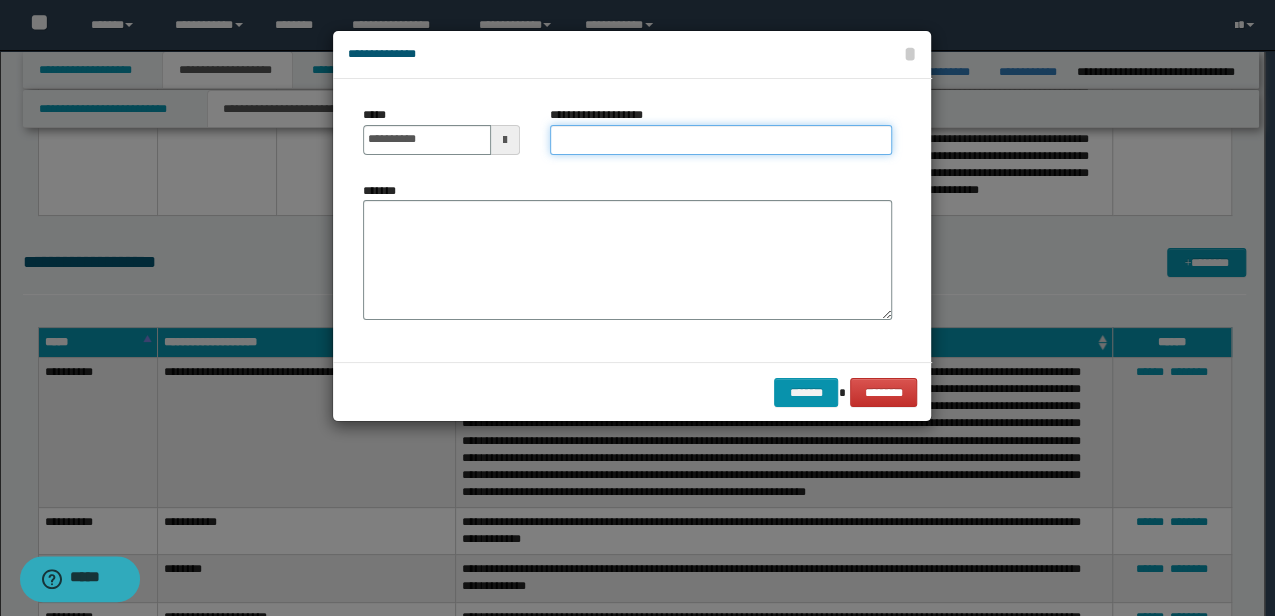 click on "**********" at bounding box center (721, 140) 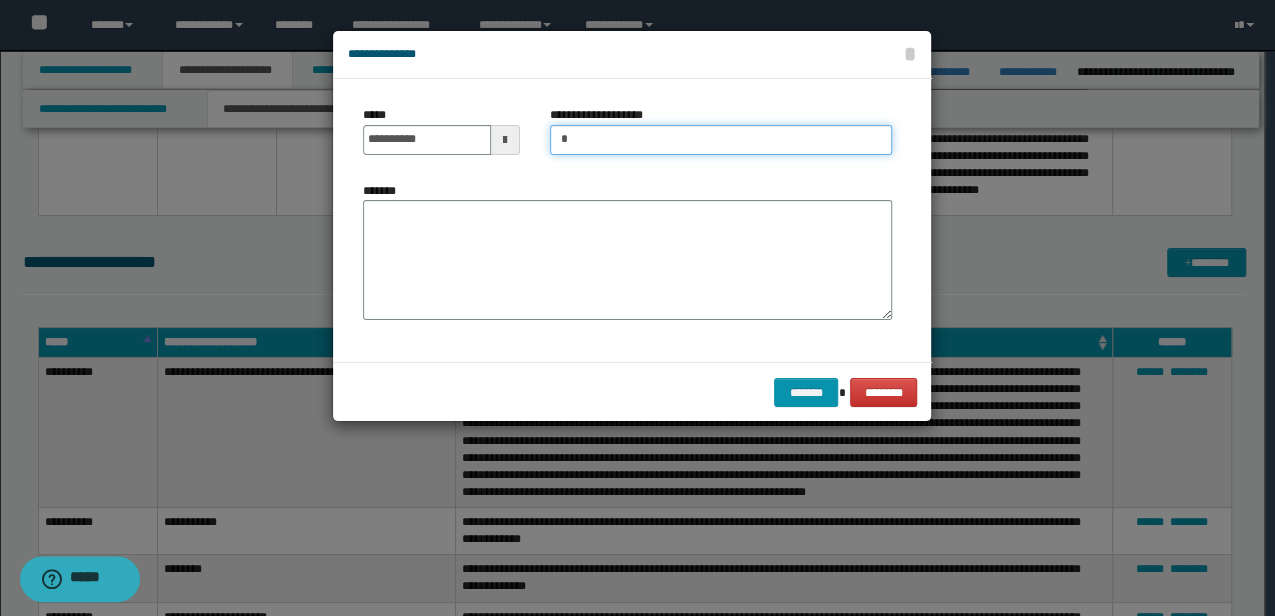 type on "**********" 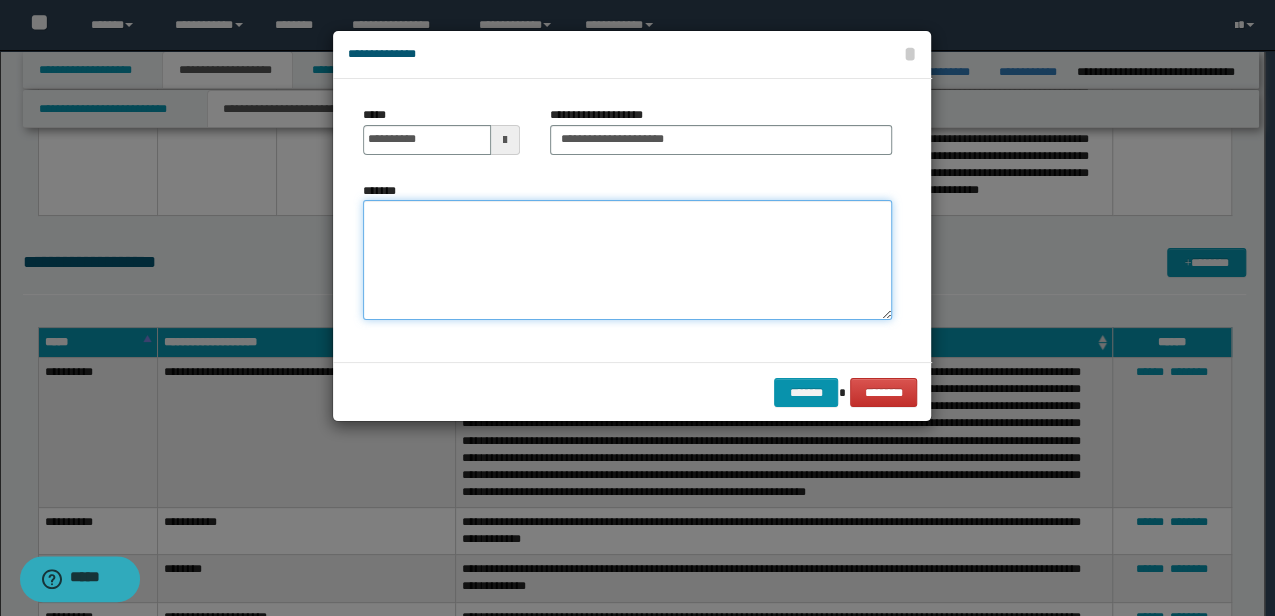 click on "*******" at bounding box center [627, 259] 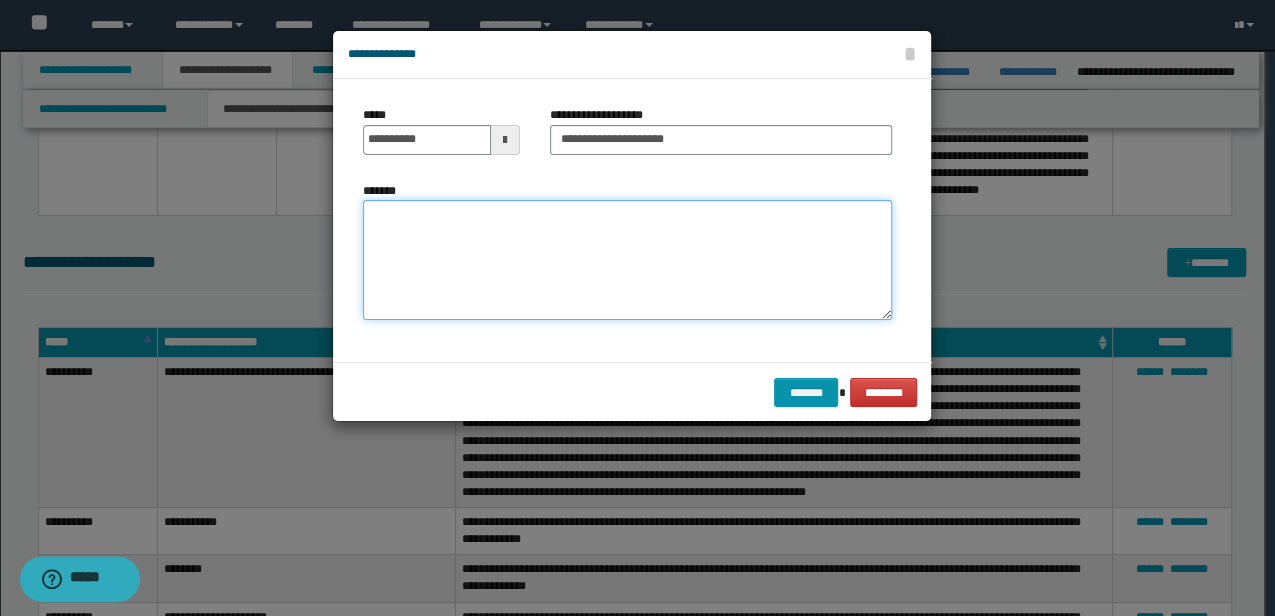 type on "*" 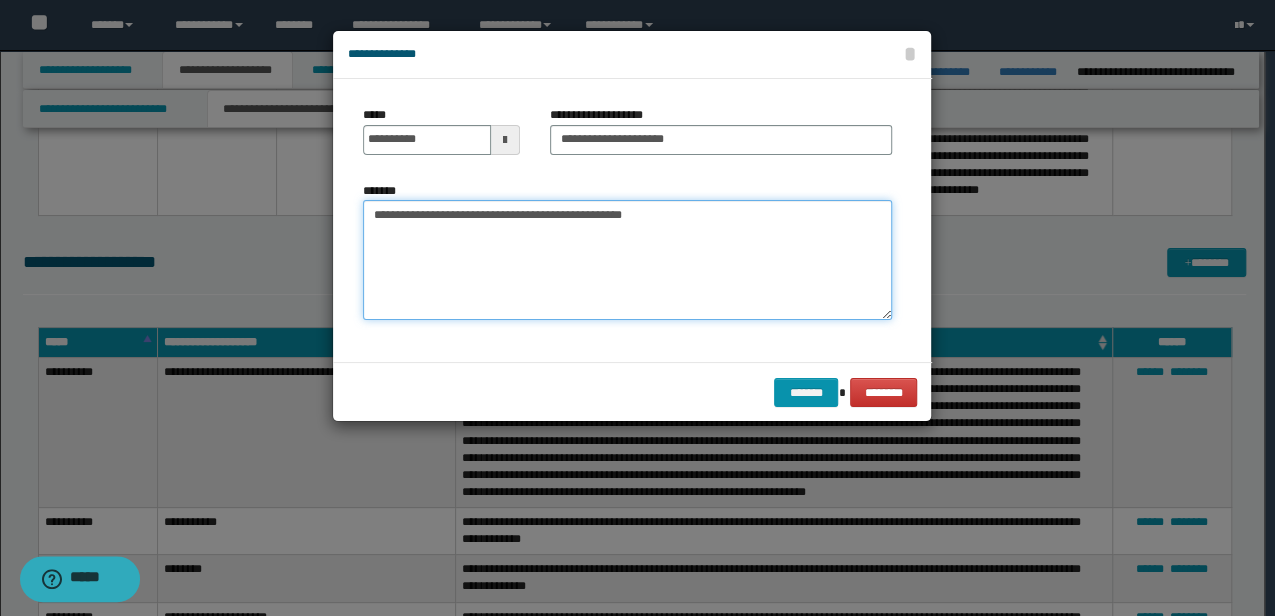 click on "**********" at bounding box center [627, 259] 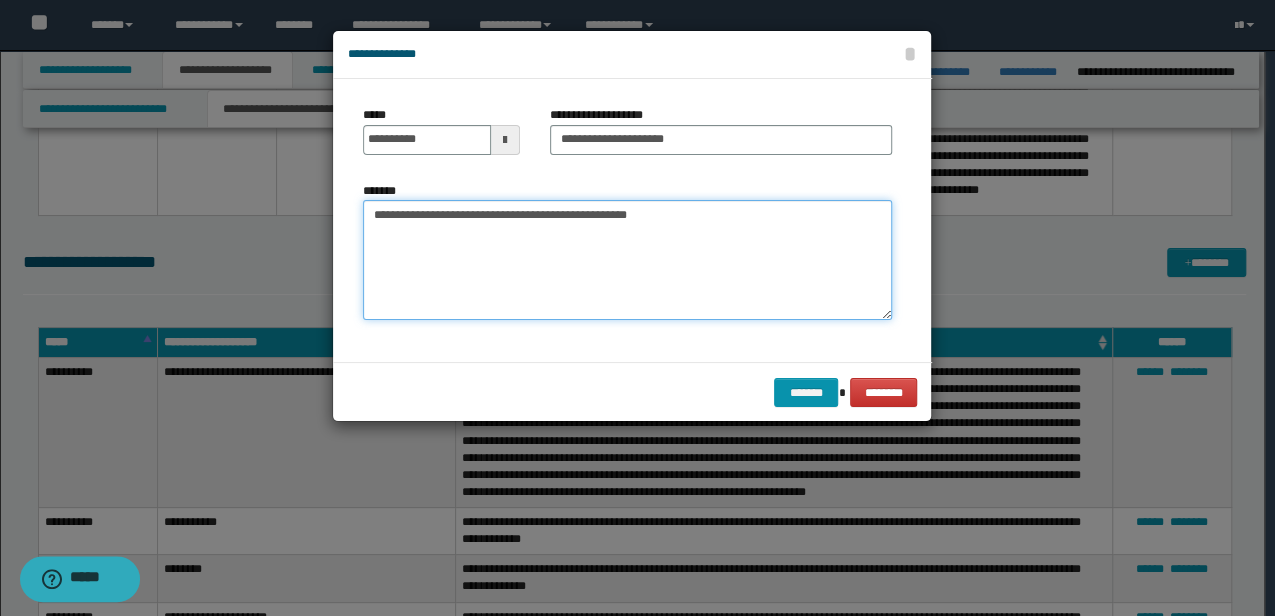 click on "**********" at bounding box center [627, 259] 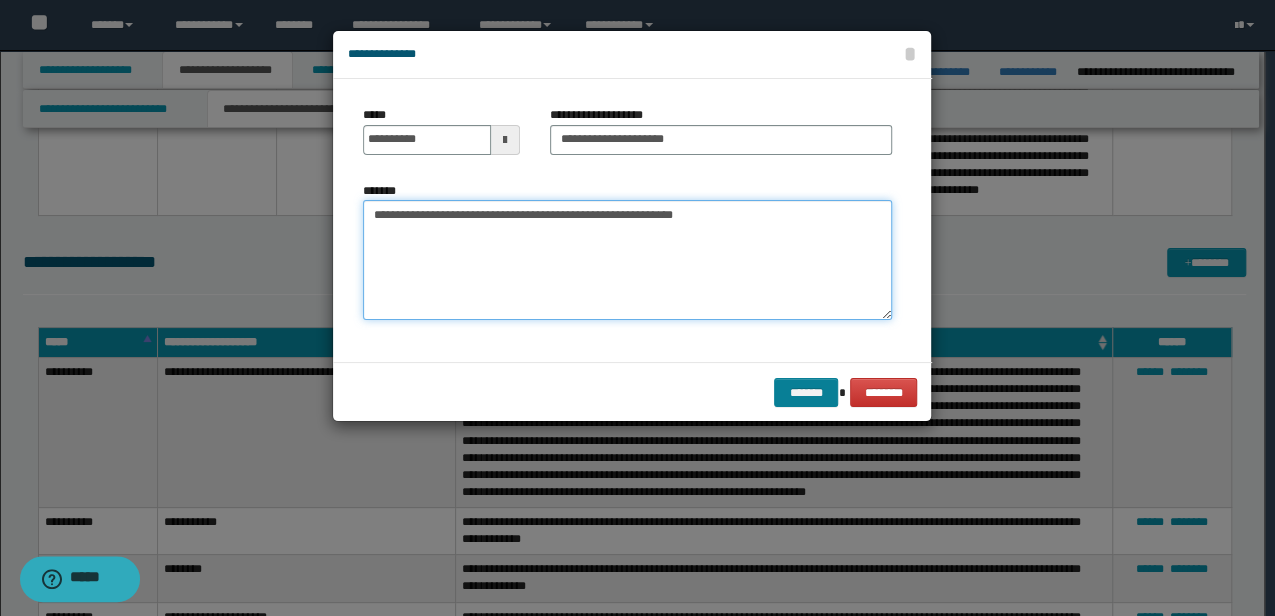 type on "**********" 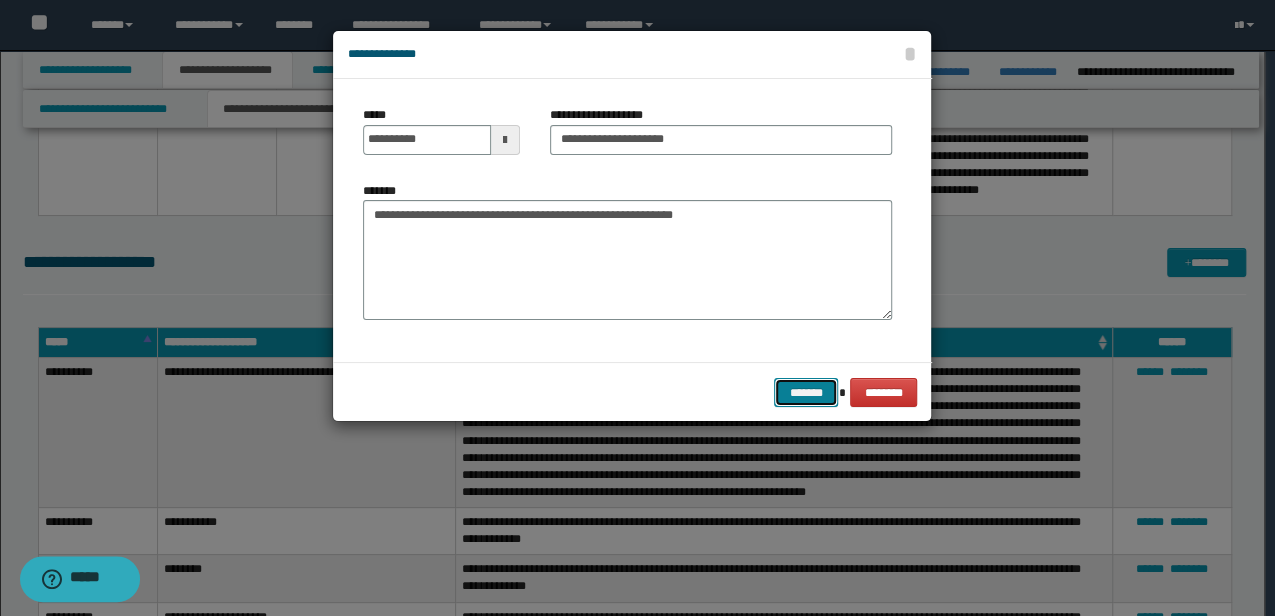 click on "*******" at bounding box center (806, 392) 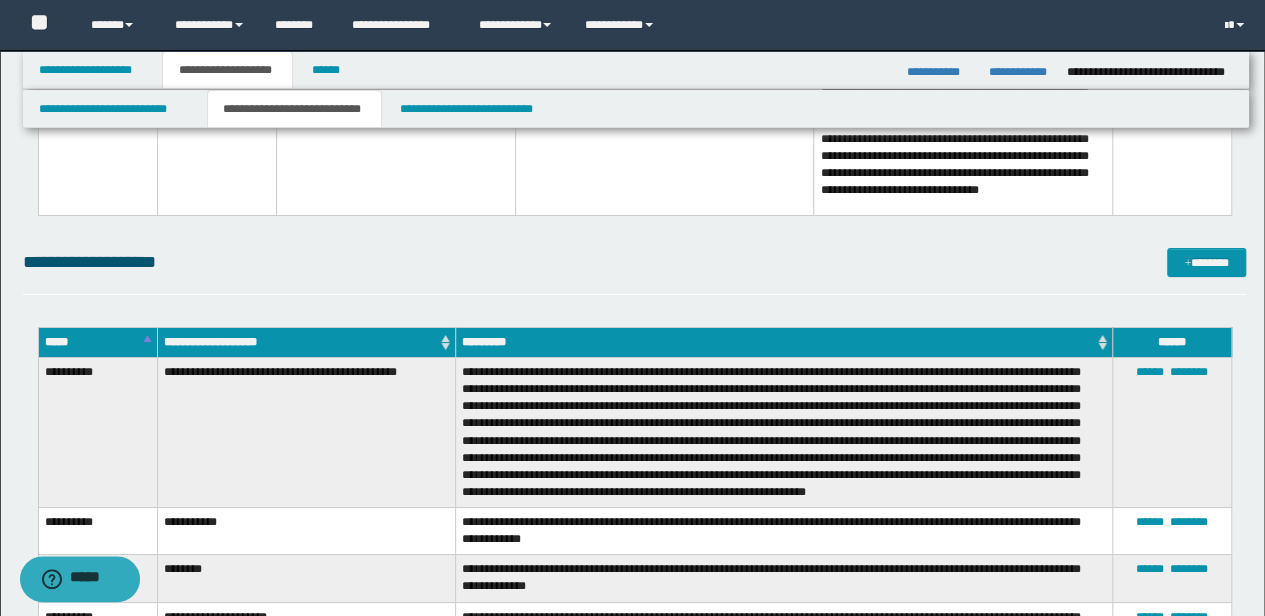 click on "**********" at bounding box center [635, 262] 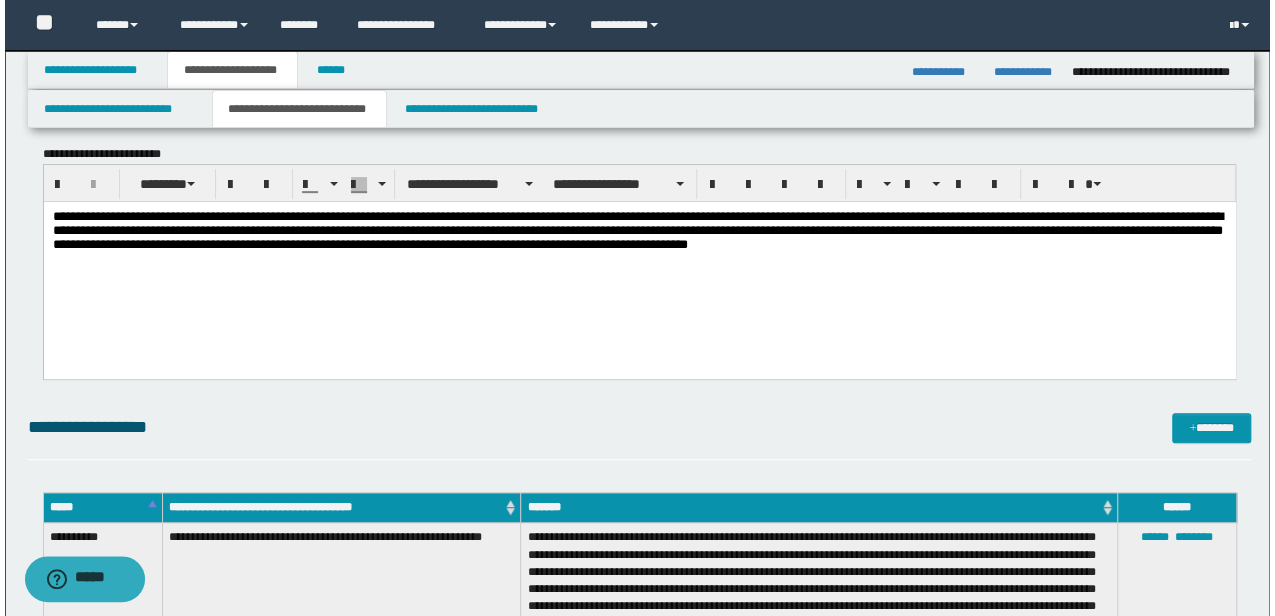 scroll, scrollTop: 349, scrollLeft: 0, axis: vertical 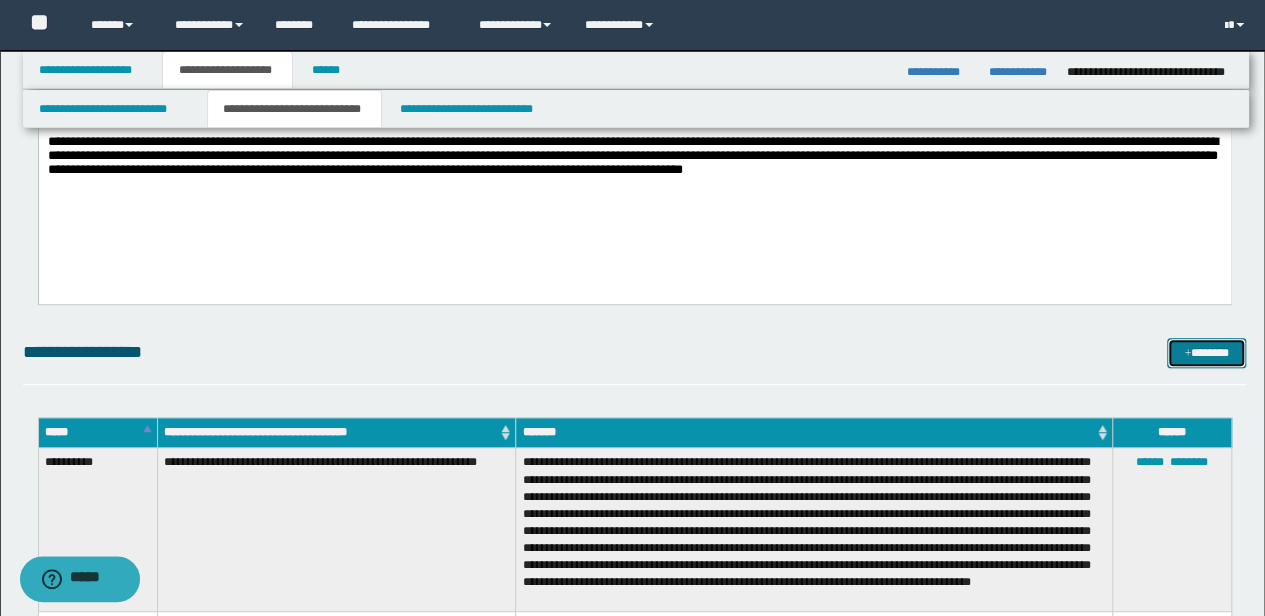 click on "*******" at bounding box center [1206, 352] 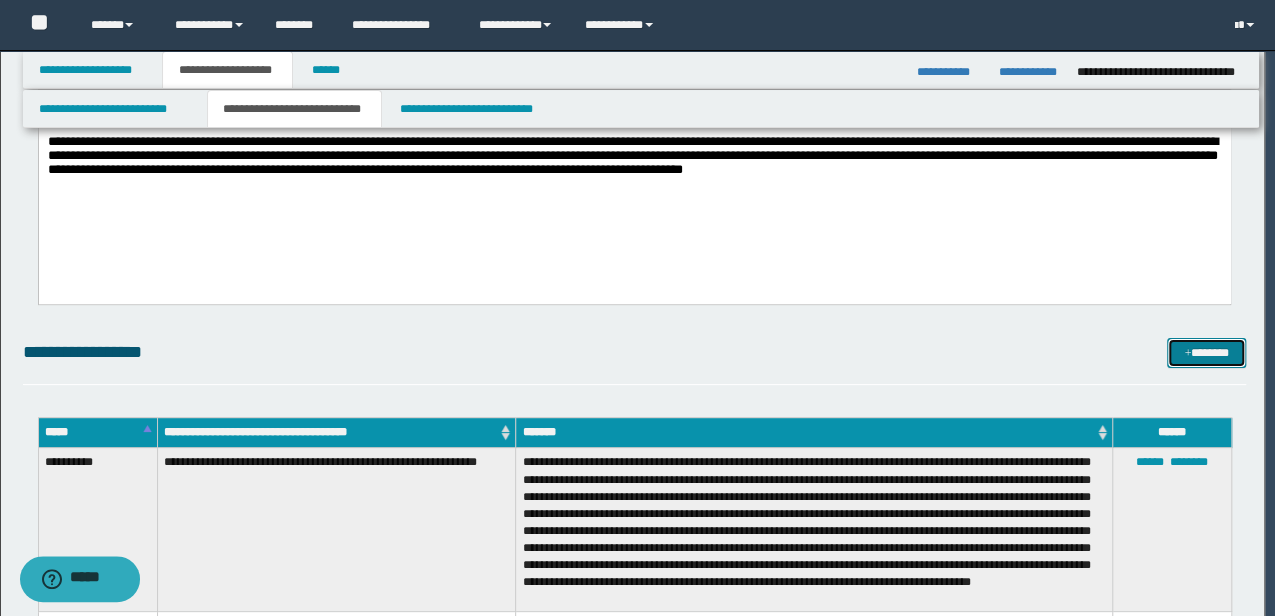 scroll, scrollTop: 0, scrollLeft: 0, axis: both 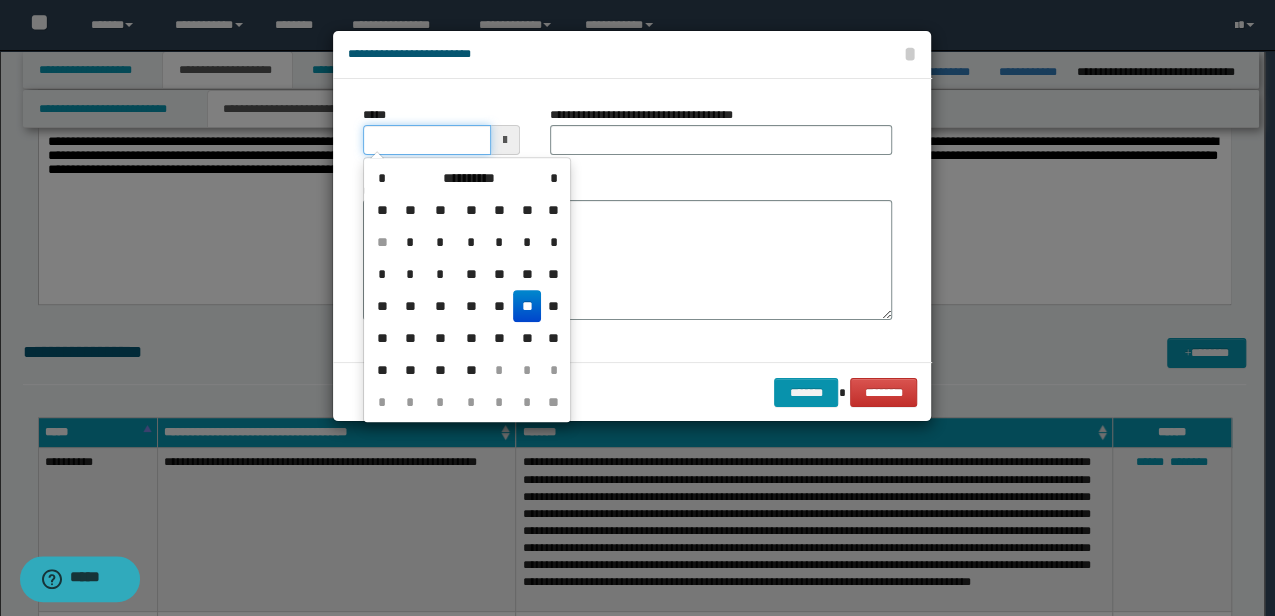 click on "*****" at bounding box center (426, 140) 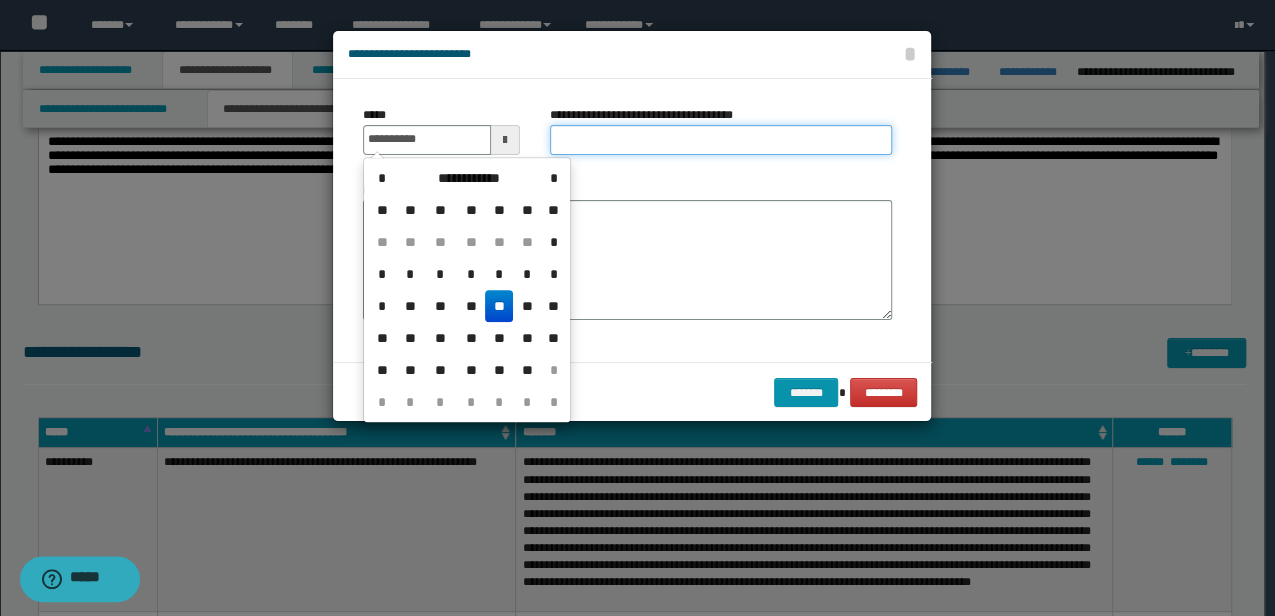 type on "**********" 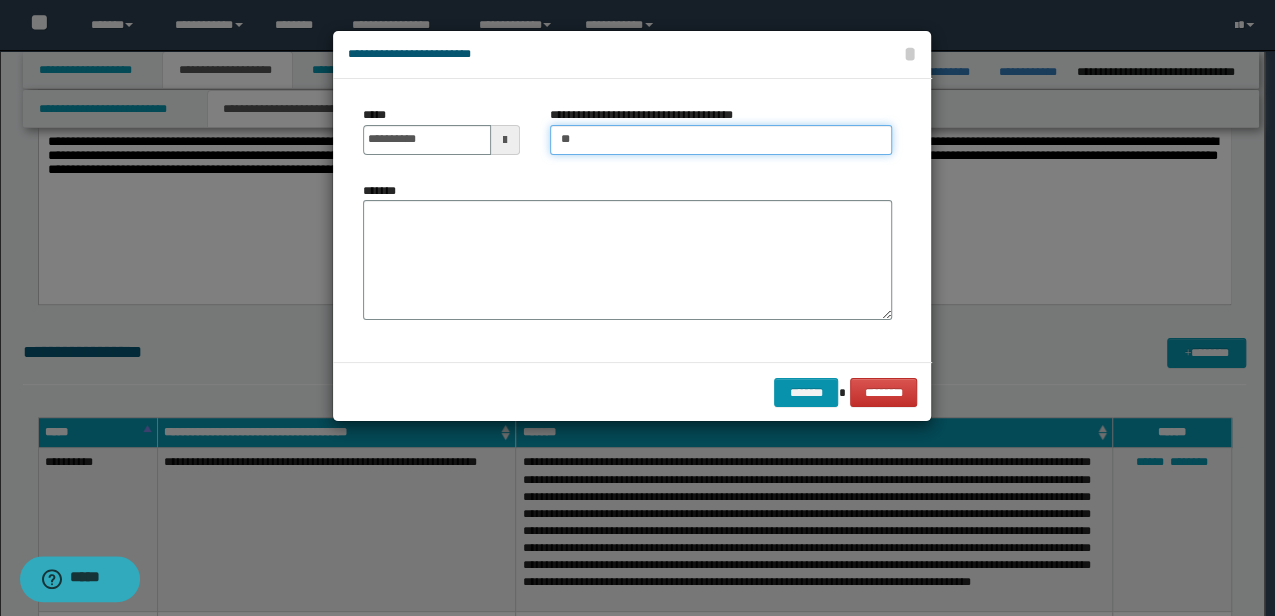 type on "**********" 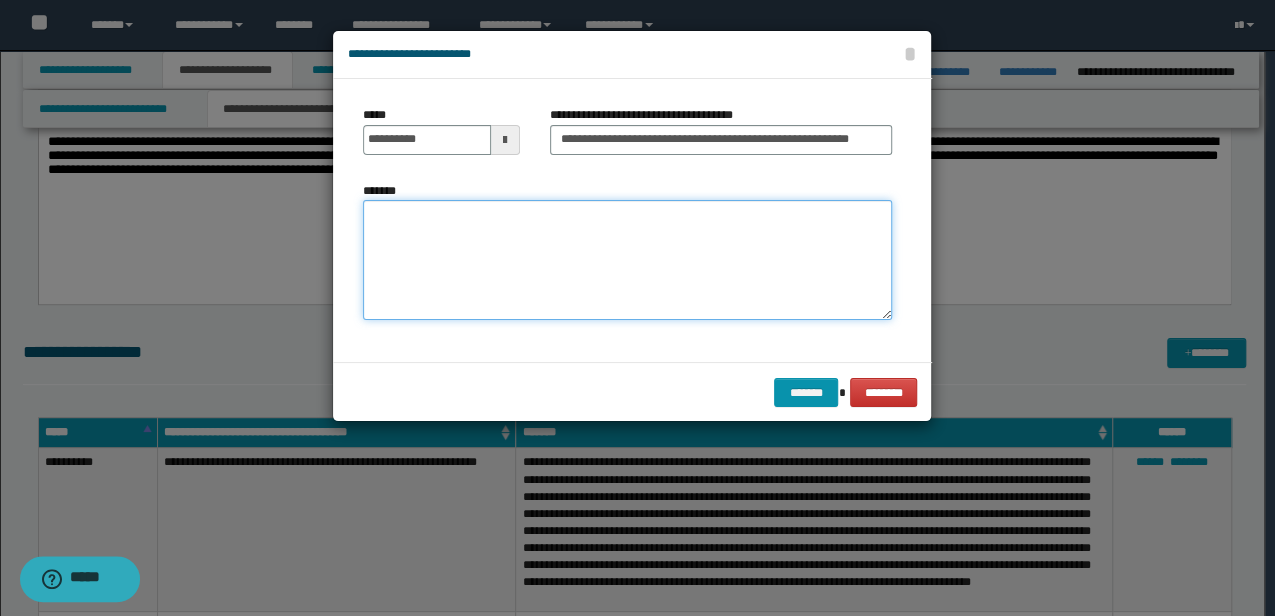 click on "*******" at bounding box center [627, 259] 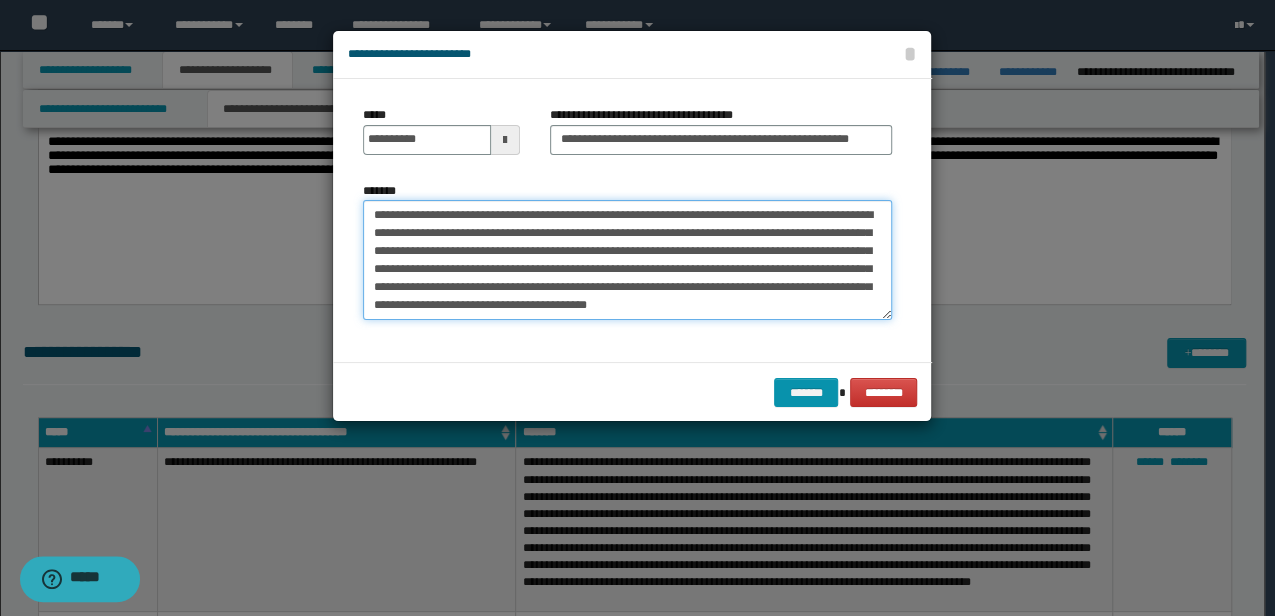 scroll, scrollTop: 0, scrollLeft: 0, axis: both 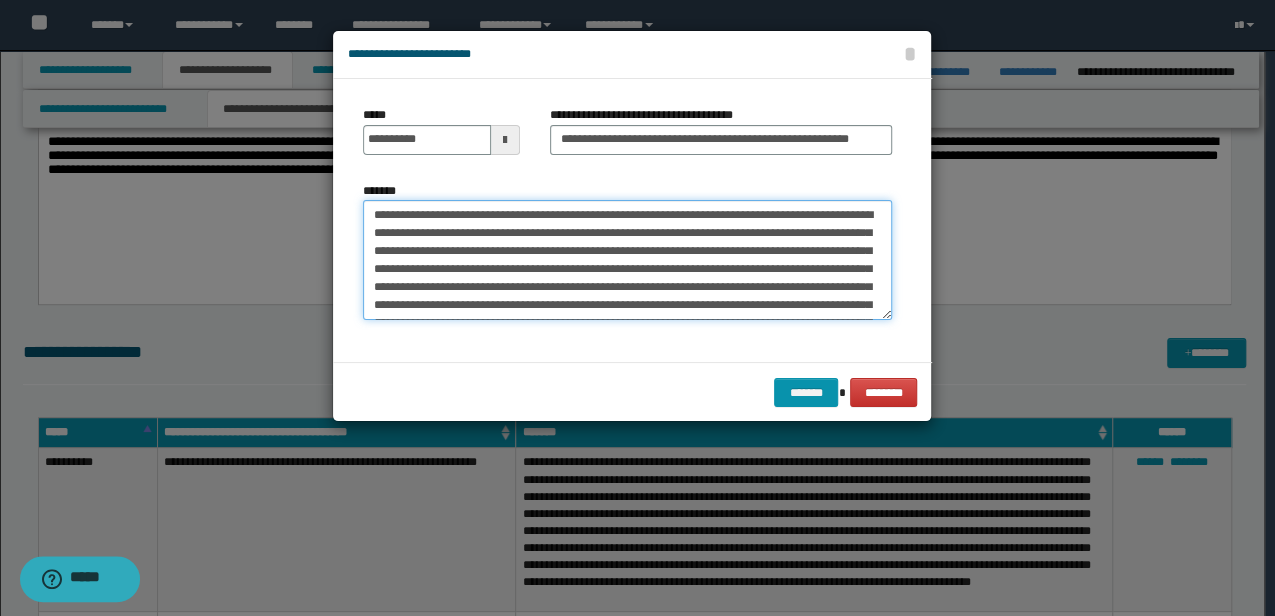 click on "*******" at bounding box center [627, 259] 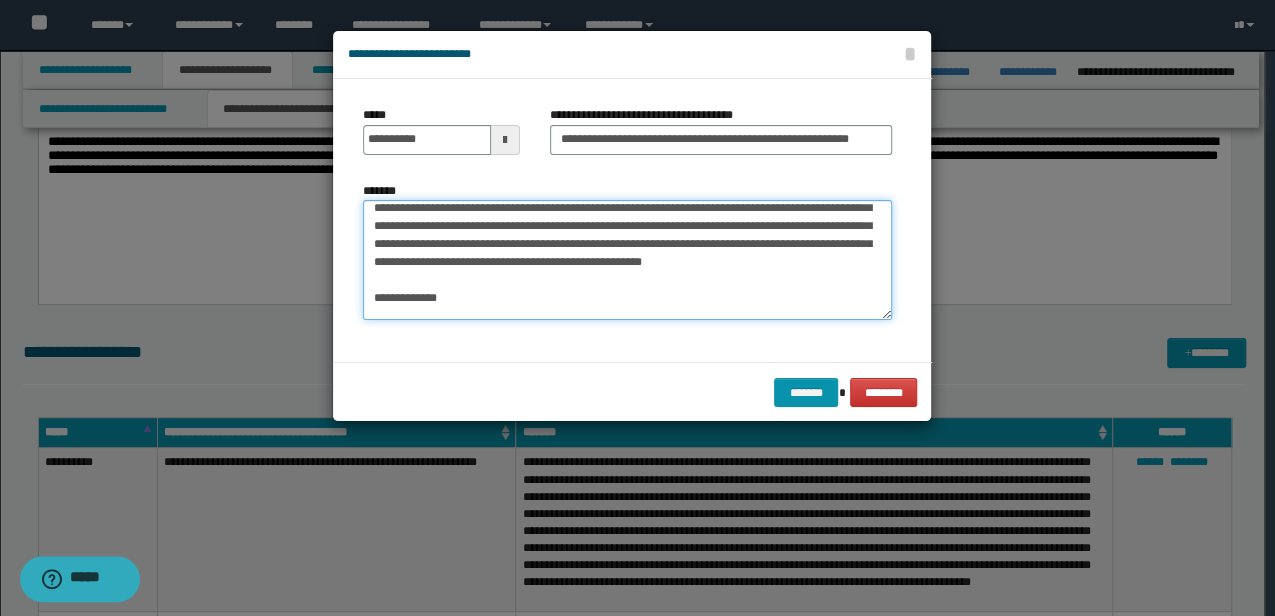 scroll, scrollTop: 66, scrollLeft: 0, axis: vertical 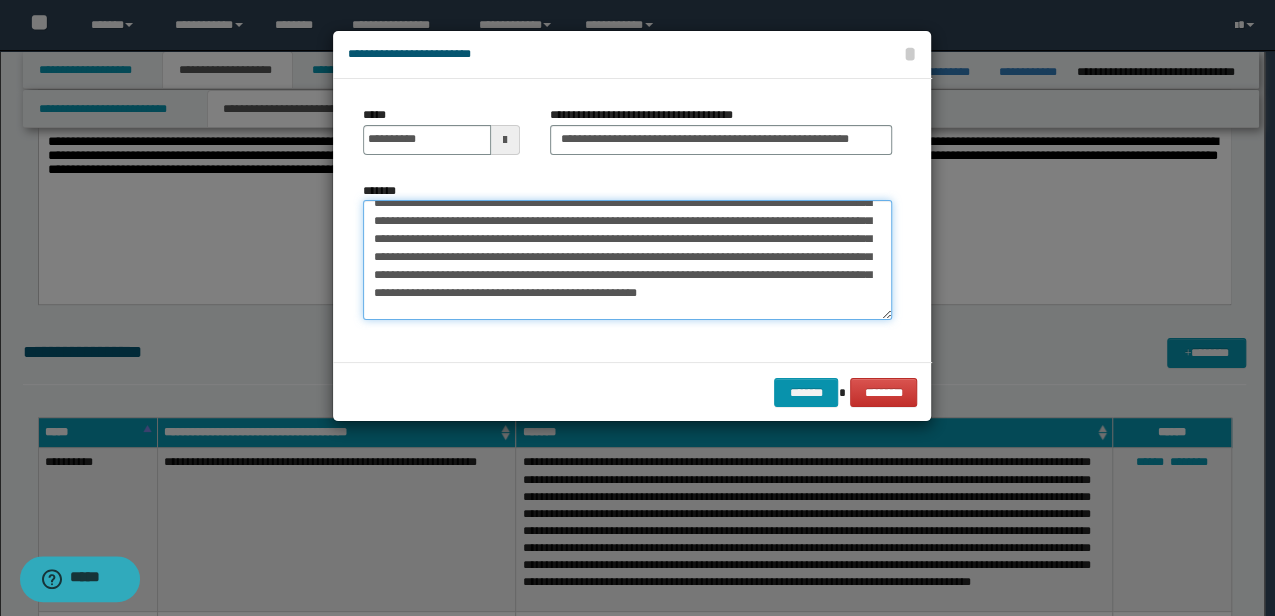 drag, startPoint x: 576, startPoint y: 276, endPoint x: 669, endPoint y: 261, distance: 94.20191 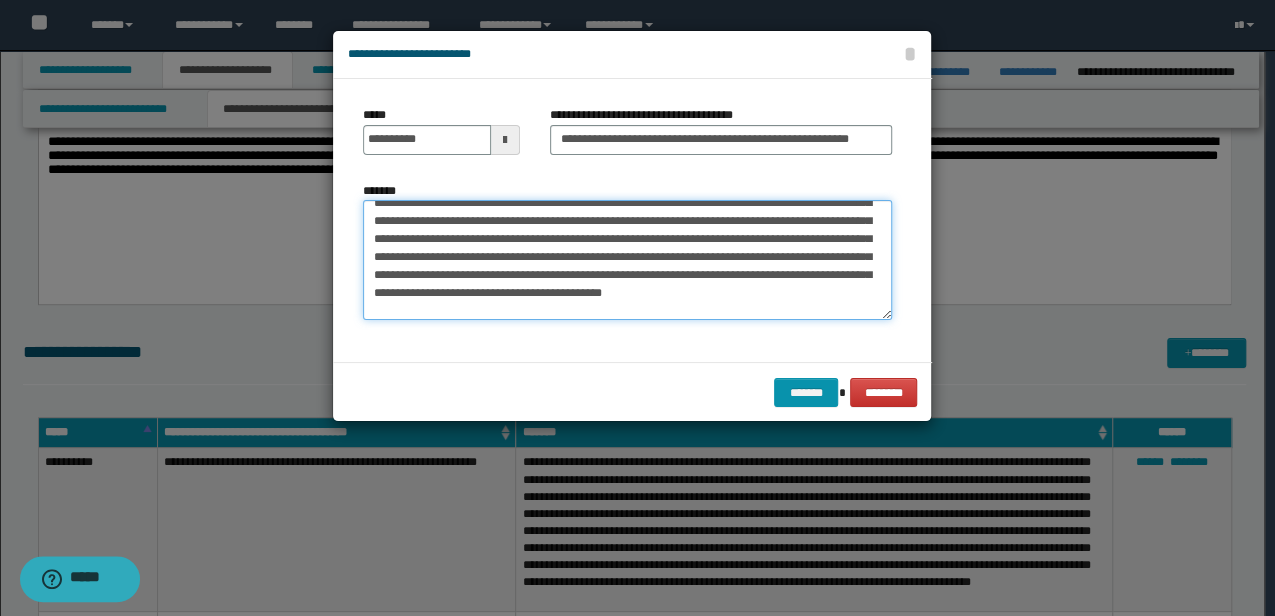 drag, startPoint x: 828, startPoint y: 292, endPoint x: 431, endPoint y: 306, distance: 397.24677 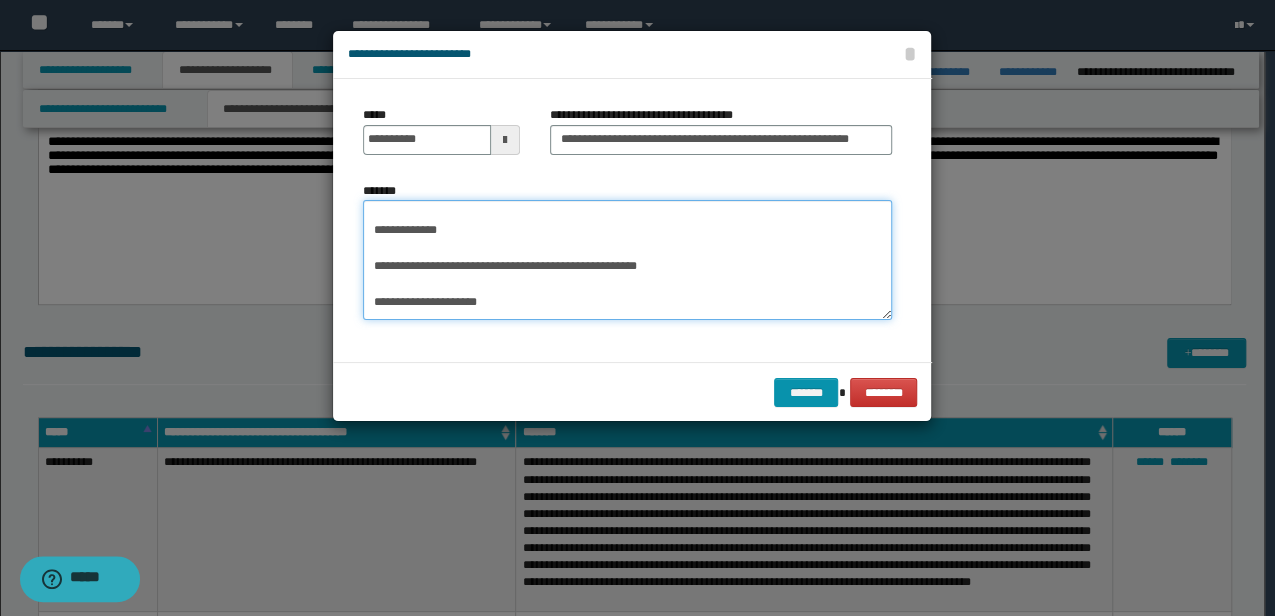 scroll, scrollTop: 133, scrollLeft: 0, axis: vertical 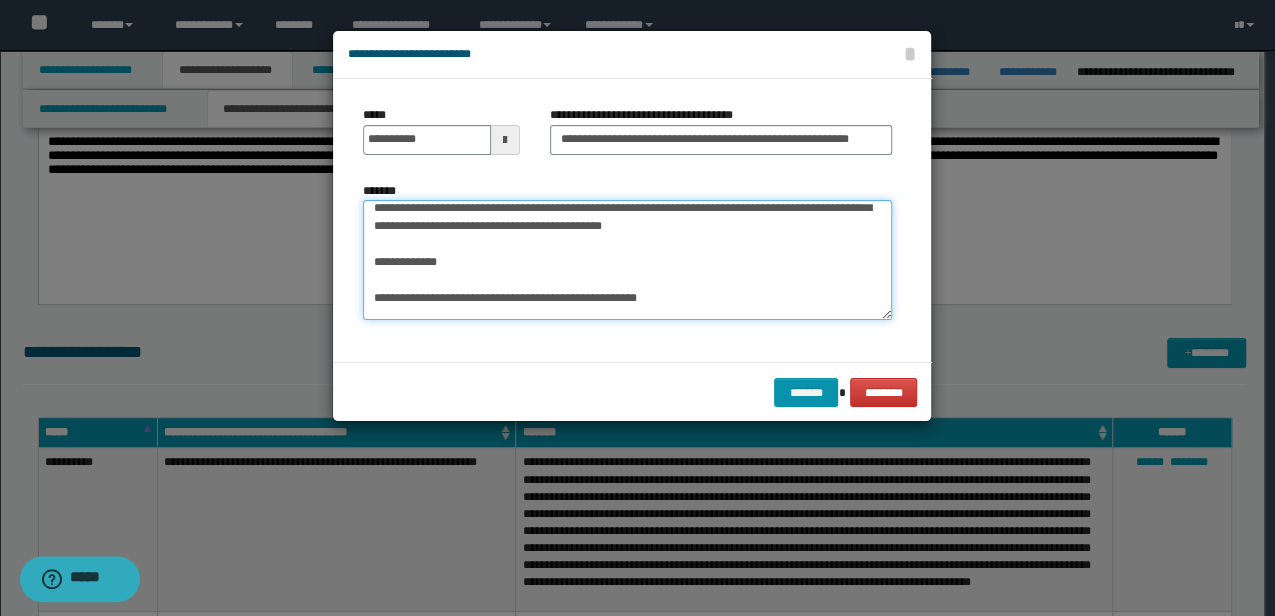 click on "*******" at bounding box center [627, 259] 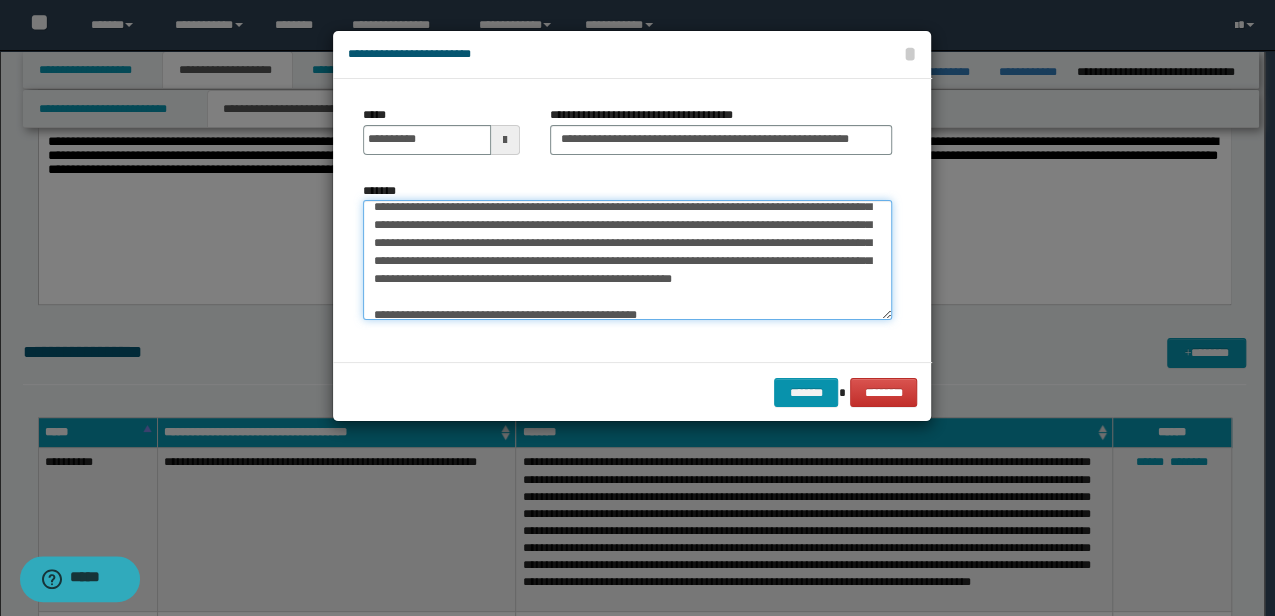 scroll, scrollTop: 133, scrollLeft: 0, axis: vertical 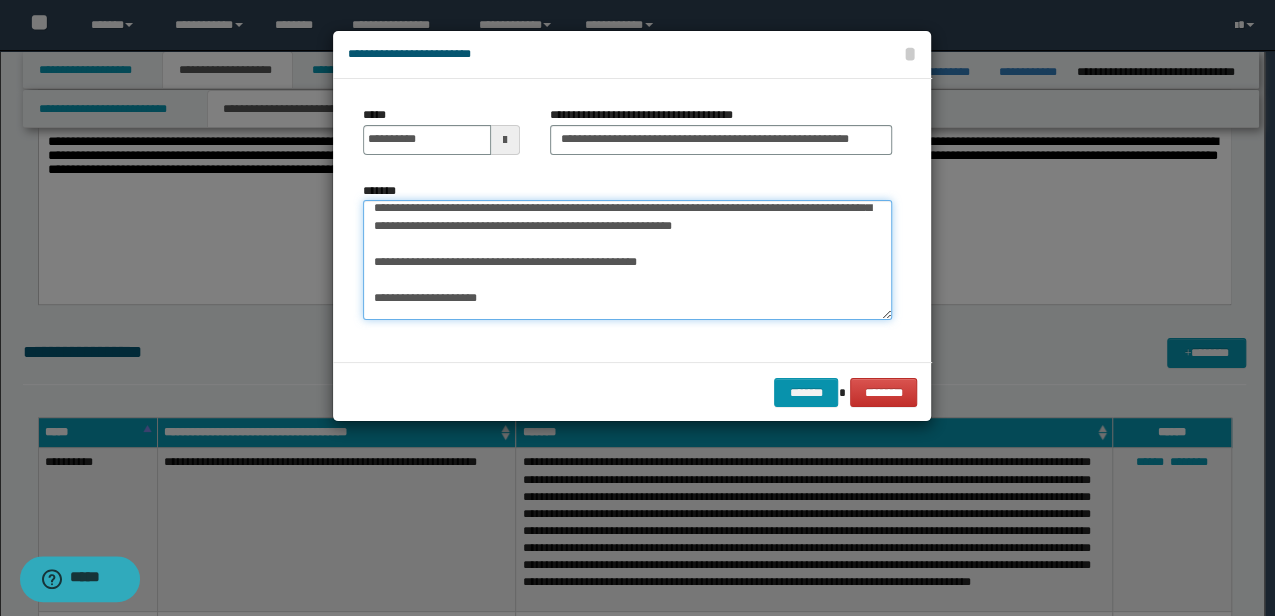 click on "*******" at bounding box center [627, 259] 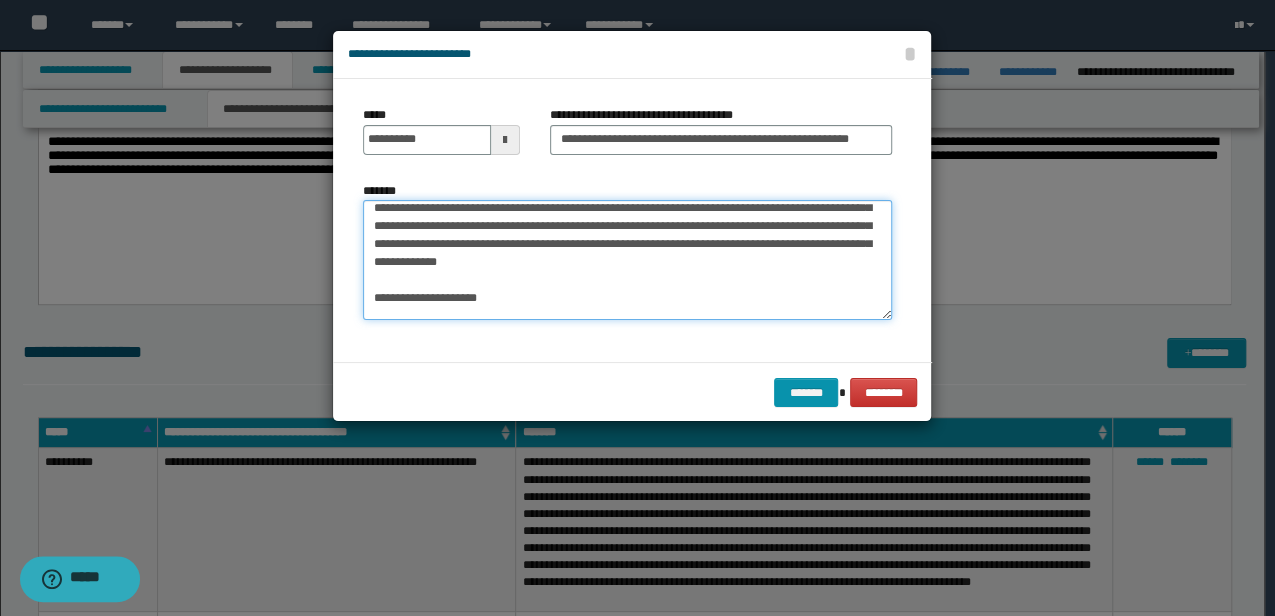 scroll, scrollTop: 97, scrollLeft: 0, axis: vertical 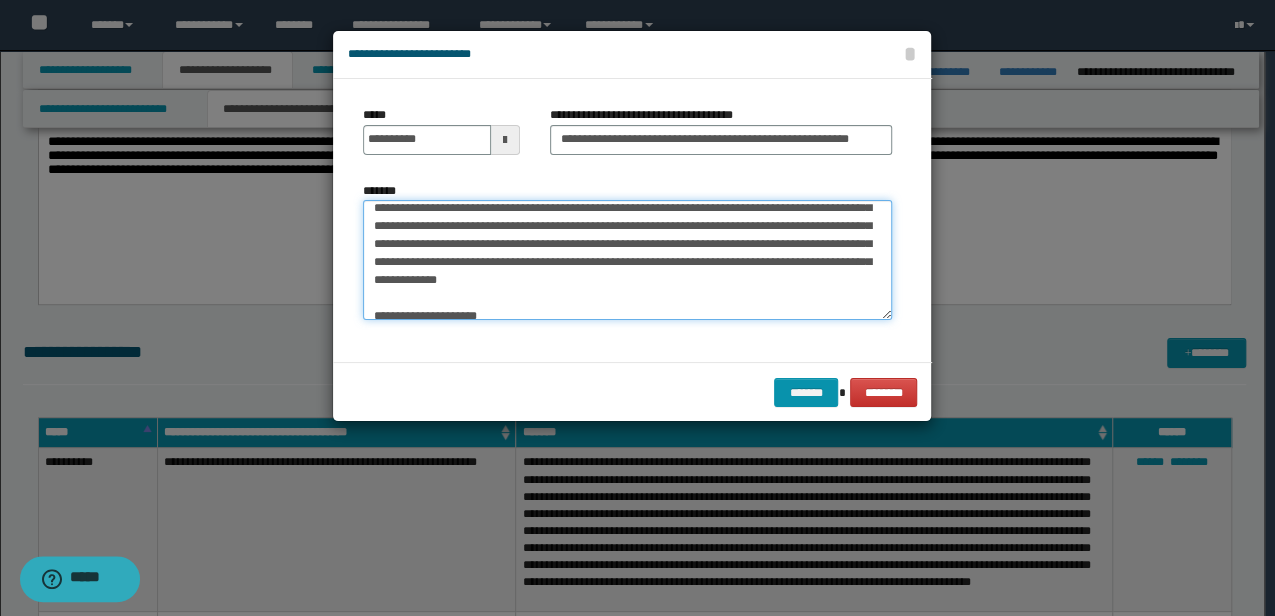 click on "*******" at bounding box center [627, 259] 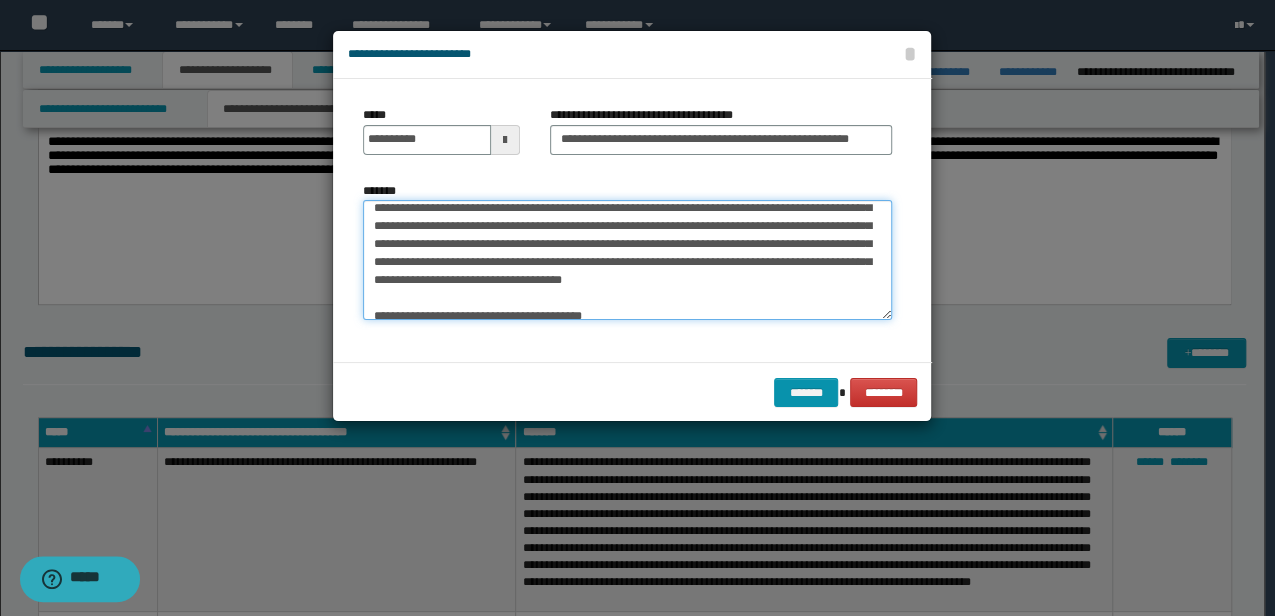 click on "*******" at bounding box center (627, 259) 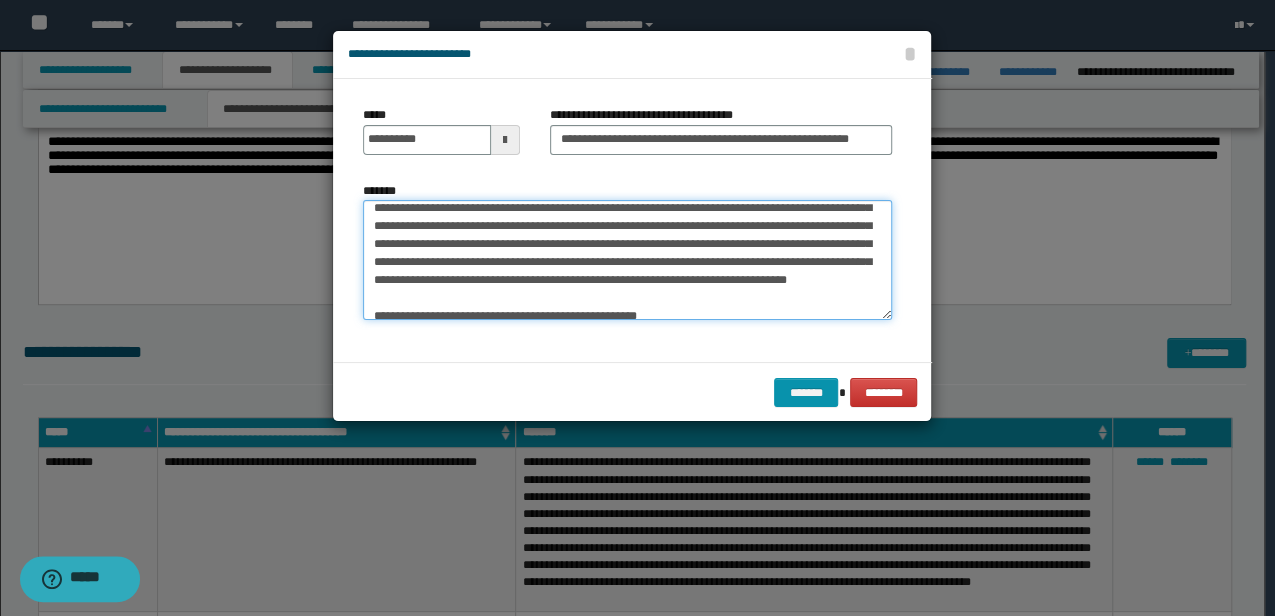 click on "*******" at bounding box center (627, 259) 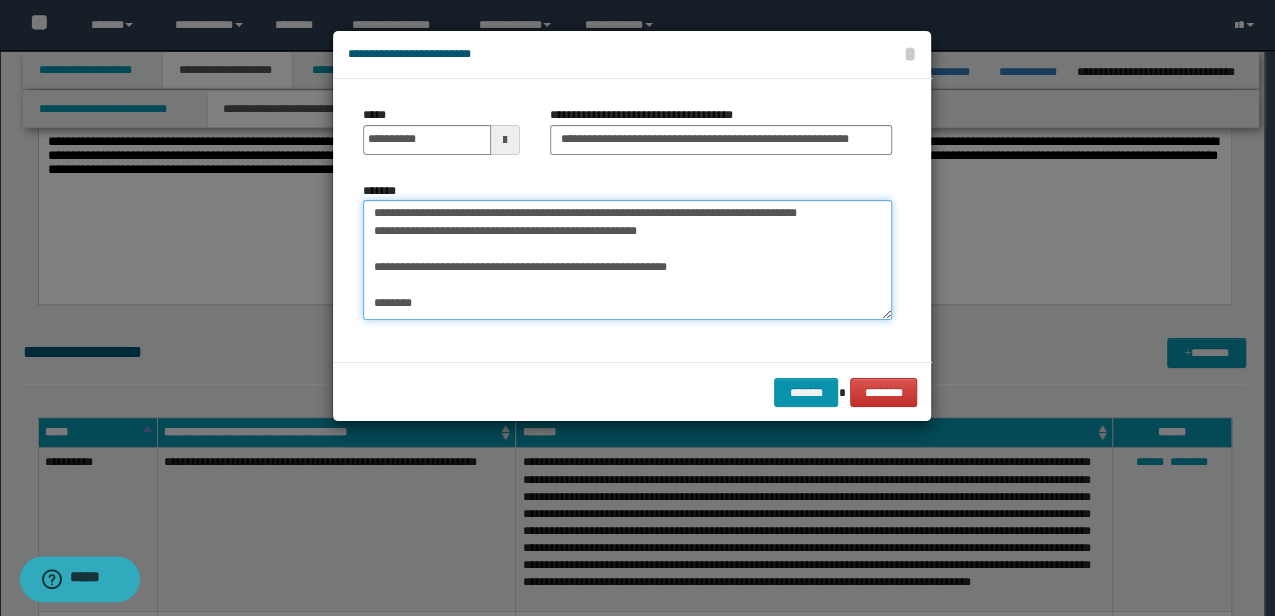 scroll, scrollTop: 164, scrollLeft: 0, axis: vertical 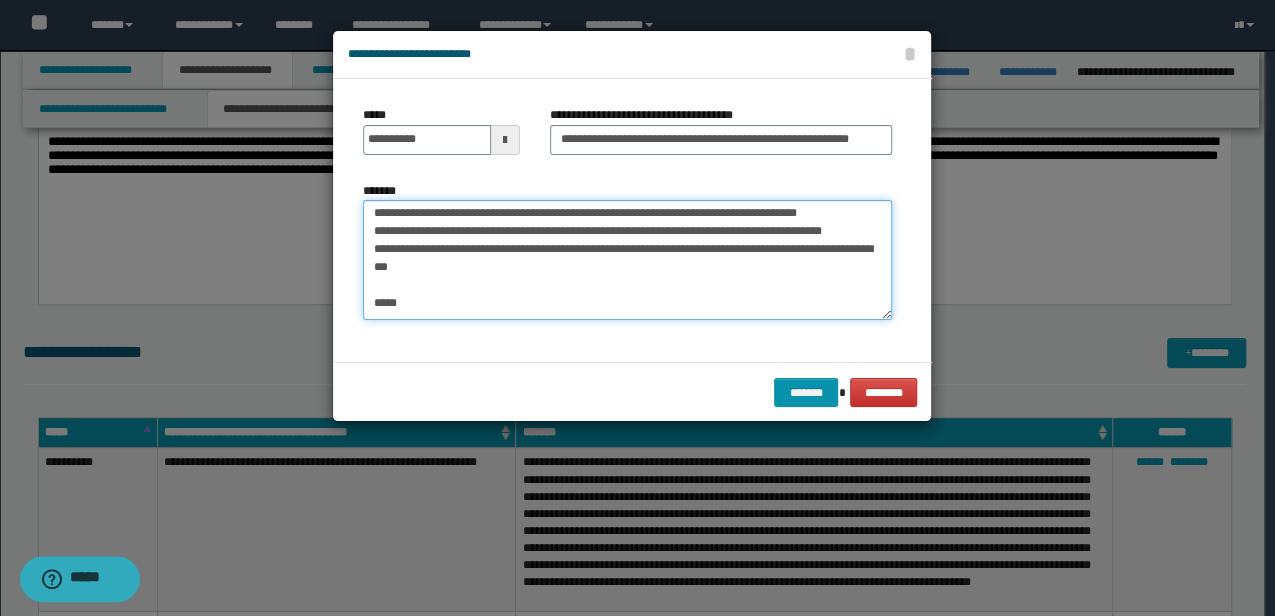 drag, startPoint x: 544, startPoint y: 228, endPoint x: 386, endPoint y: 252, distance: 159.8124 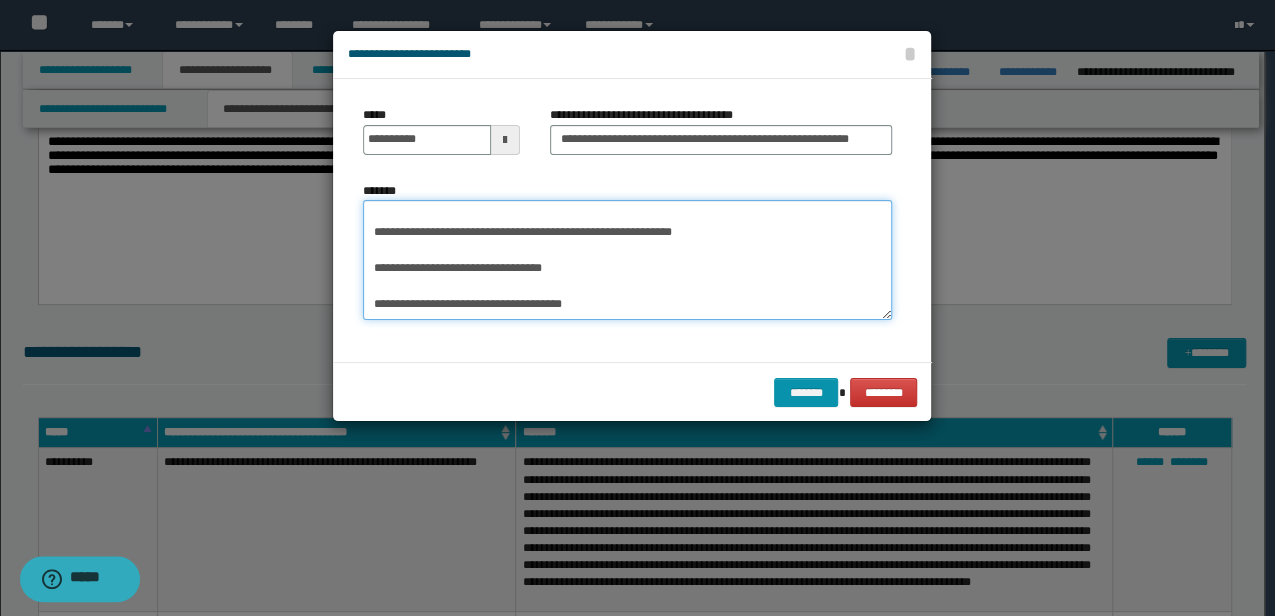 scroll, scrollTop: 136, scrollLeft: 0, axis: vertical 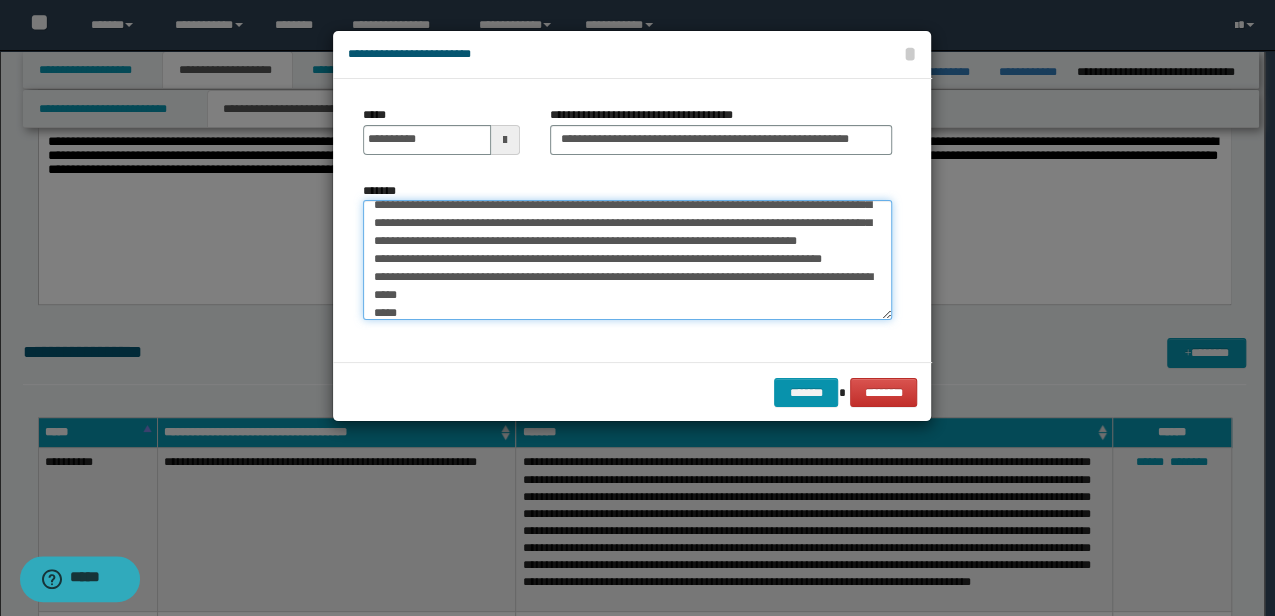 click on "*******" at bounding box center [627, 259] 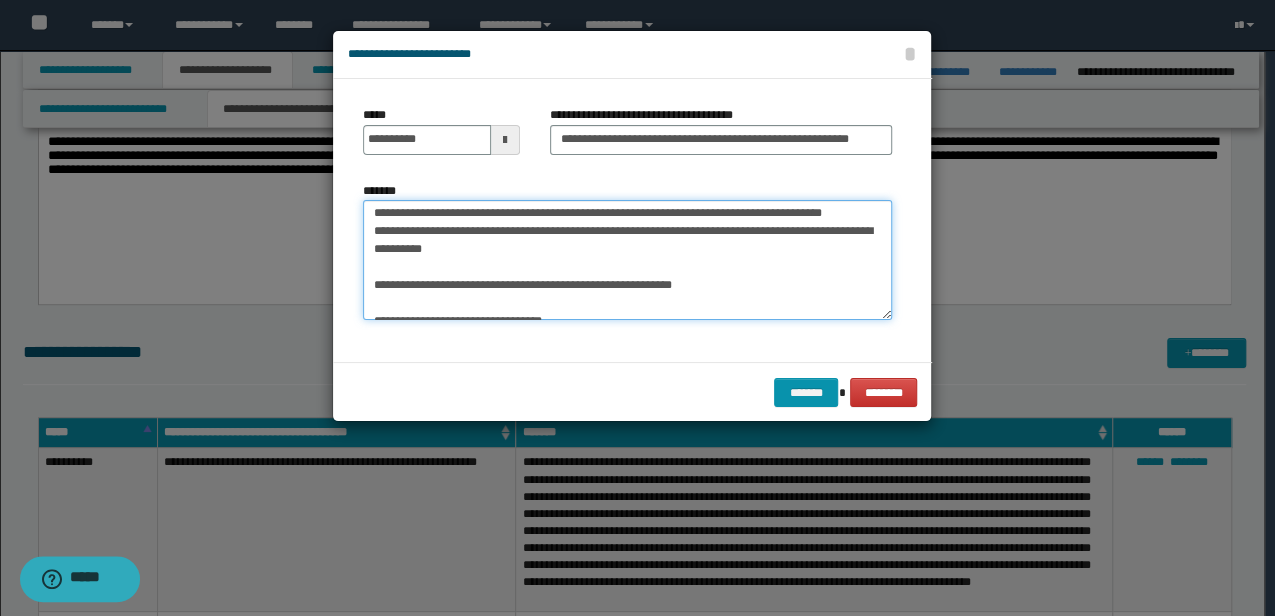 scroll, scrollTop: 204, scrollLeft: 0, axis: vertical 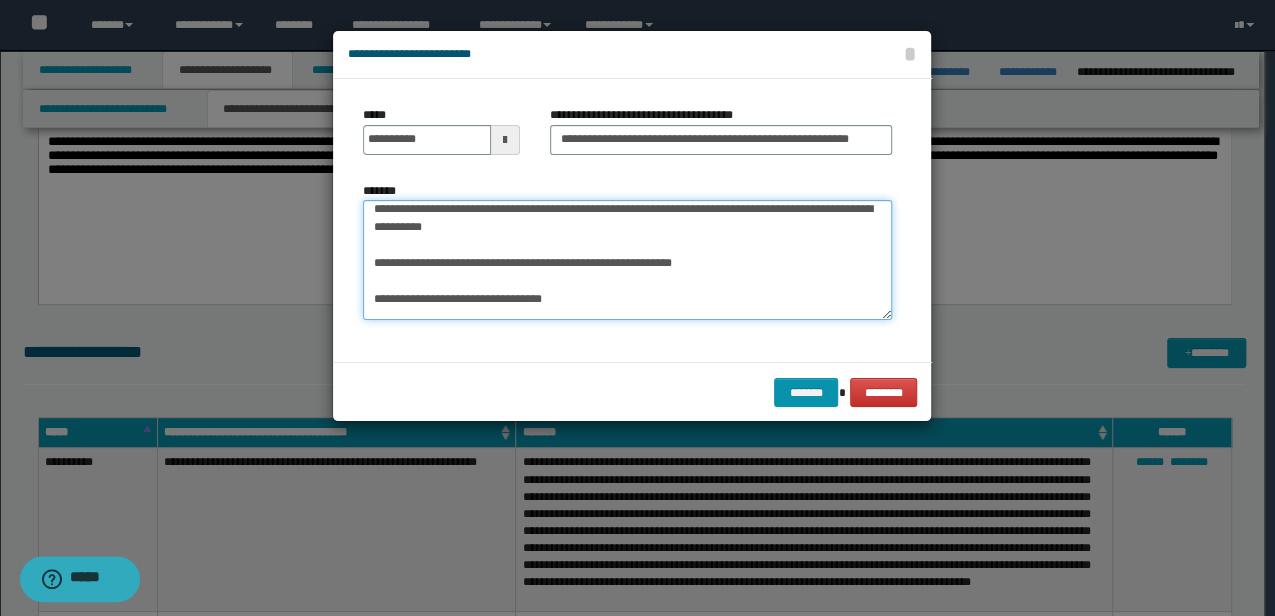 drag, startPoint x: 440, startPoint y: 244, endPoint x: 498, endPoint y: 246, distance: 58.034473 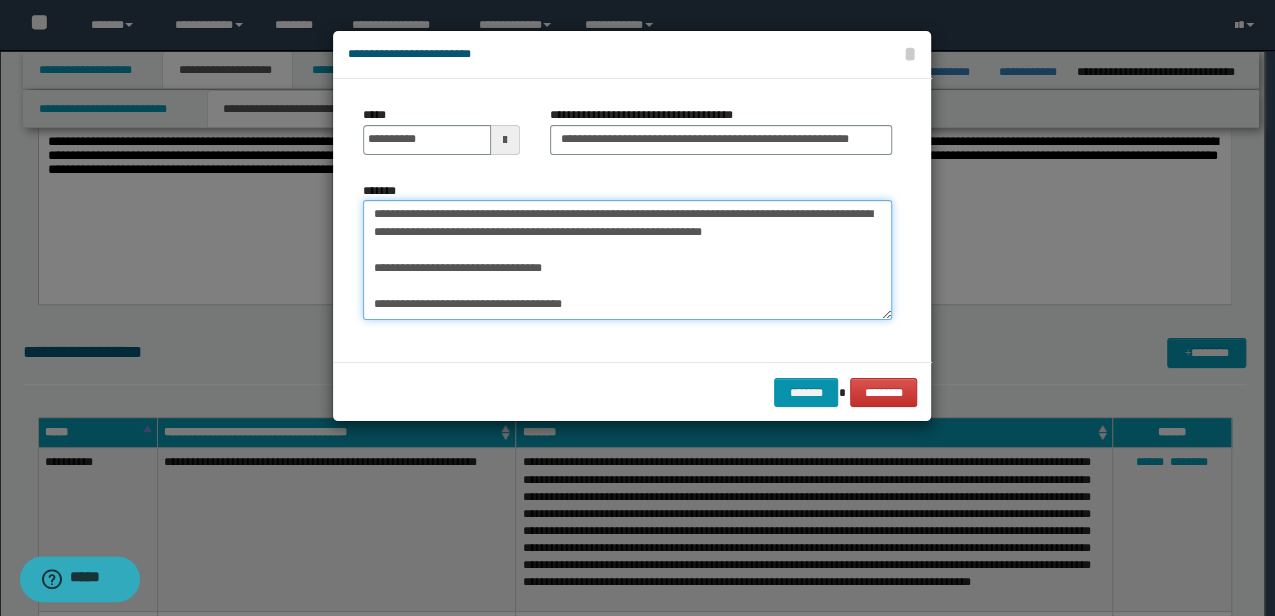 click on "*******" at bounding box center [627, 259] 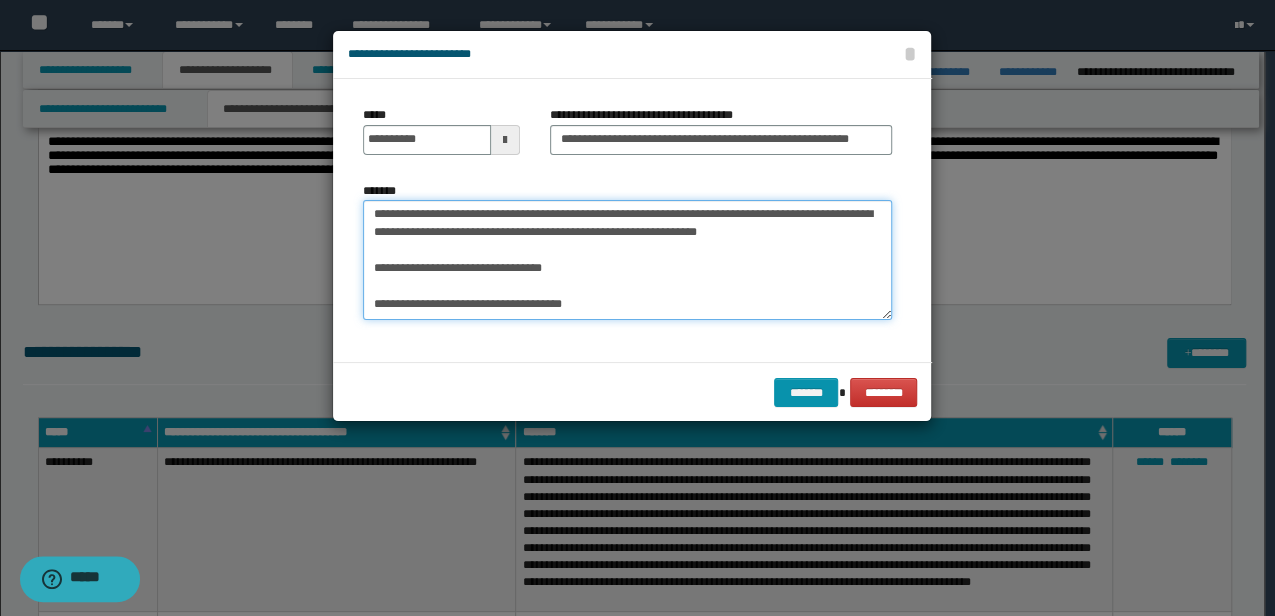 drag, startPoint x: 814, startPoint y: 256, endPoint x: 819, endPoint y: 240, distance: 16.763054 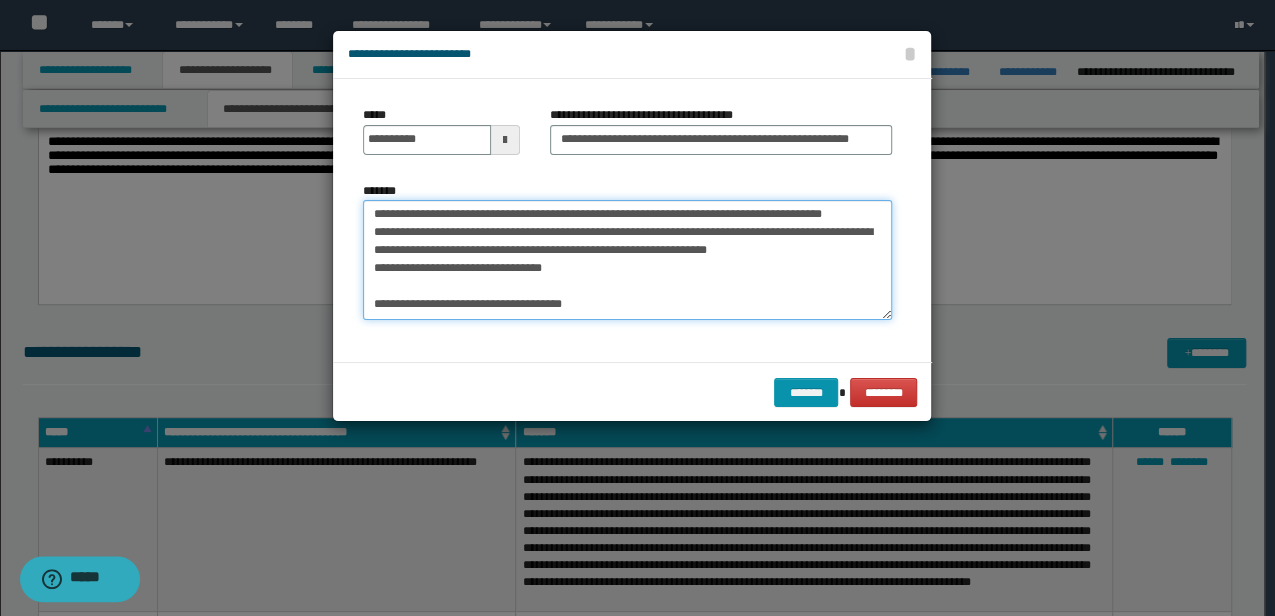 scroll, scrollTop: 198, scrollLeft: 0, axis: vertical 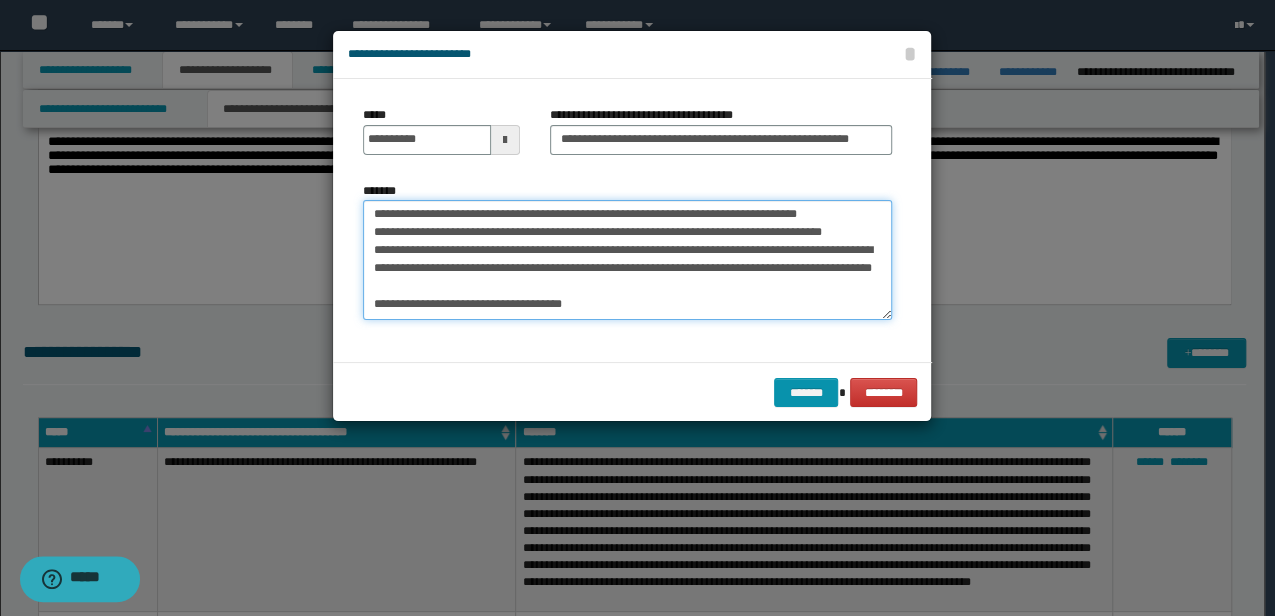 click on "*******" at bounding box center (627, 259) 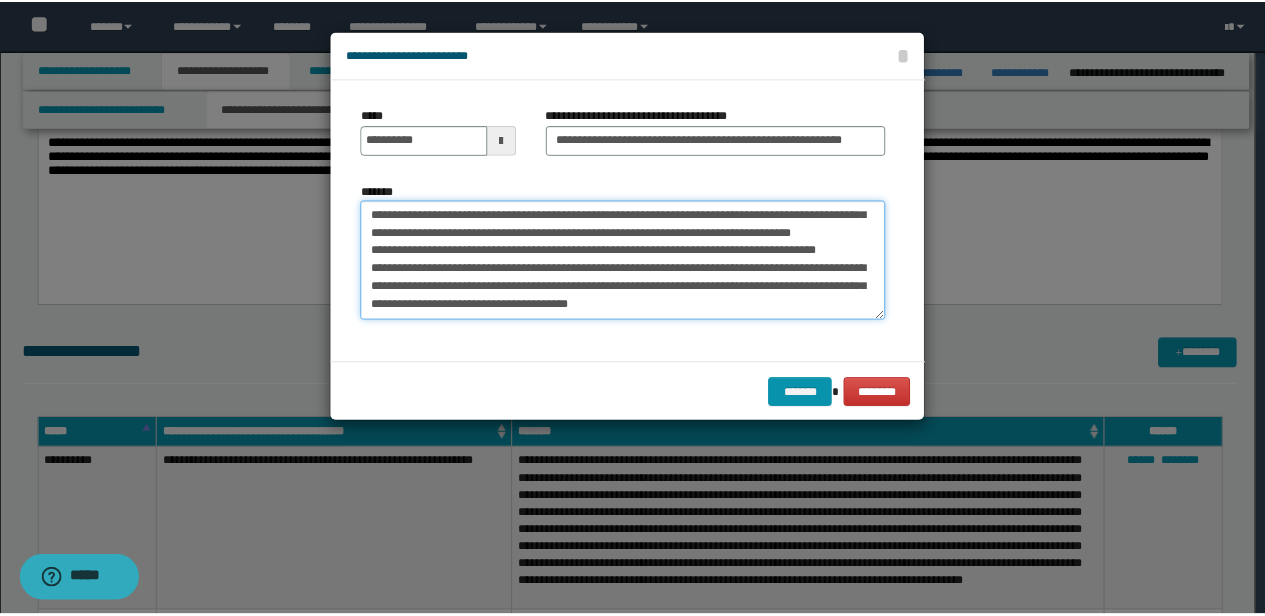 scroll, scrollTop: 162, scrollLeft: 0, axis: vertical 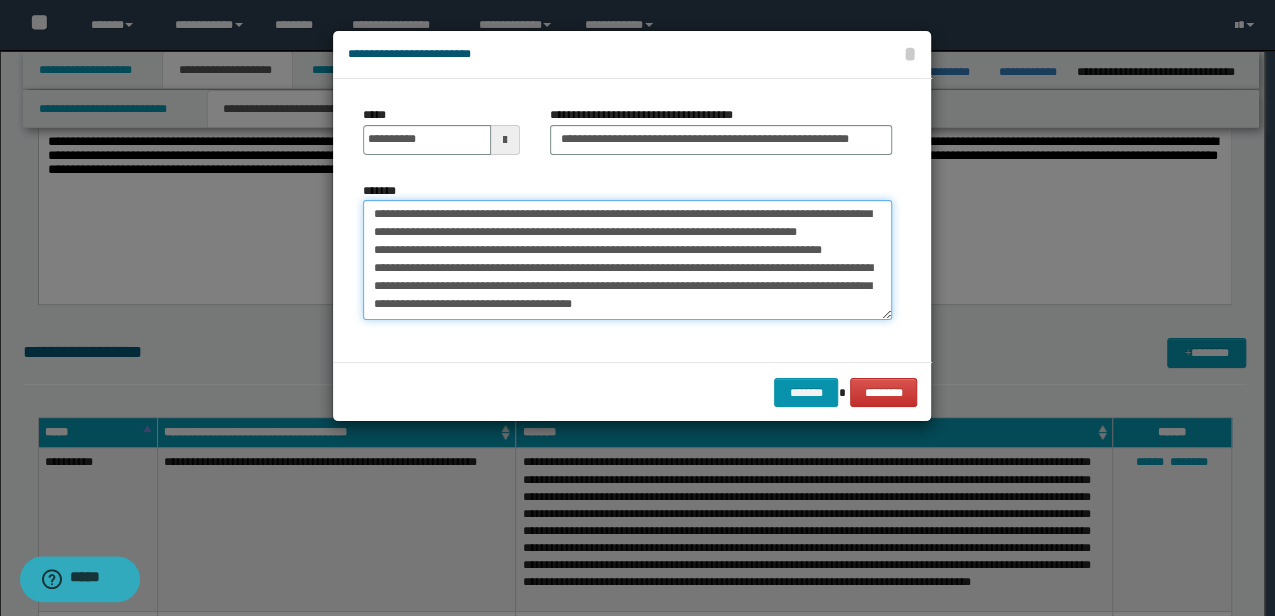 click on "*******" at bounding box center [627, 259] 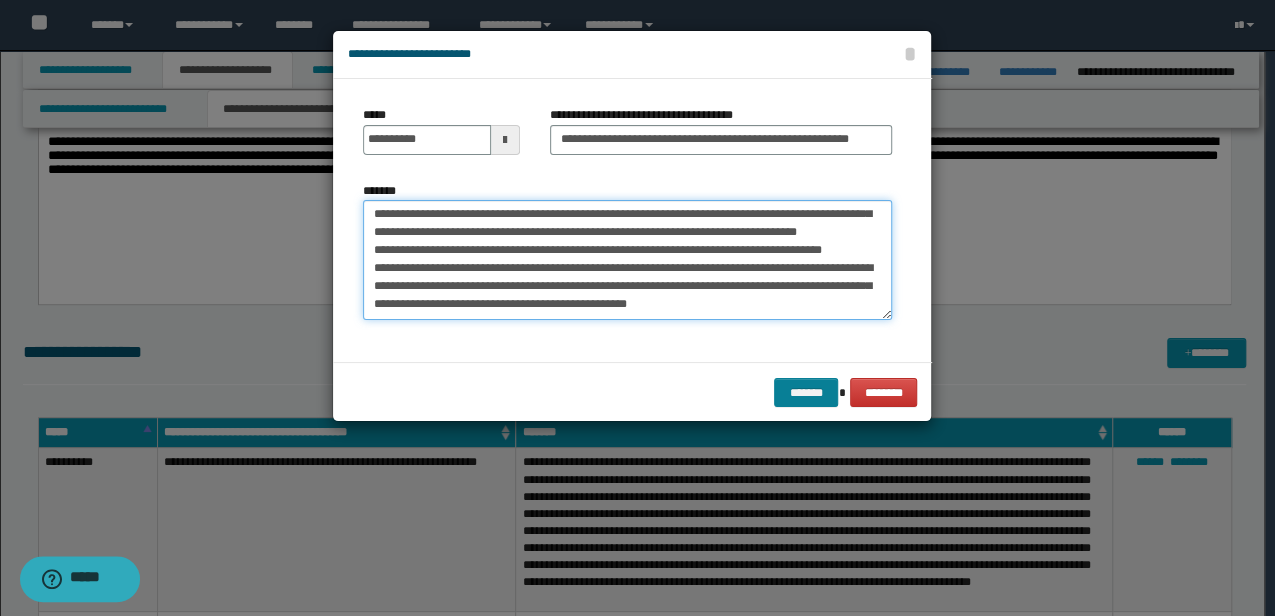 type on "**********" 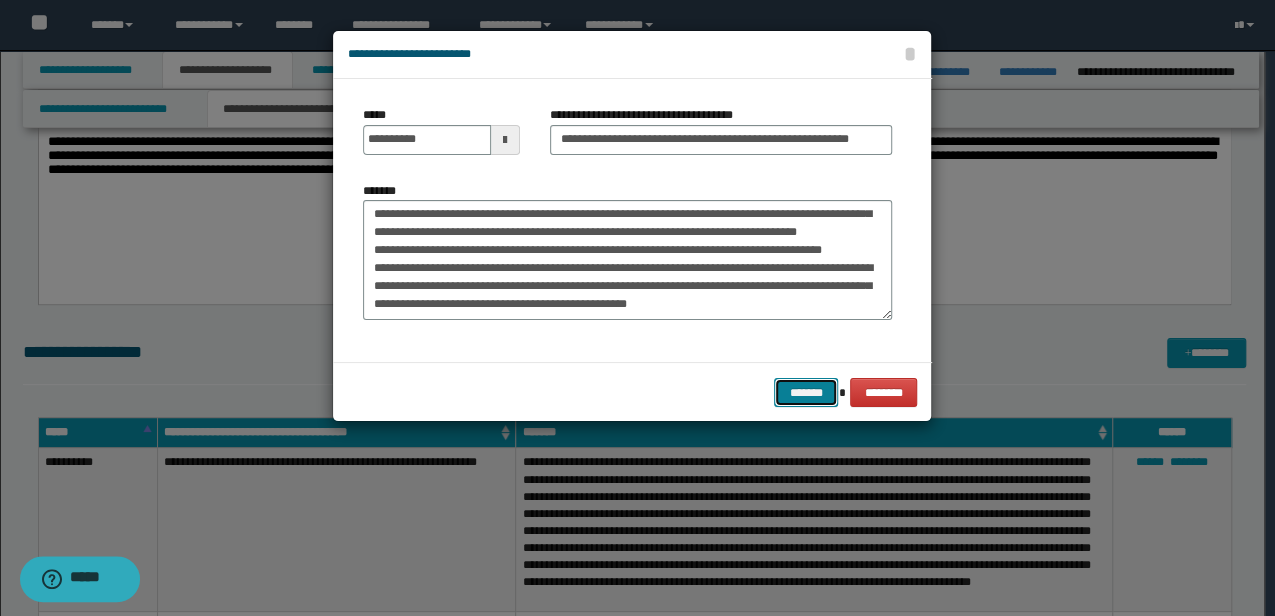 click on "*******" at bounding box center [806, 392] 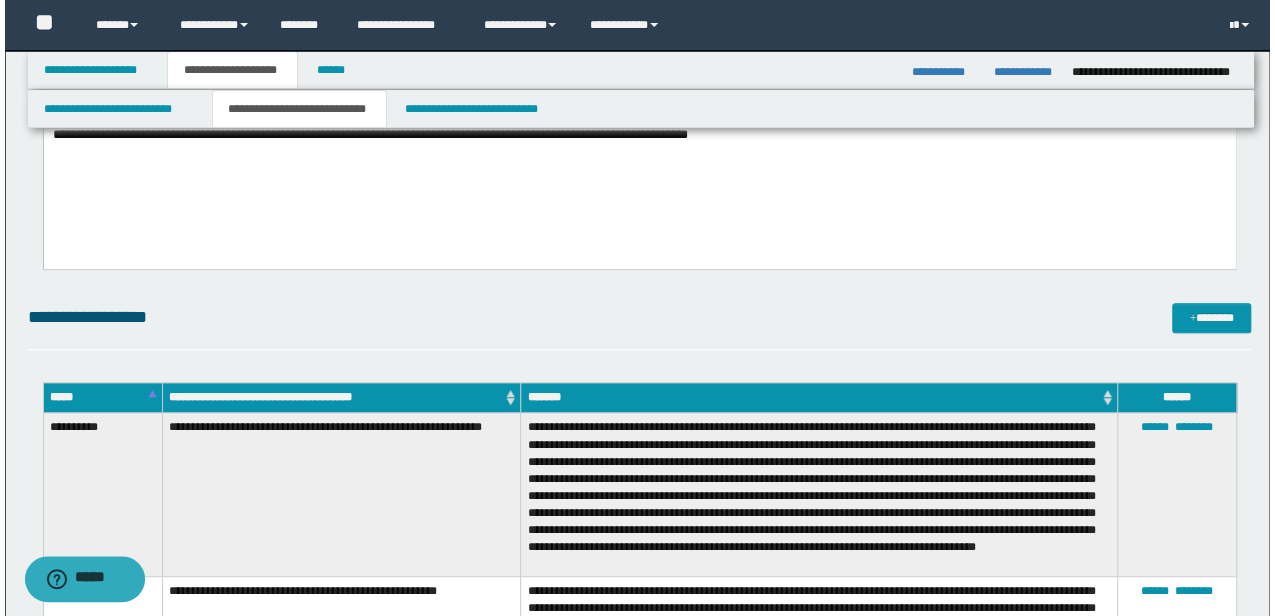 scroll, scrollTop: 416, scrollLeft: 0, axis: vertical 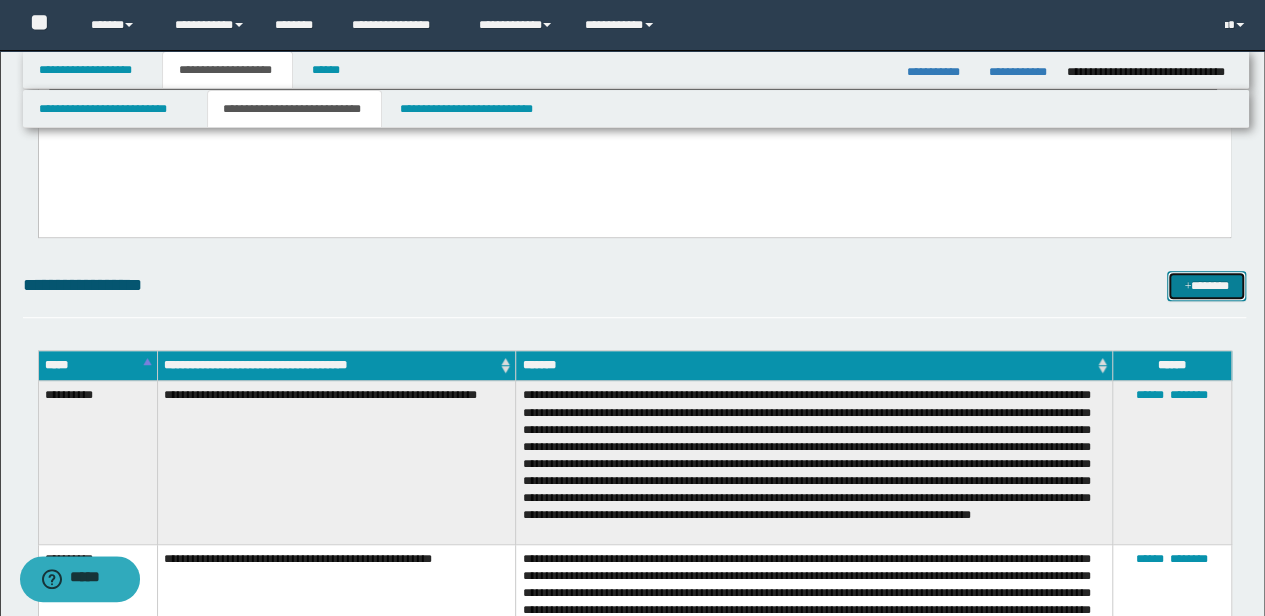 click on "*******" at bounding box center (1206, 285) 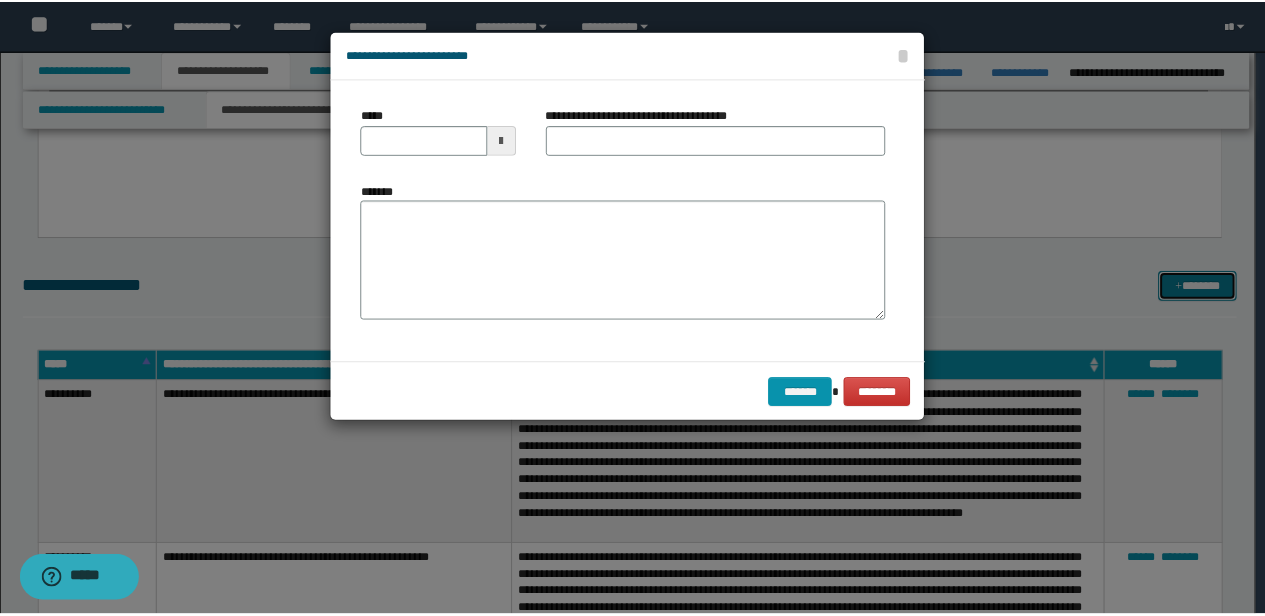 scroll, scrollTop: 0, scrollLeft: 0, axis: both 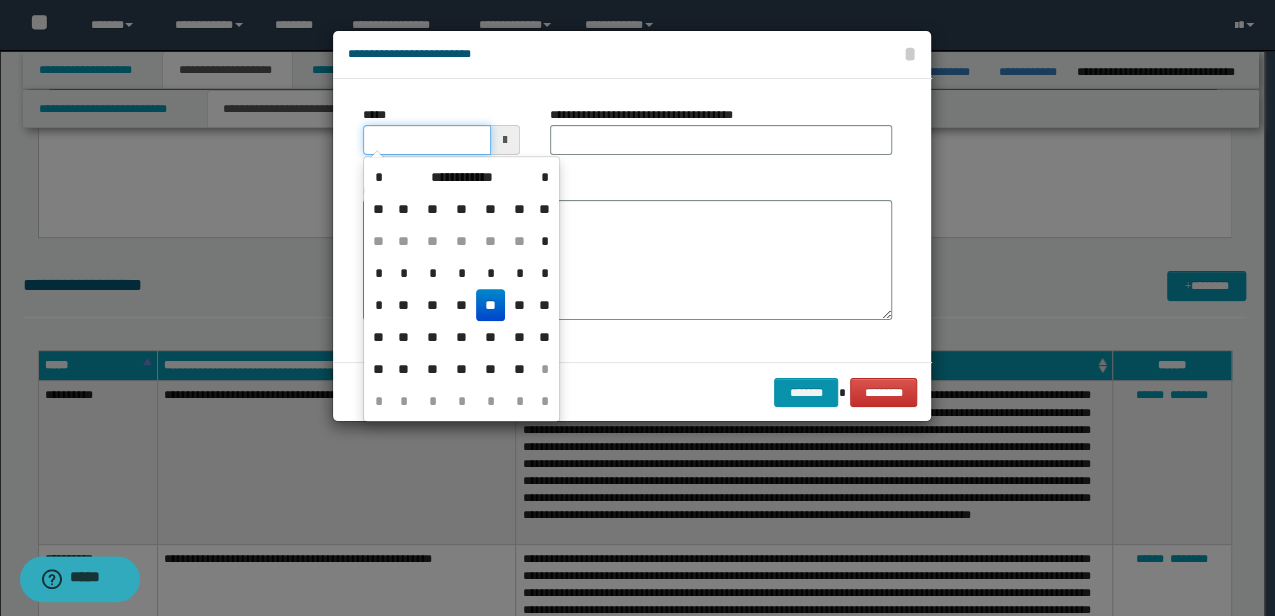 click on "*****" at bounding box center (426, 140) 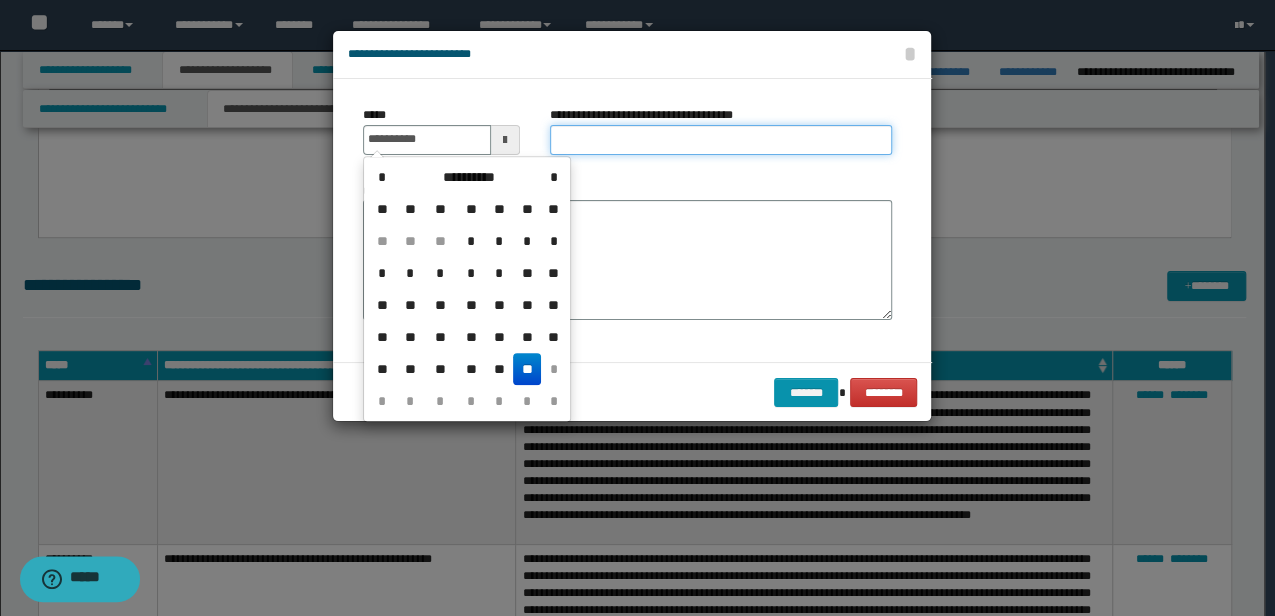 type on "**********" 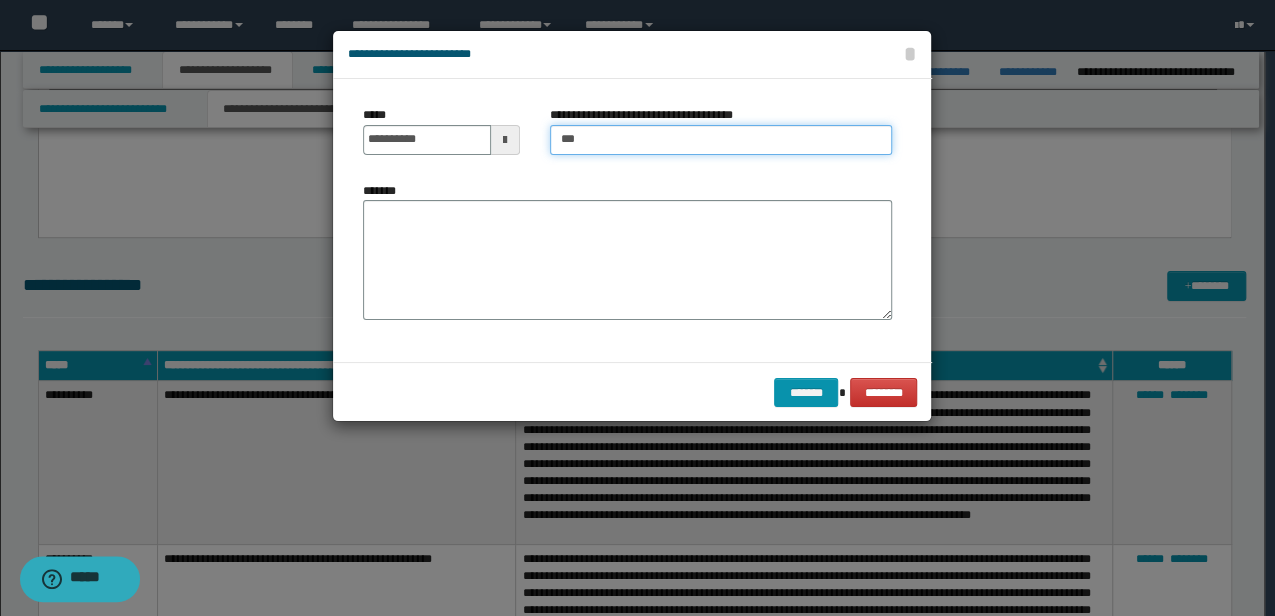 type on "**********" 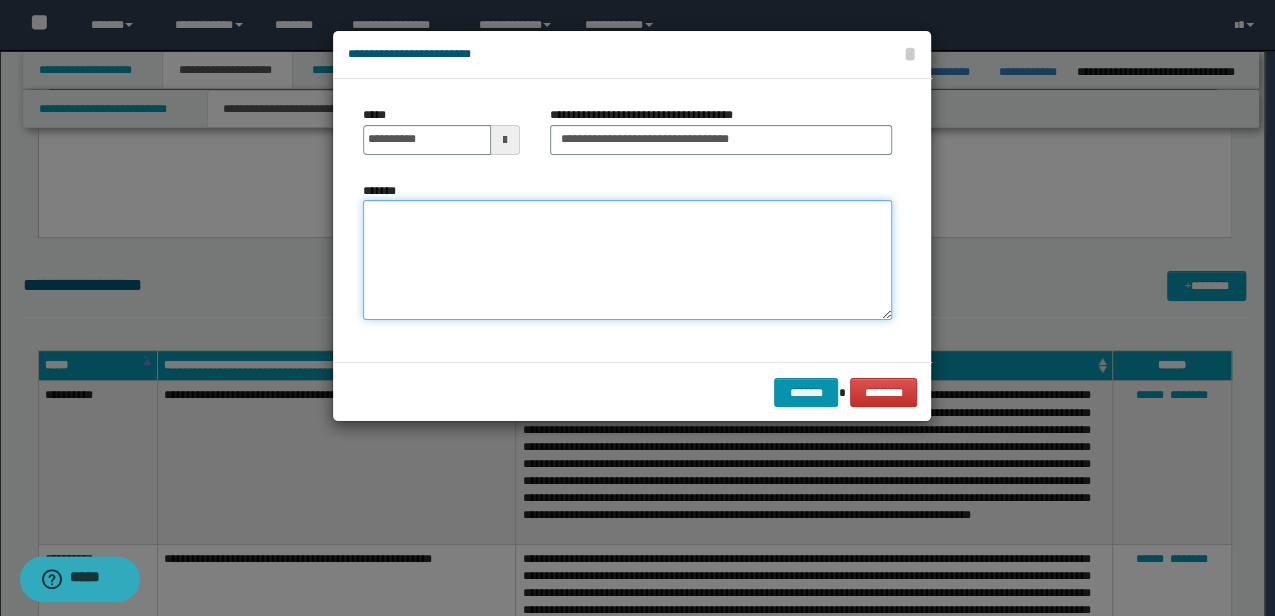 click on "*******" at bounding box center [627, 259] 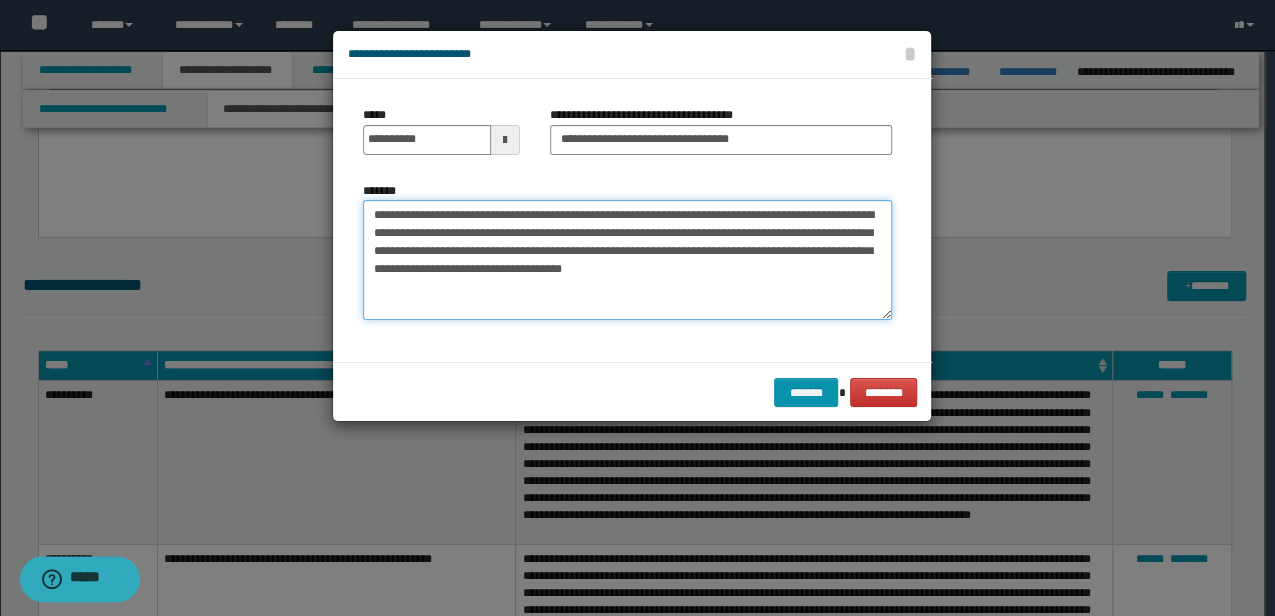 click on "**********" at bounding box center [627, 259] 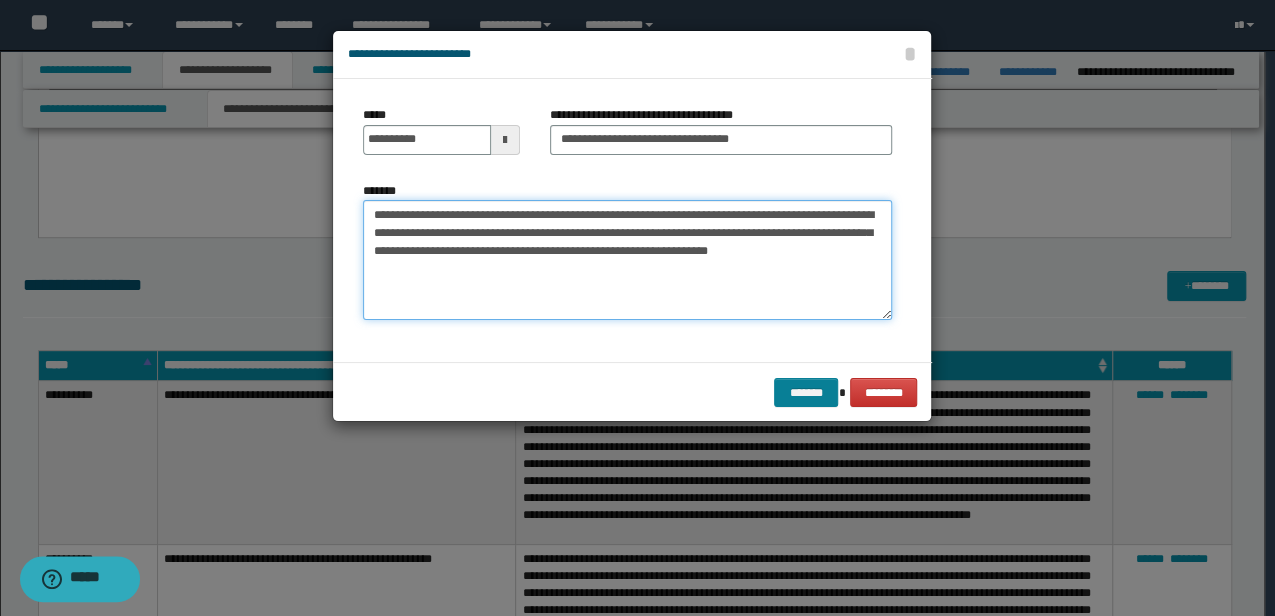 type on "**********" 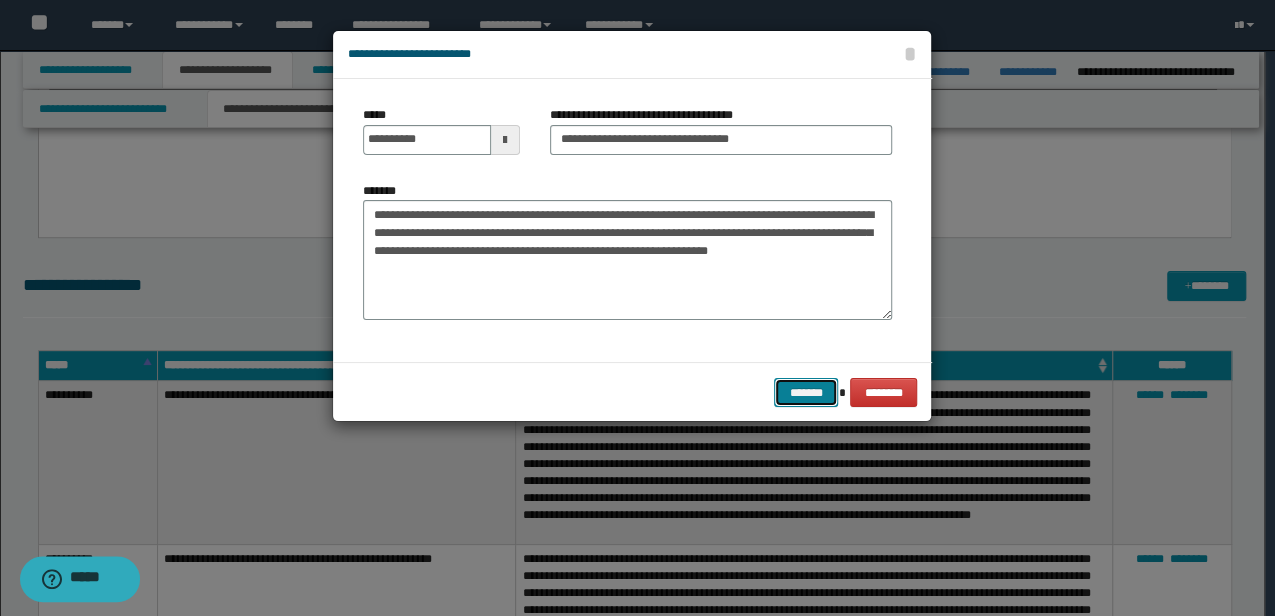 click on "*******" at bounding box center (806, 392) 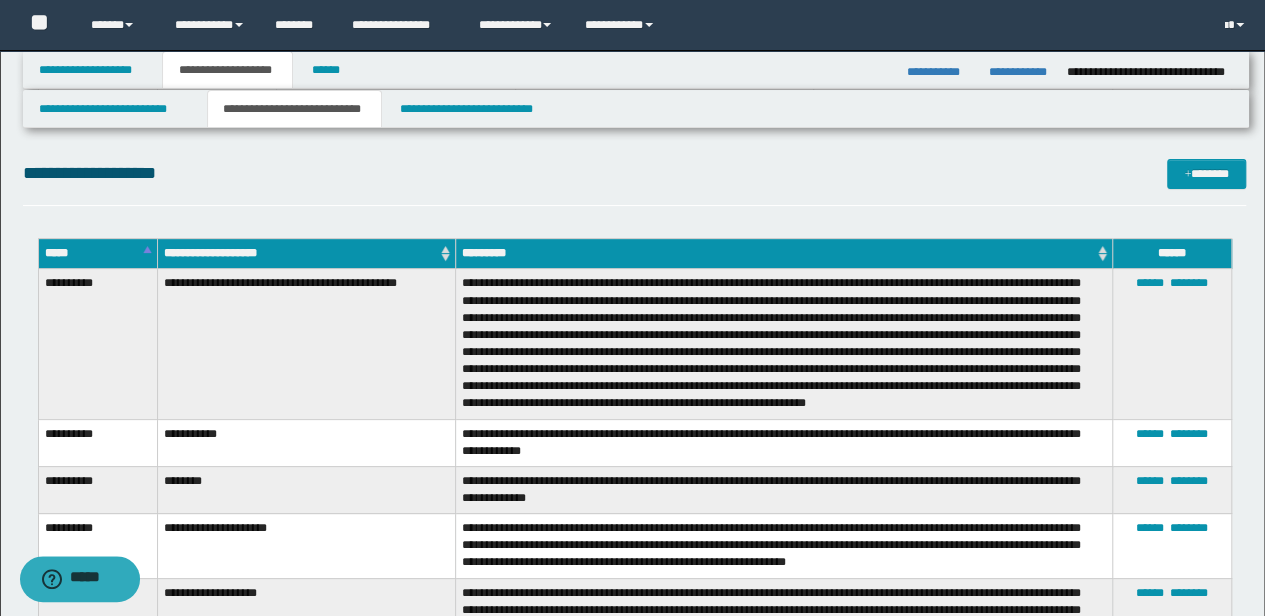 scroll, scrollTop: 3846, scrollLeft: 0, axis: vertical 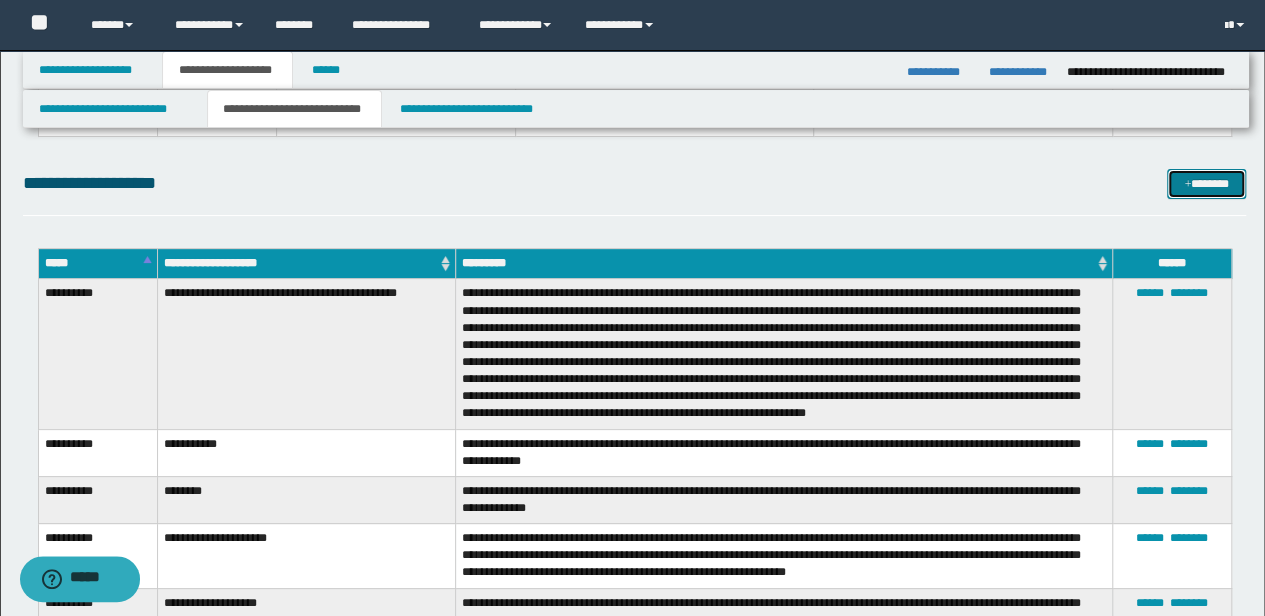 click at bounding box center [1187, 185] 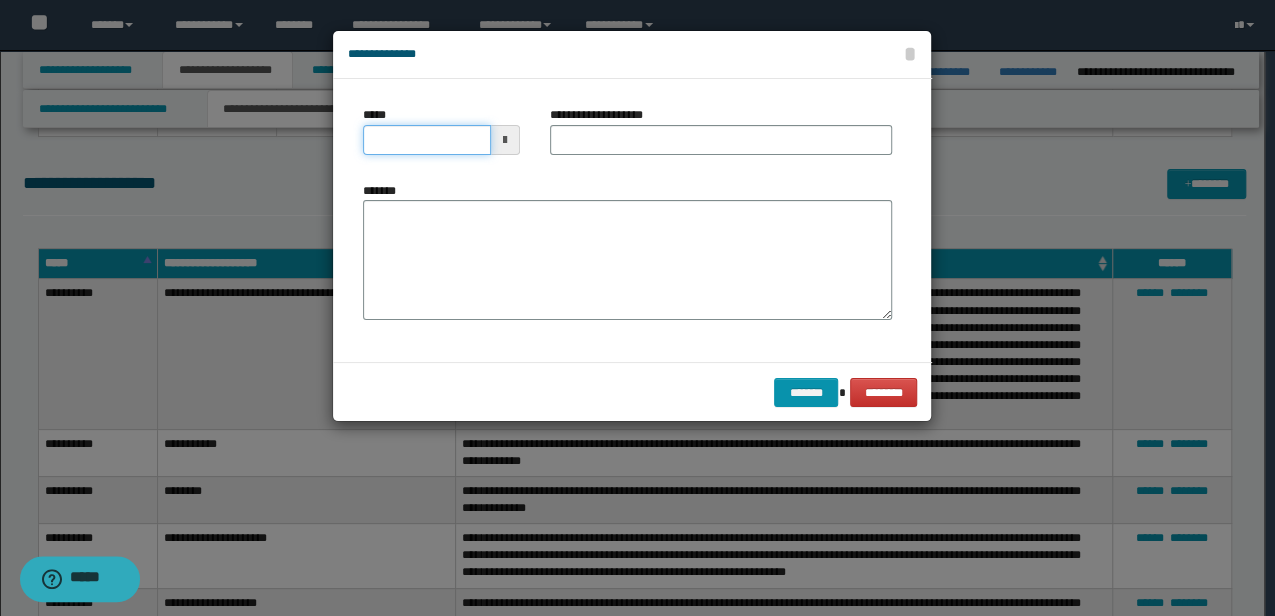 click on "*****" at bounding box center (426, 140) 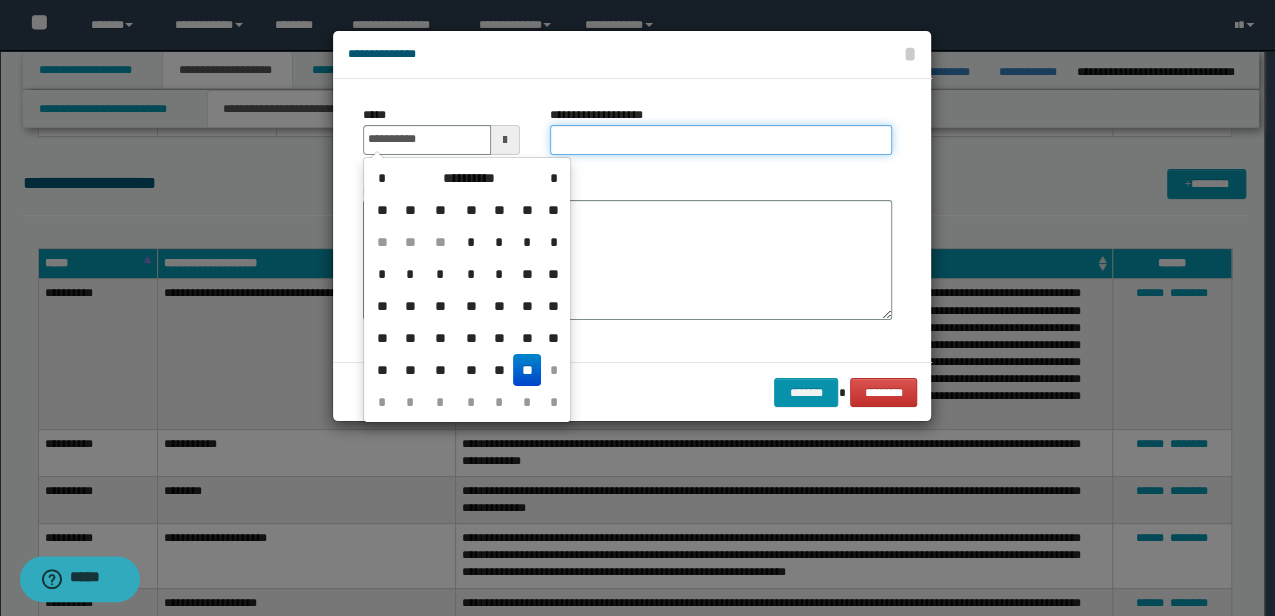 type on "**********" 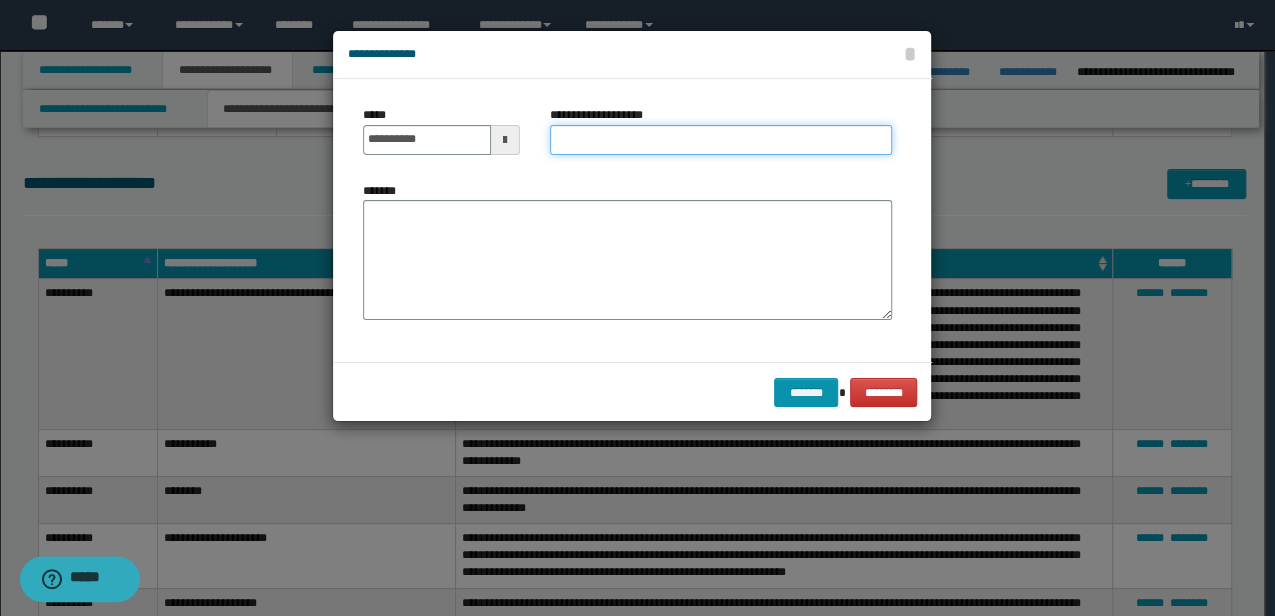 type on "*********" 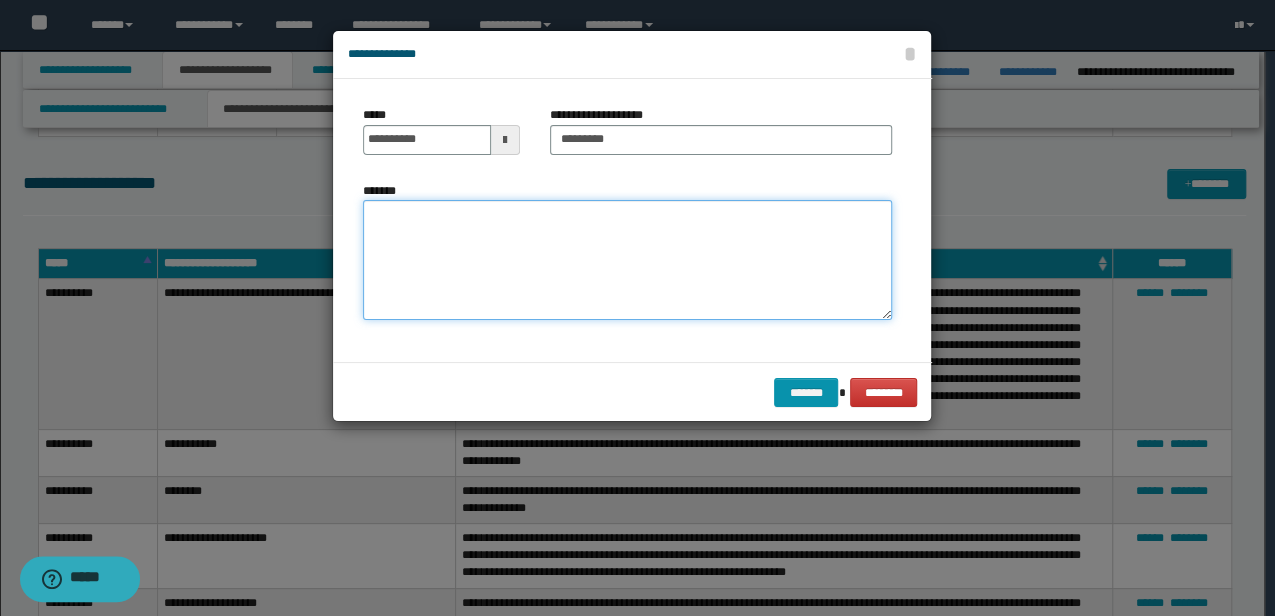 click on "*******" at bounding box center [627, 259] 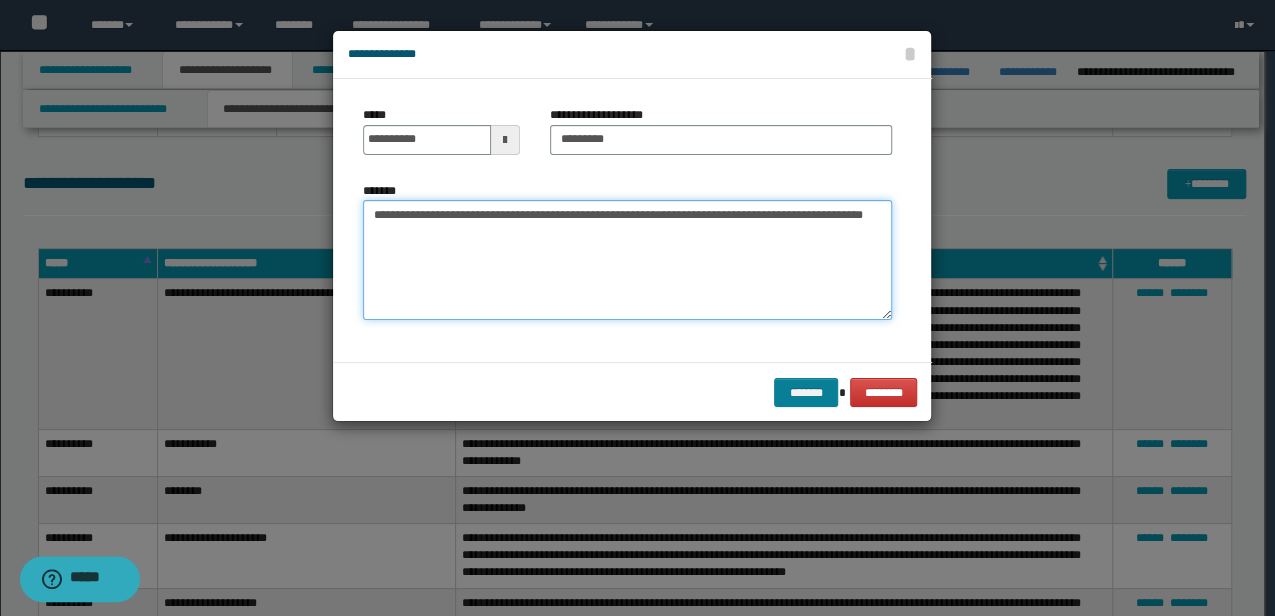 type on "**********" 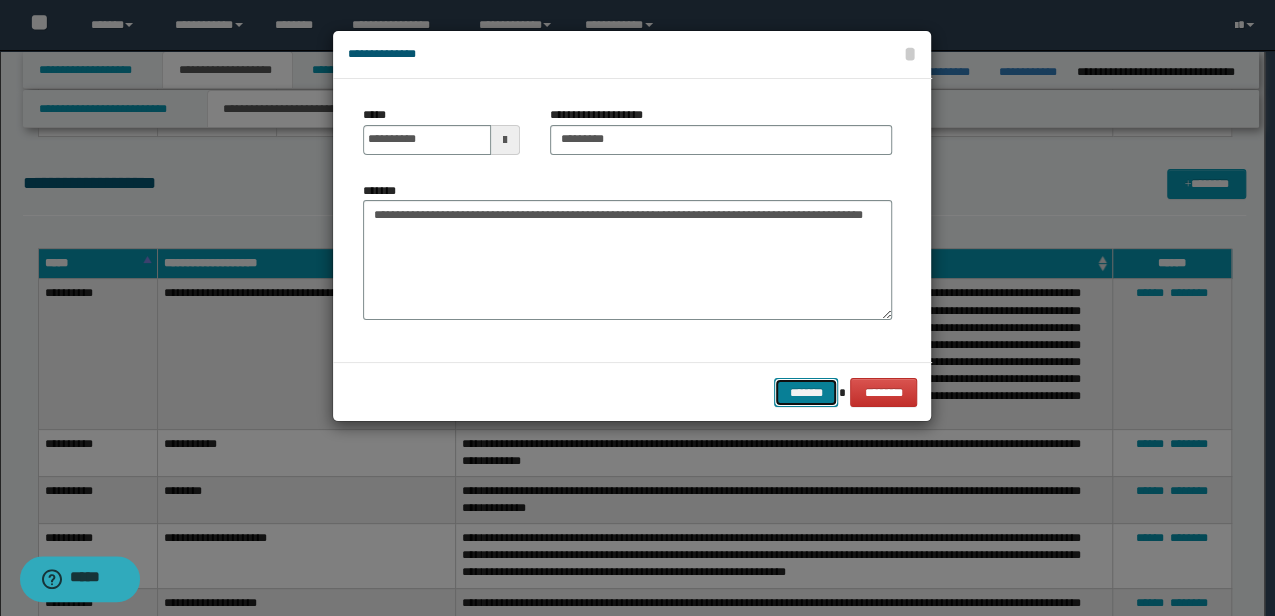 click on "*******" at bounding box center (806, 392) 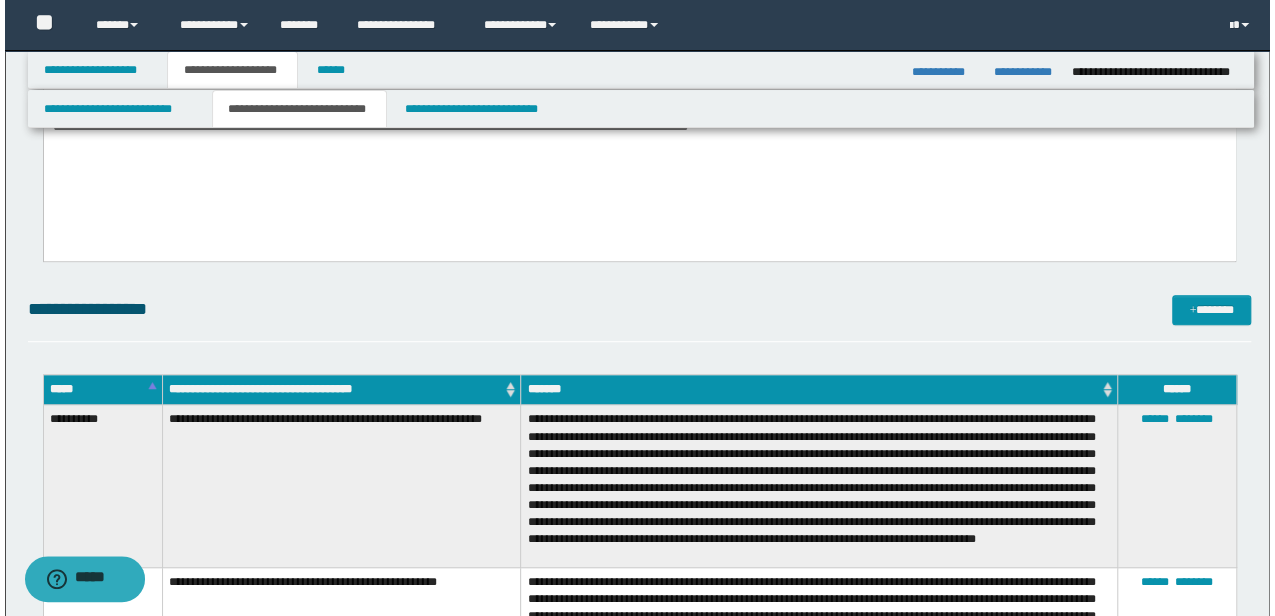 scroll, scrollTop: 333, scrollLeft: 0, axis: vertical 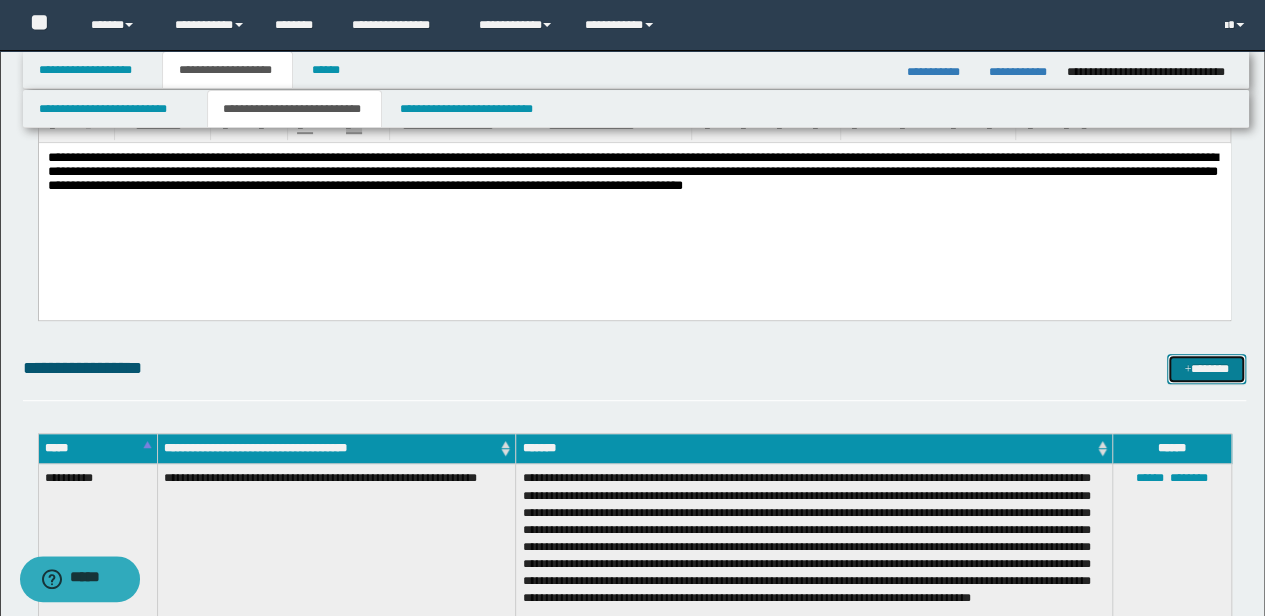 click on "*******" at bounding box center (1206, 368) 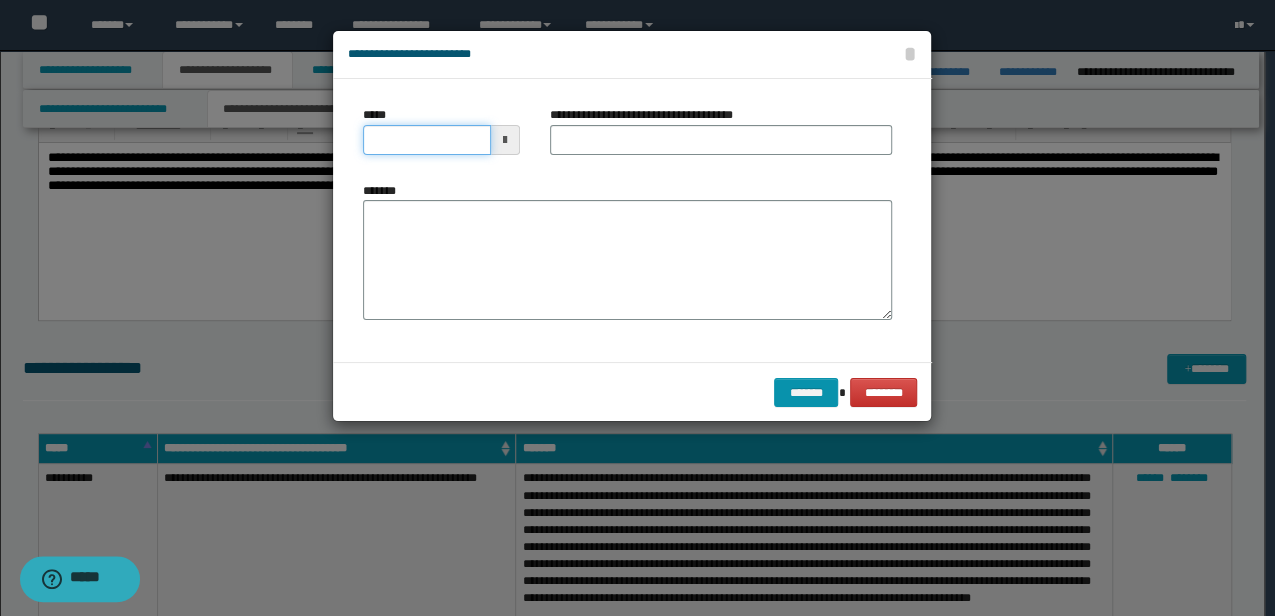 click on "*****" at bounding box center (426, 140) 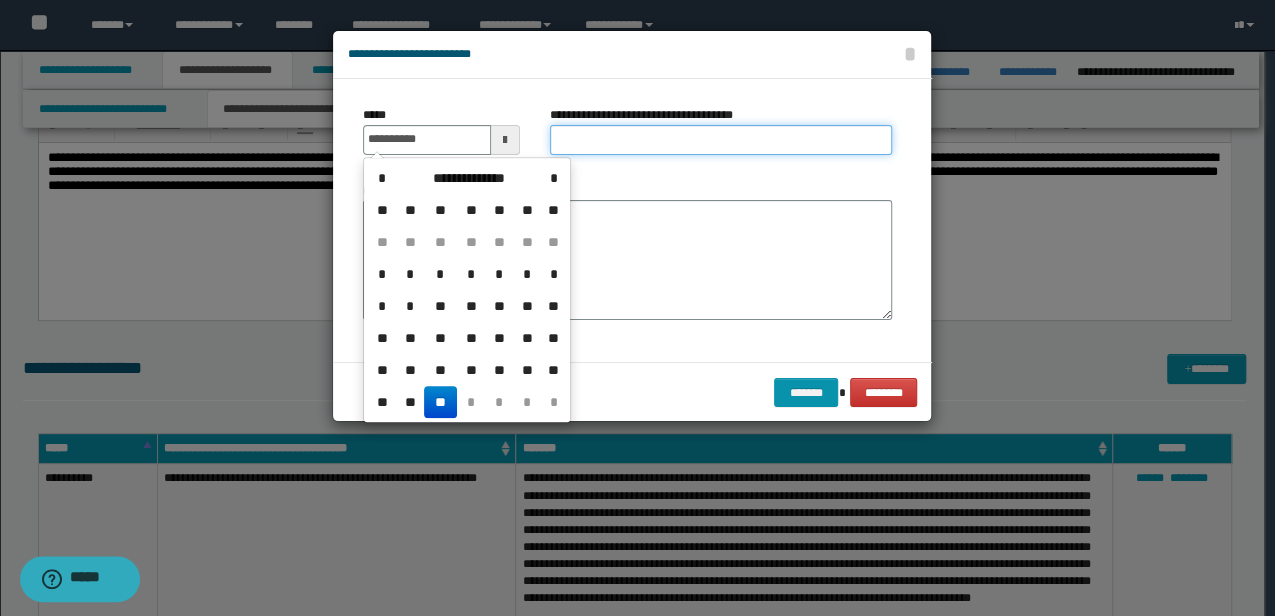 type on "**********" 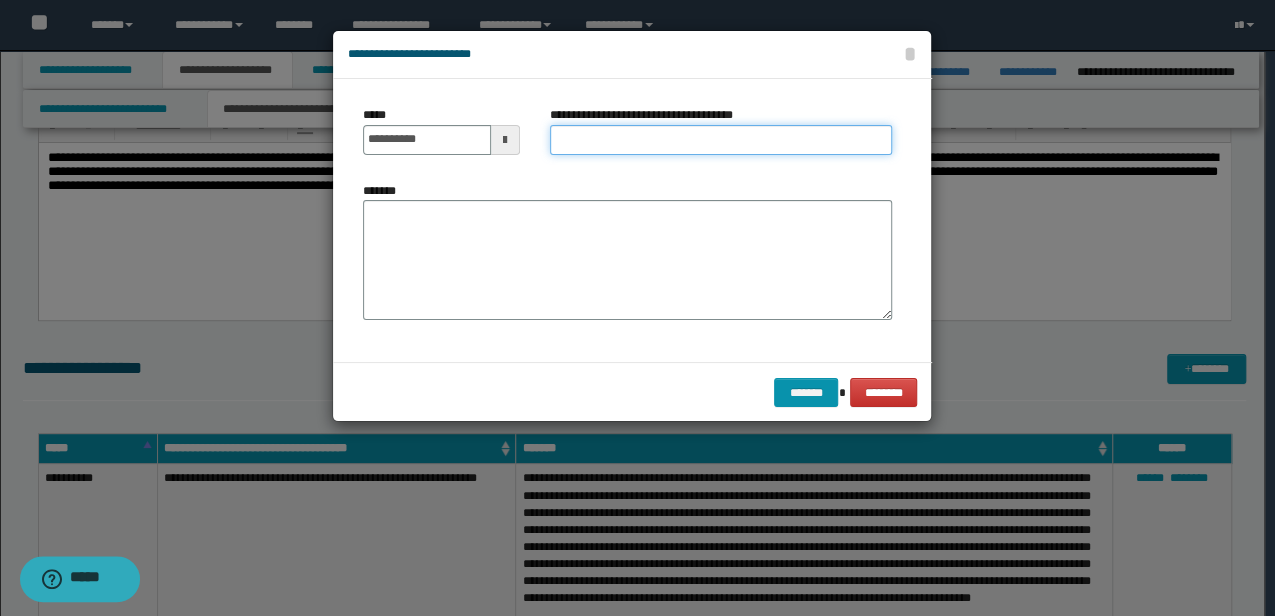 click on "**********" at bounding box center (721, 140) 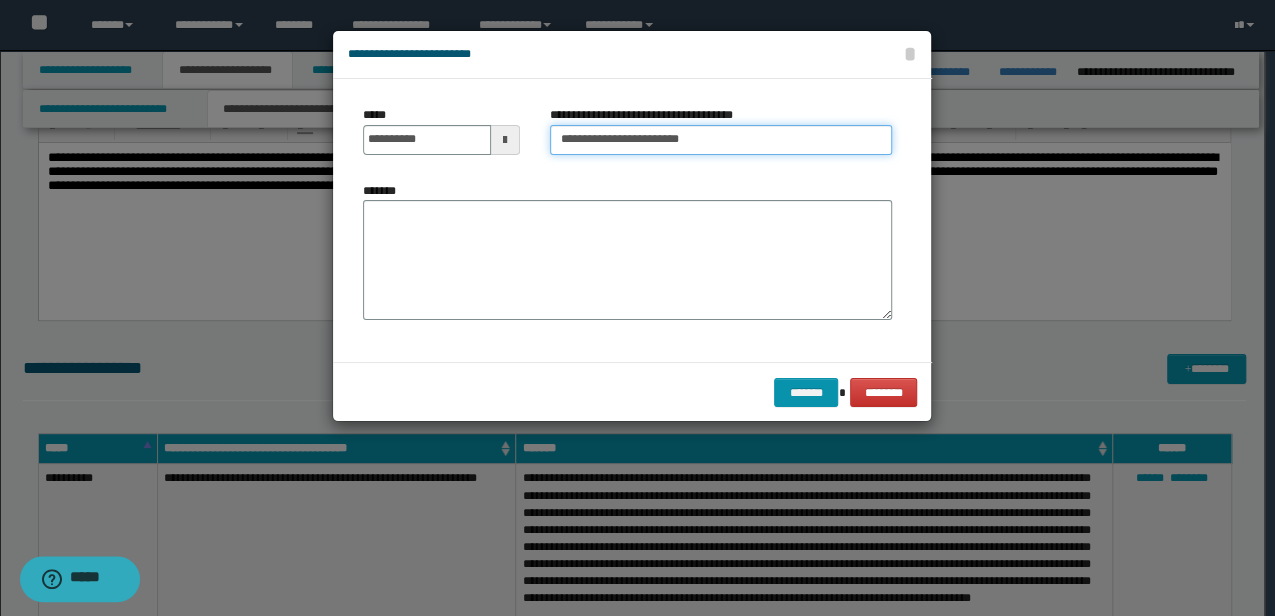 type on "**********" 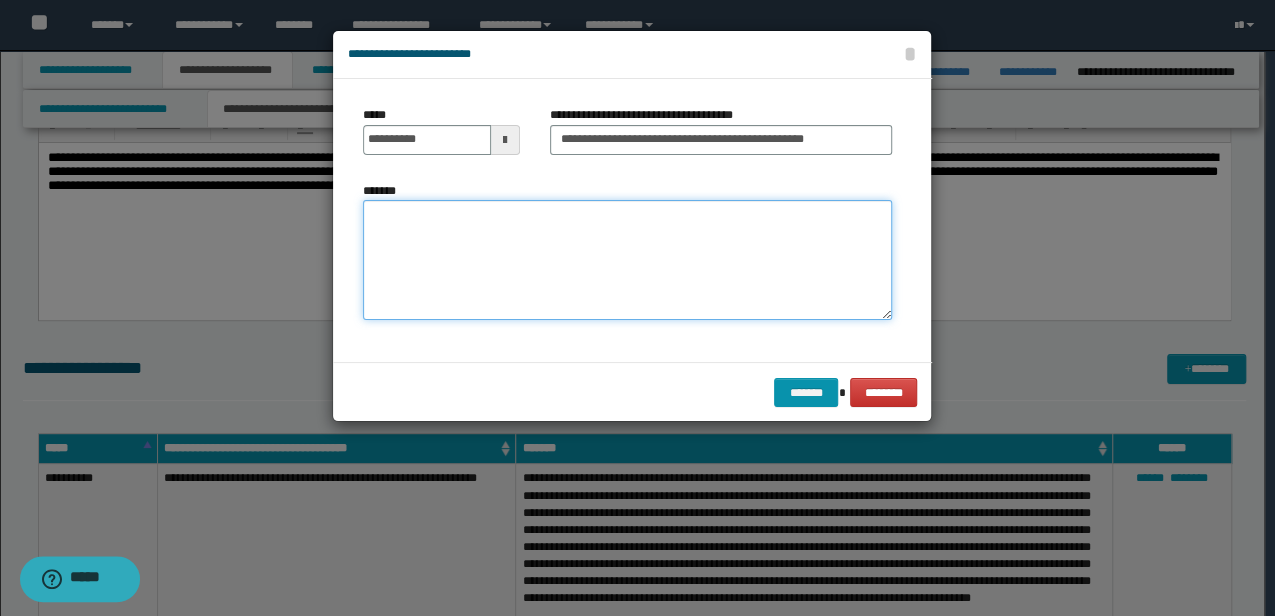 click on "*******" at bounding box center (627, 259) 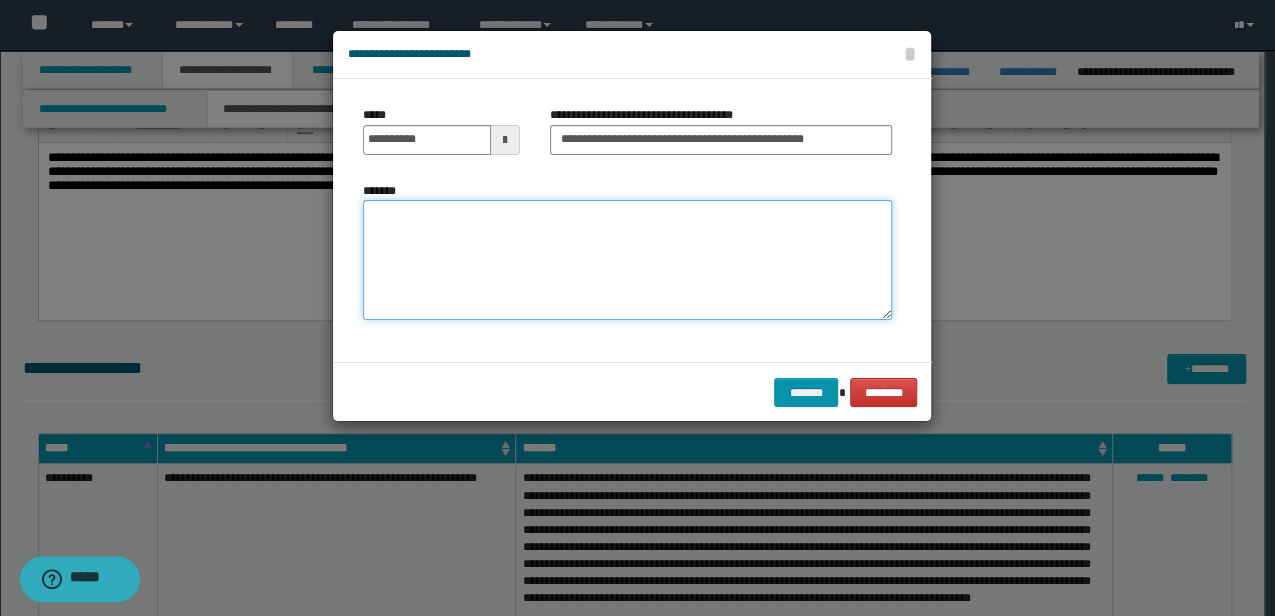 click on "*******" at bounding box center (627, 259) 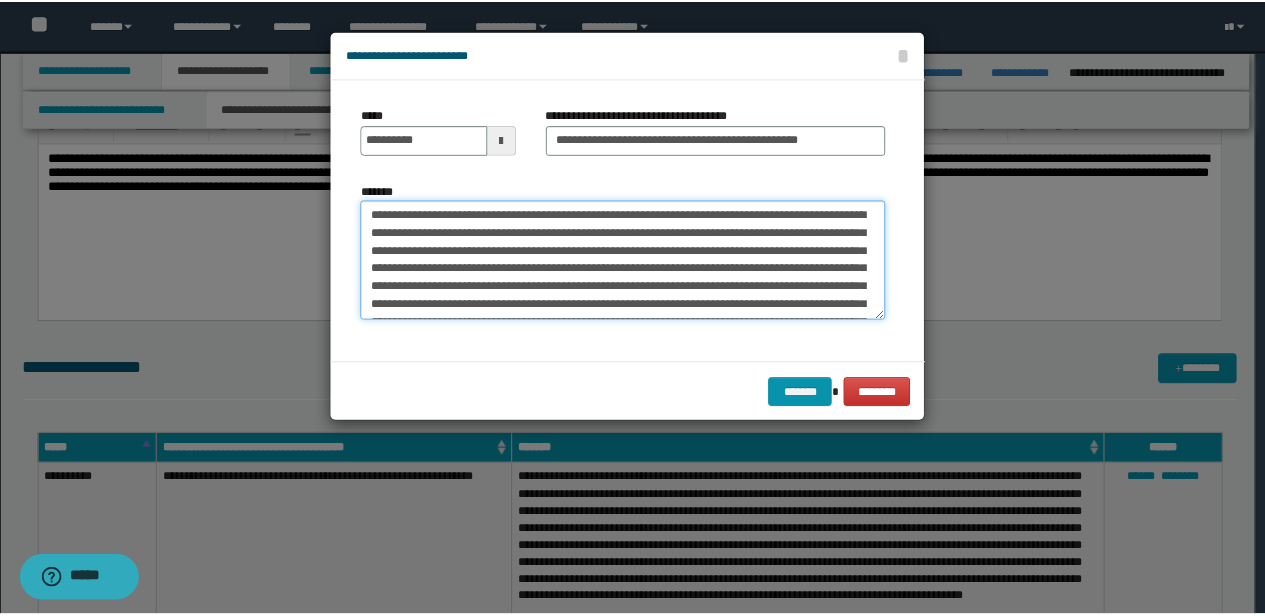 scroll, scrollTop: 66, scrollLeft: 0, axis: vertical 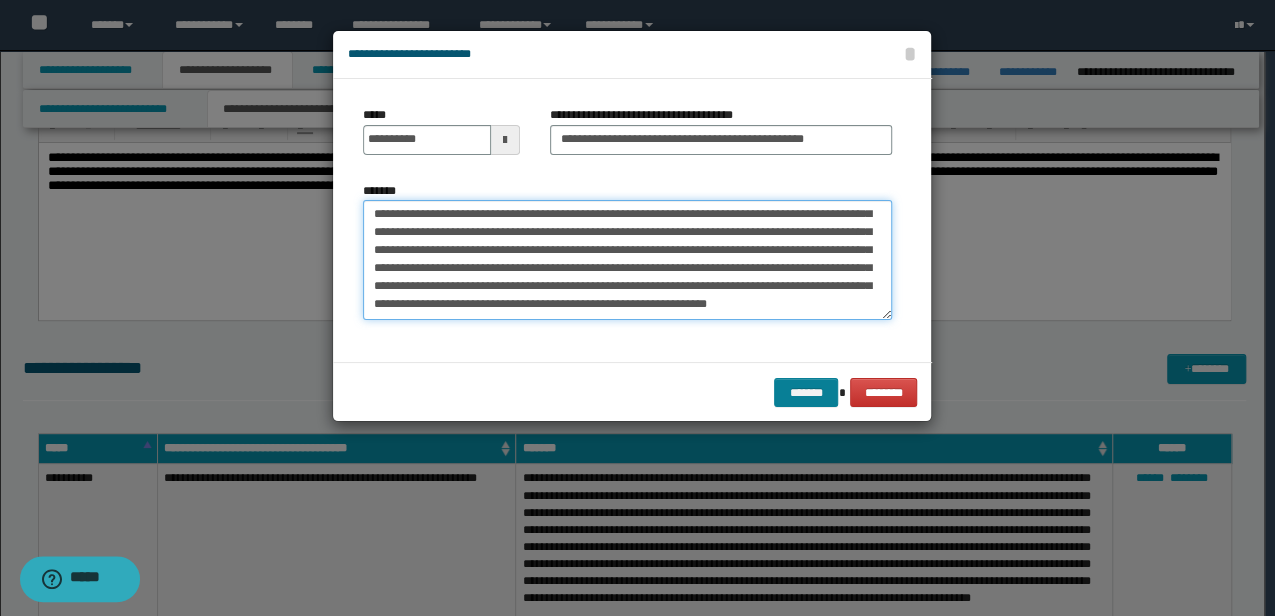 type on "**********" 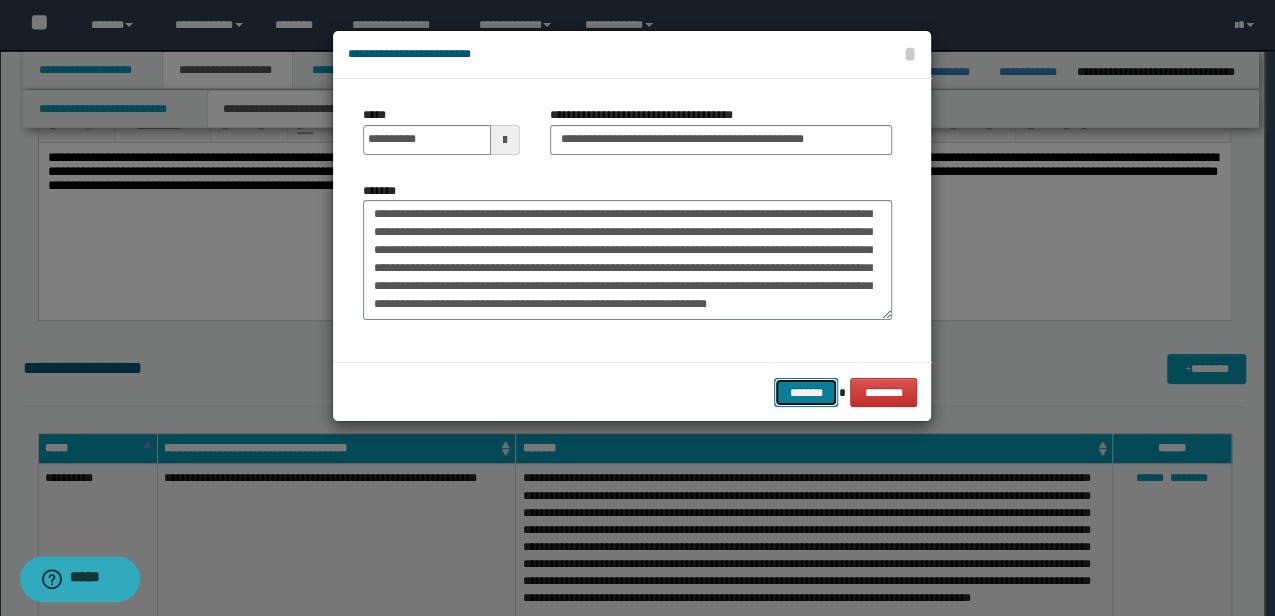 click on "*******" at bounding box center [806, 392] 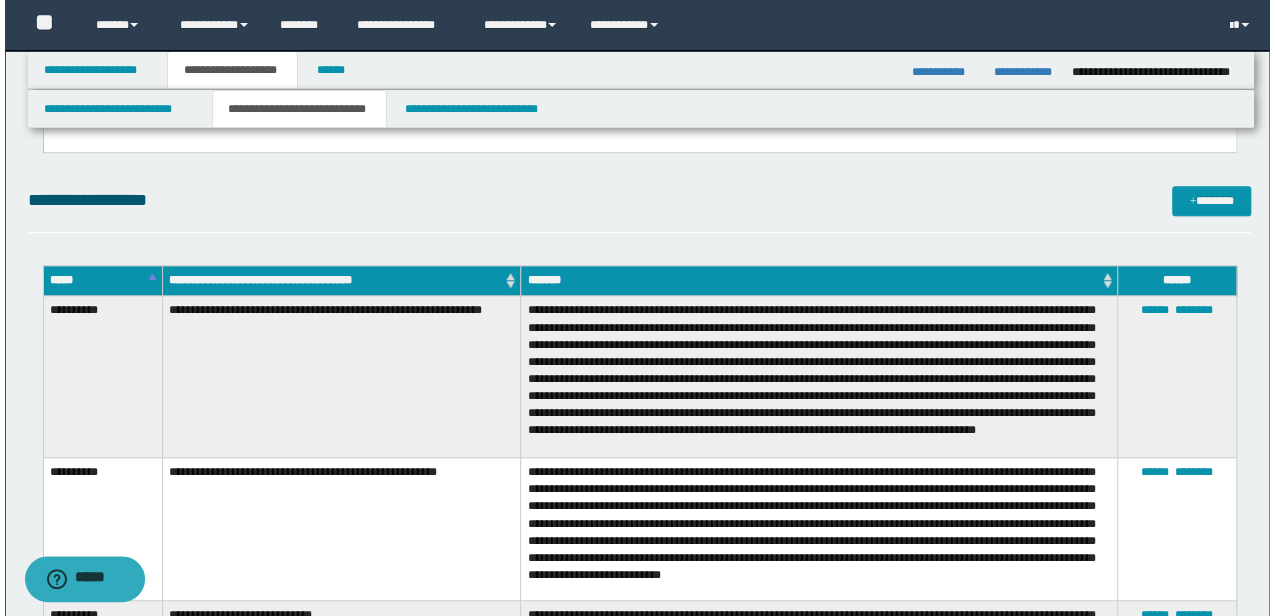 scroll, scrollTop: 478, scrollLeft: 0, axis: vertical 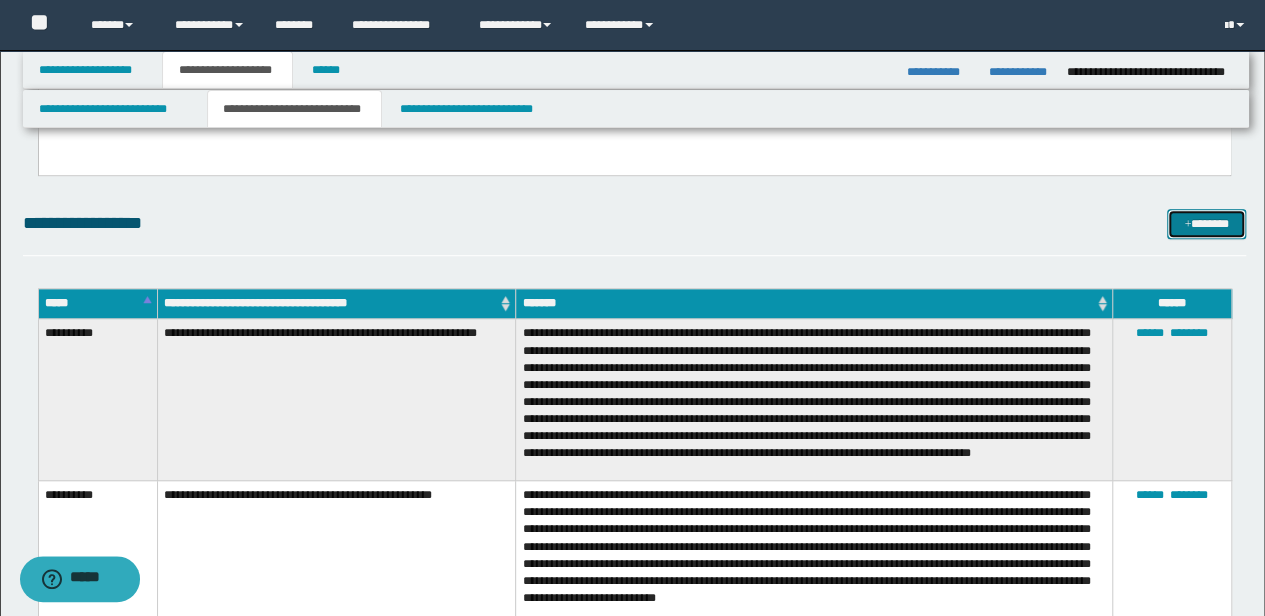 click on "*******" at bounding box center (1206, 223) 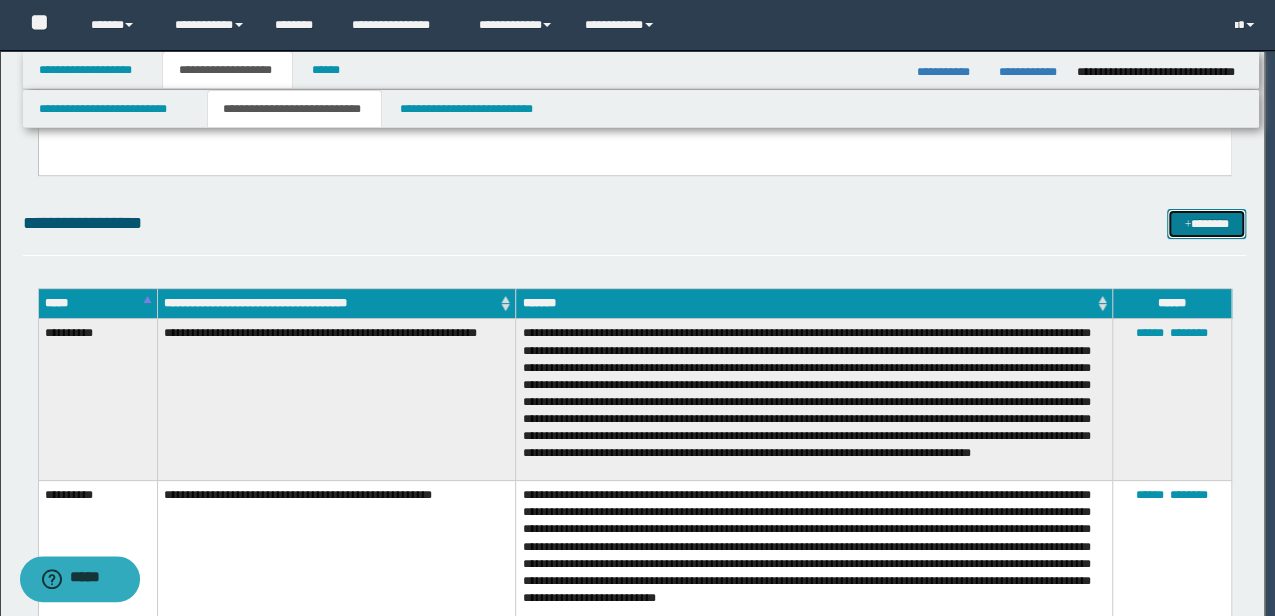 scroll, scrollTop: 0, scrollLeft: 0, axis: both 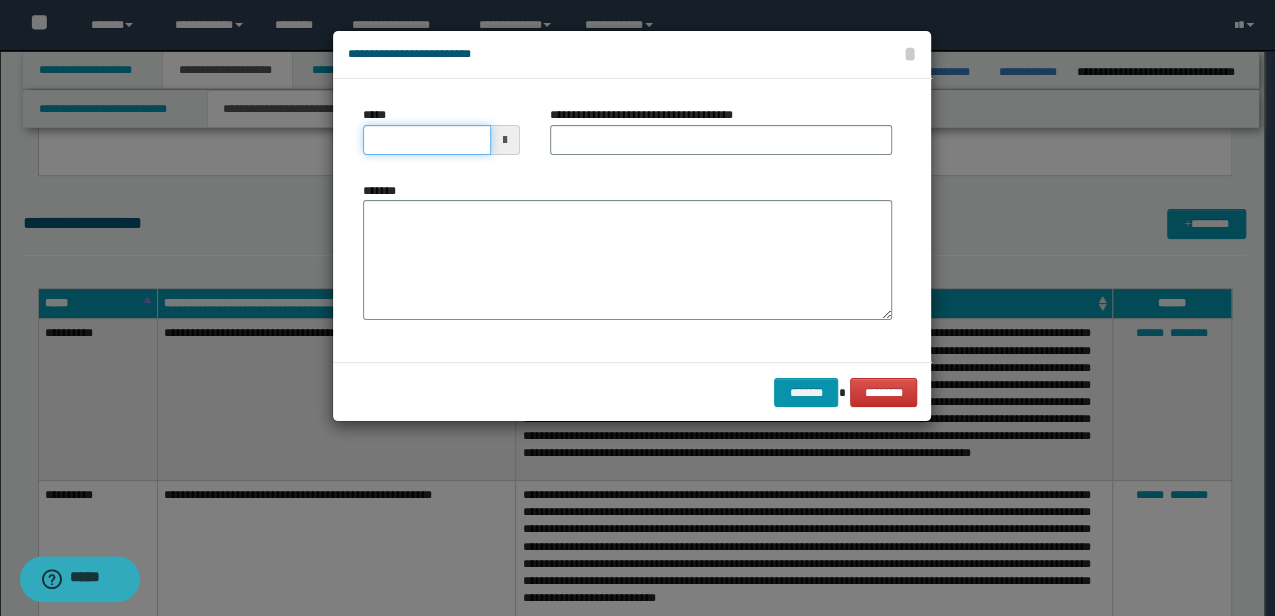 click on "*****" at bounding box center [426, 140] 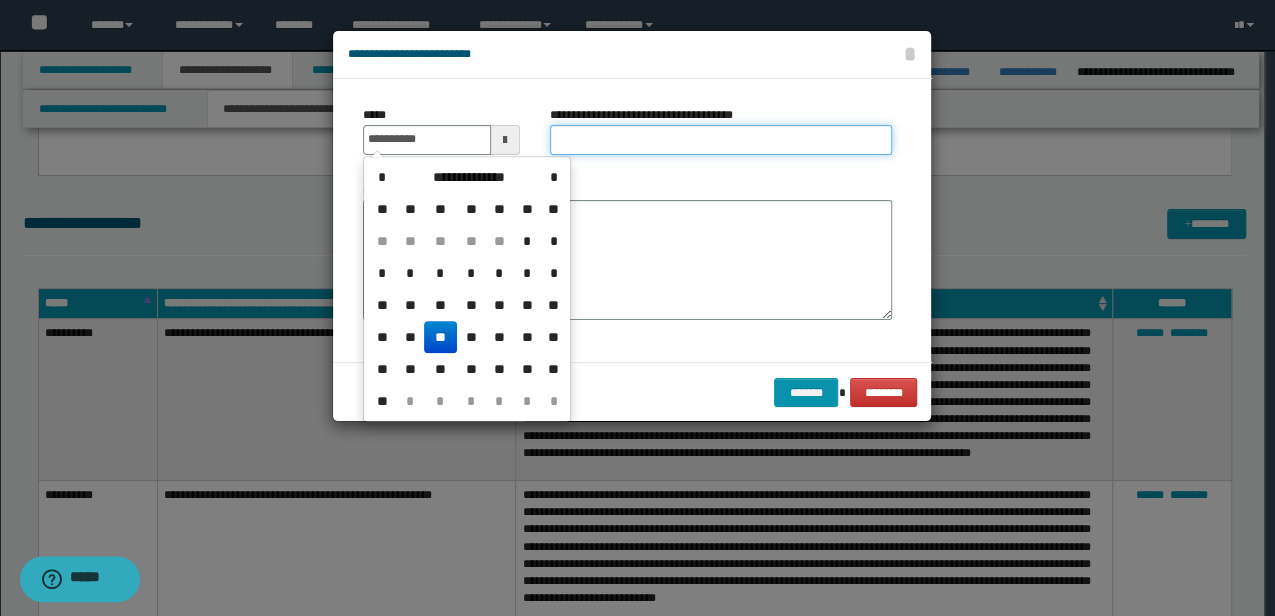 type on "**********" 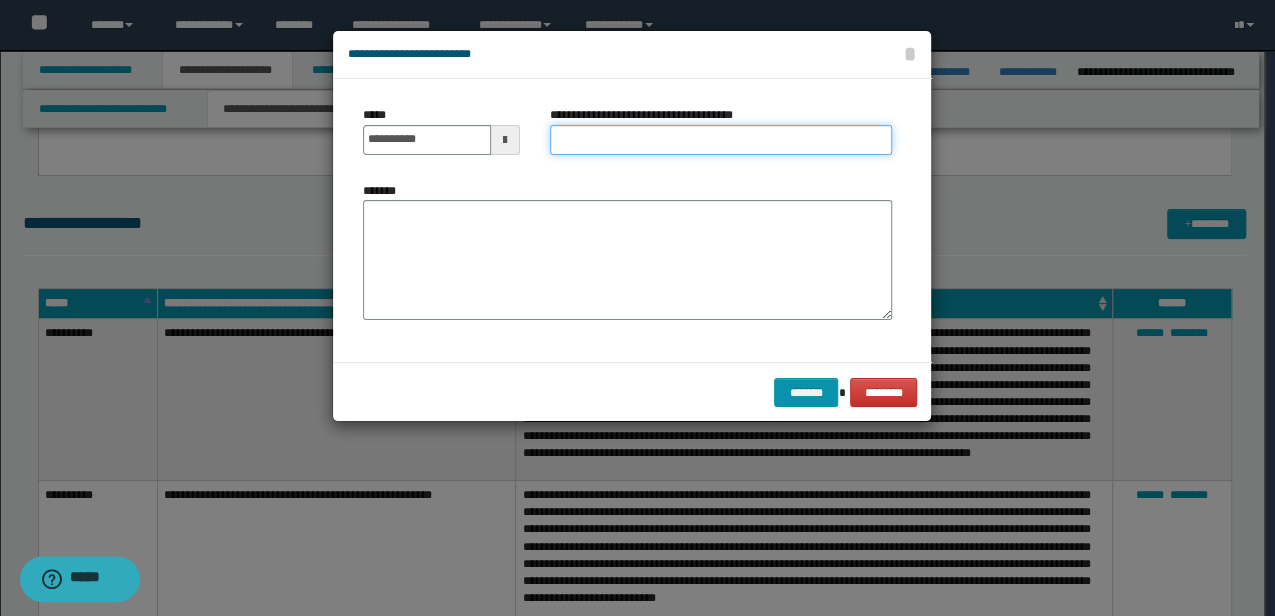 click on "**********" at bounding box center (721, 140) 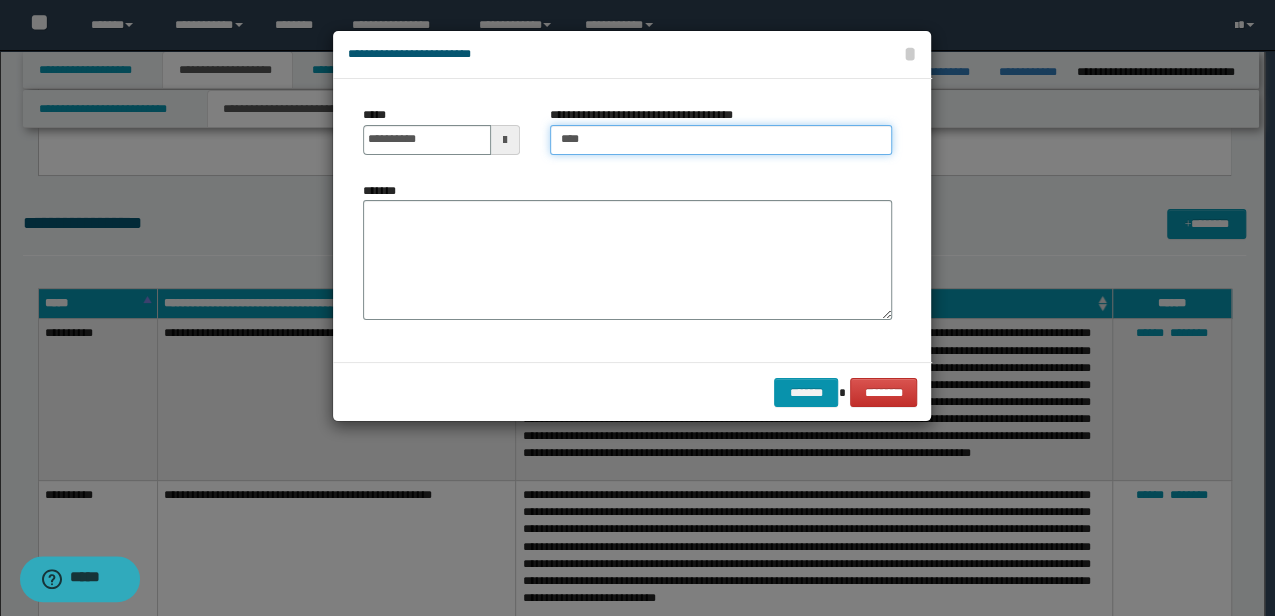 type on "**********" 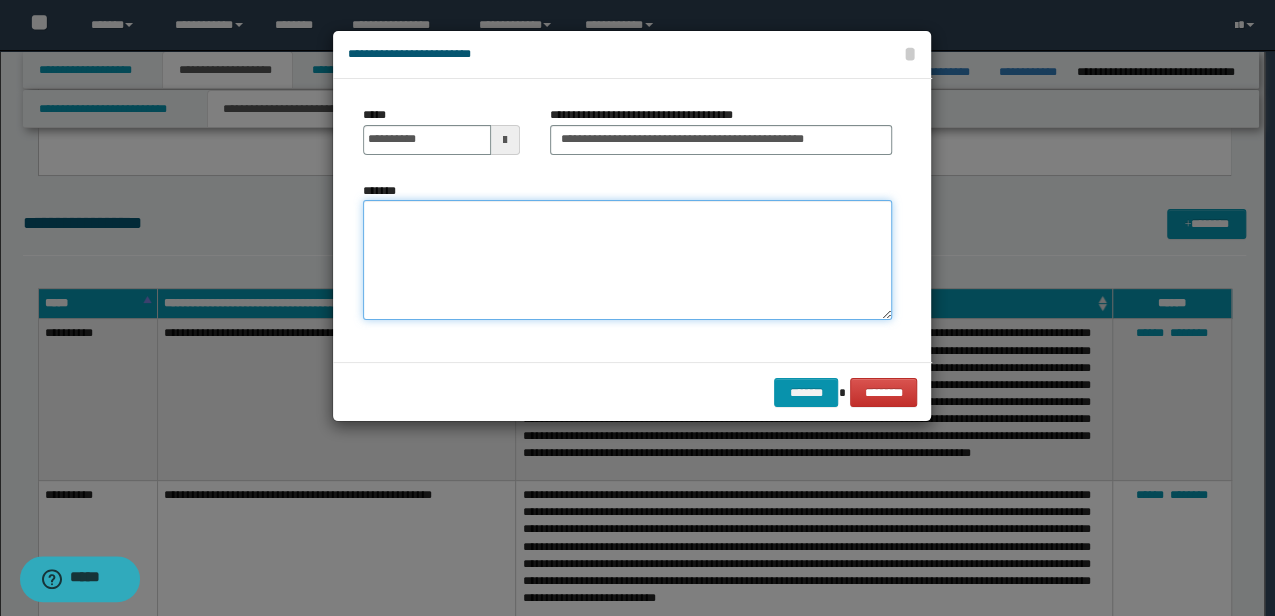 click on "*******" at bounding box center (627, 259) 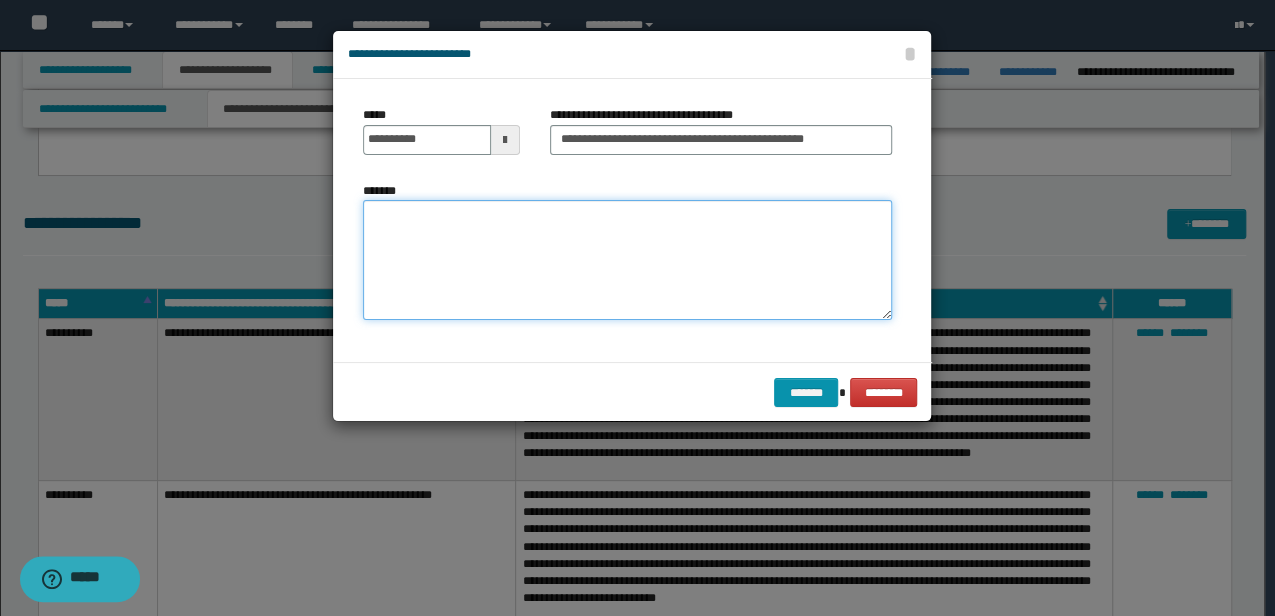 click on "*******" at bounding box center (627, 259) 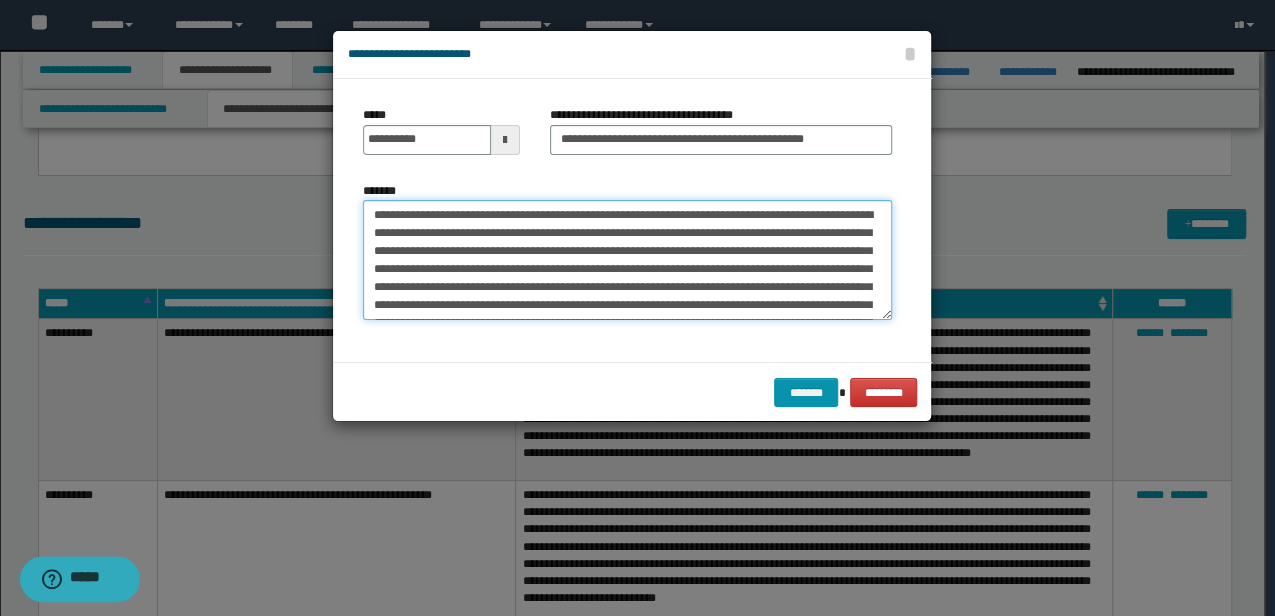scroll, scrollTop: 84, scrollLeft: 0, axis: vertical 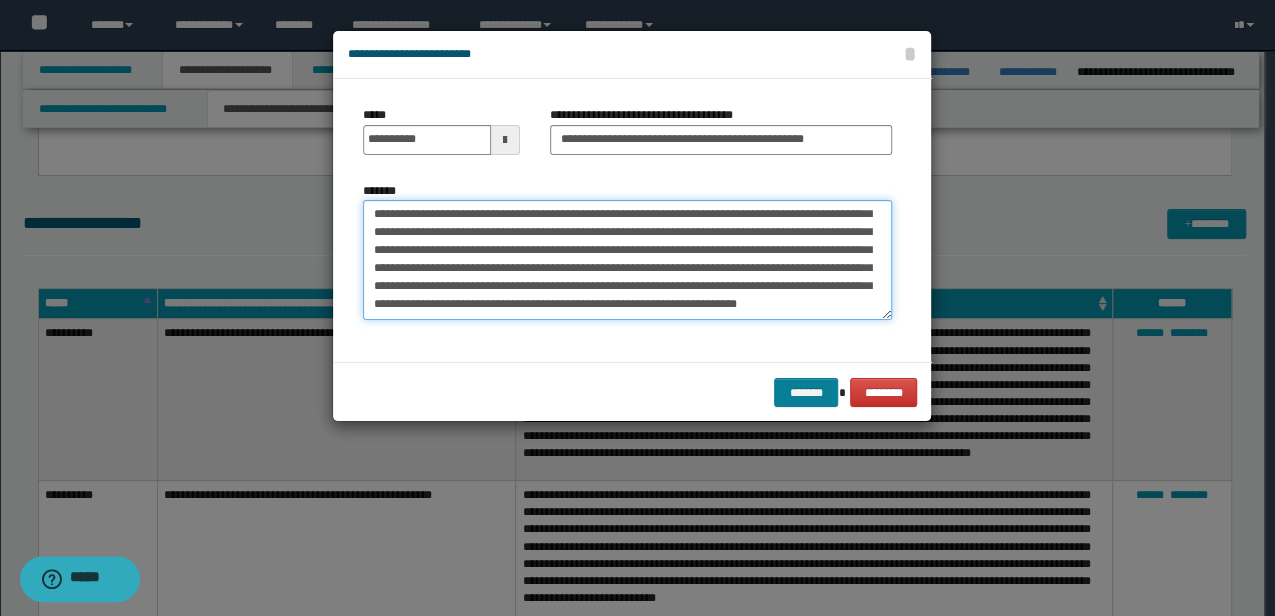 type on "**********" 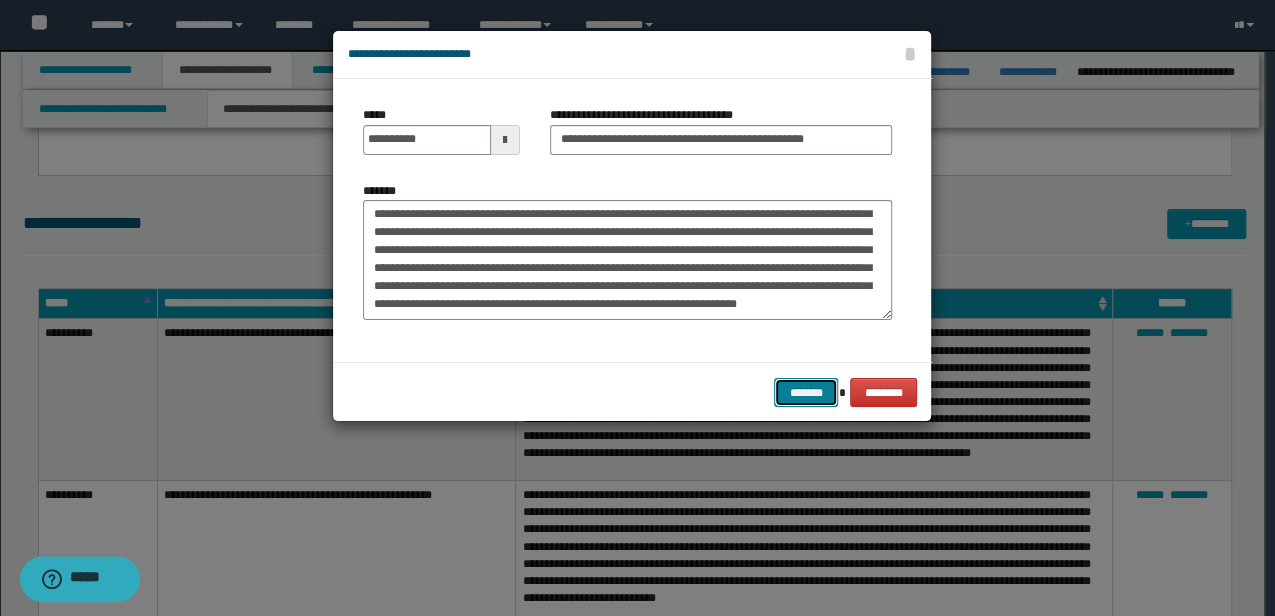 click on "*******" at bounding box center [806, 392] 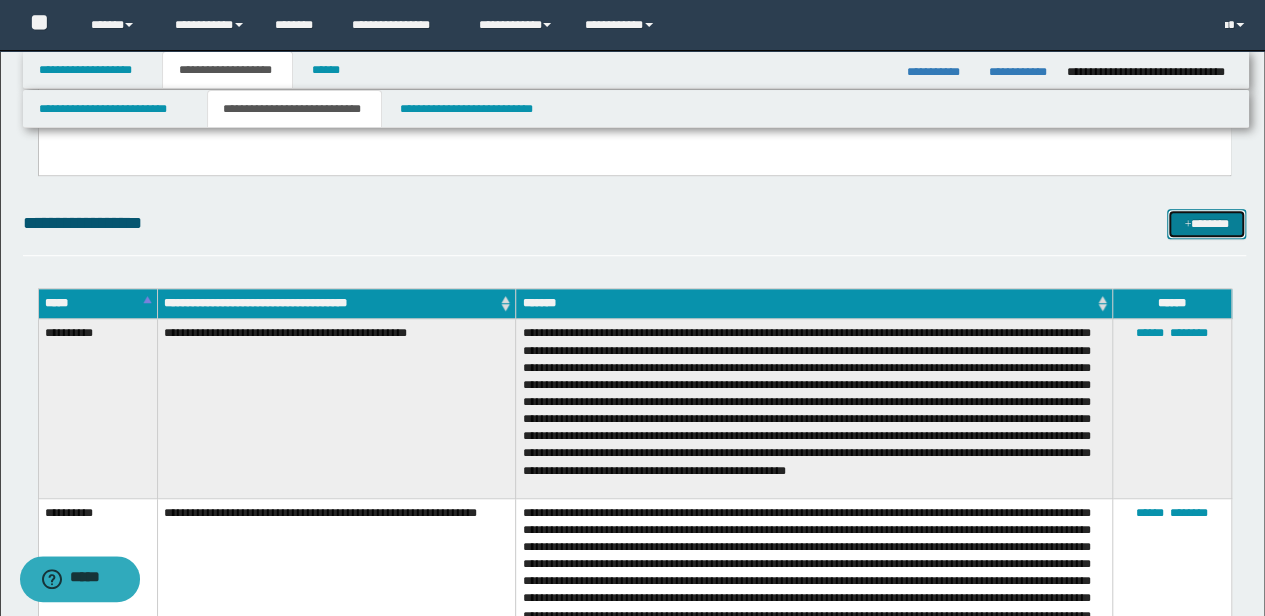 click on "*******" at bounding box center [1206, 223] 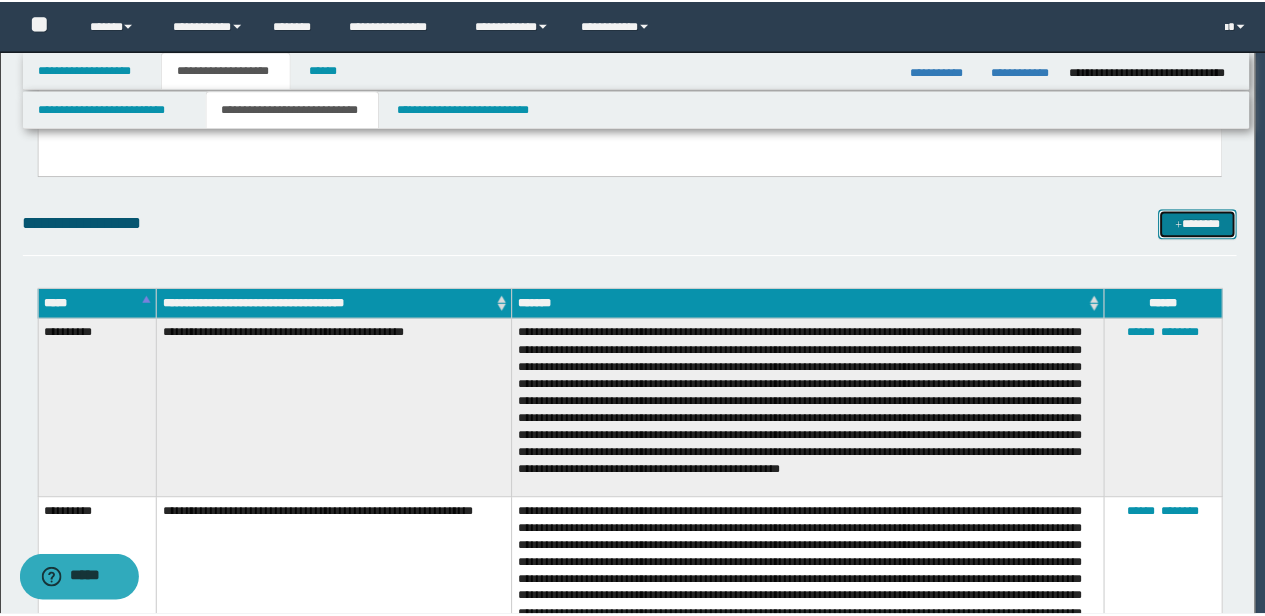 scroll, scrollTop: 0, scrollLeft: 0, axis: both 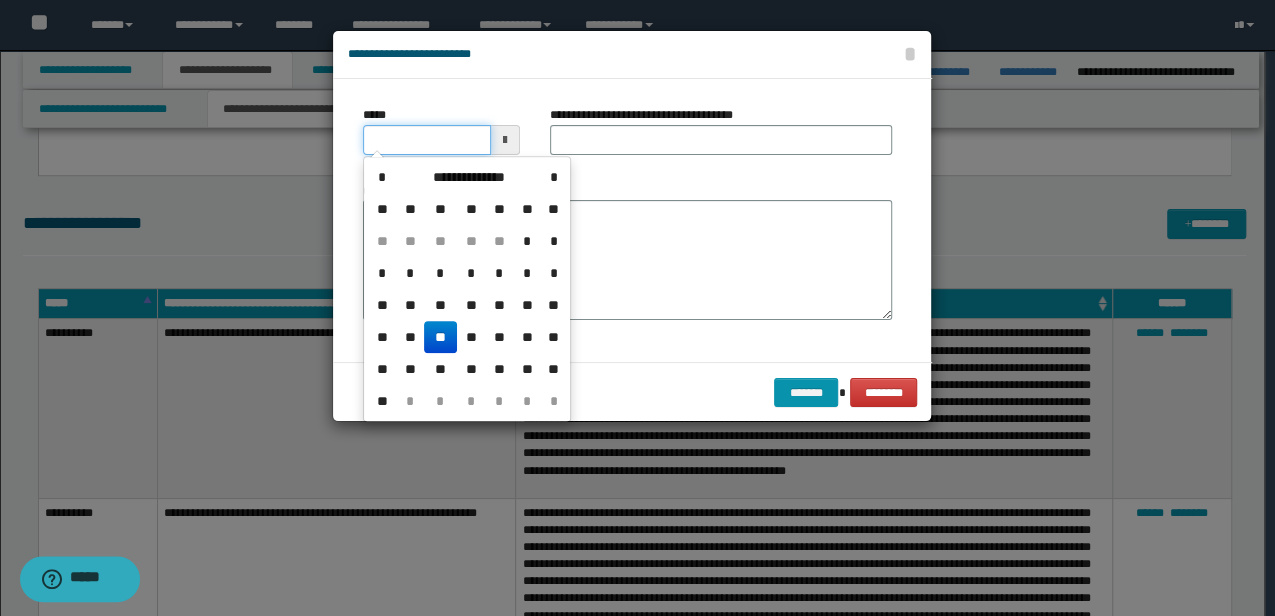 click on "*****" at bounding box center [426, 140] 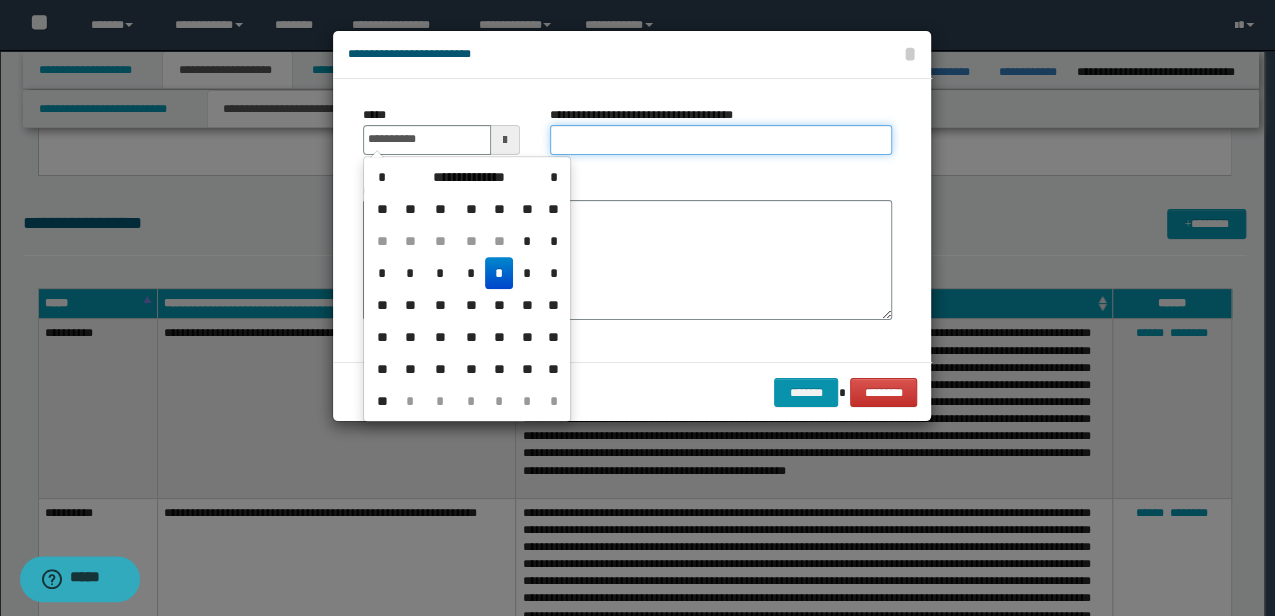 type on "**********" 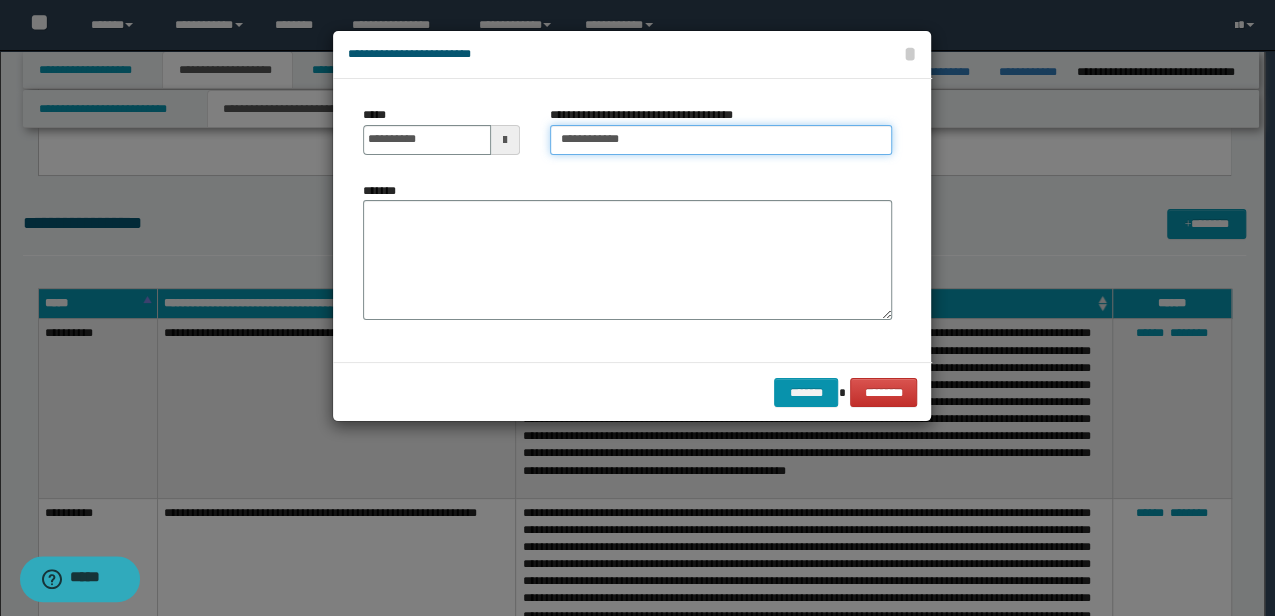 type on "**********" 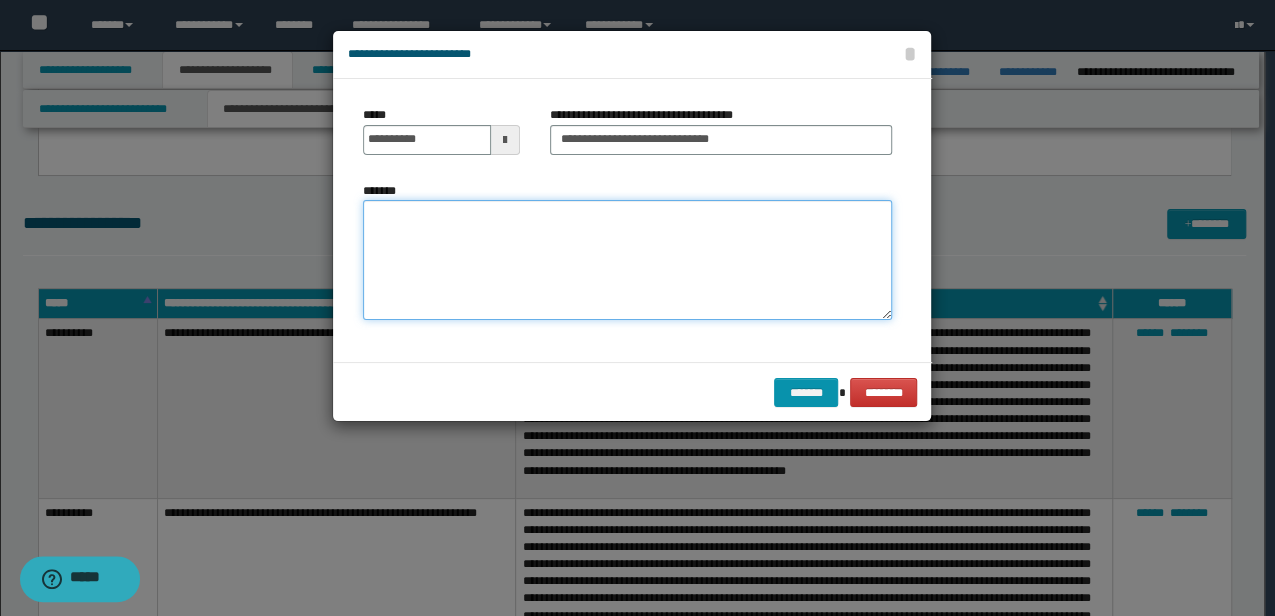 click on "*******" at bounding box center [627, 259] 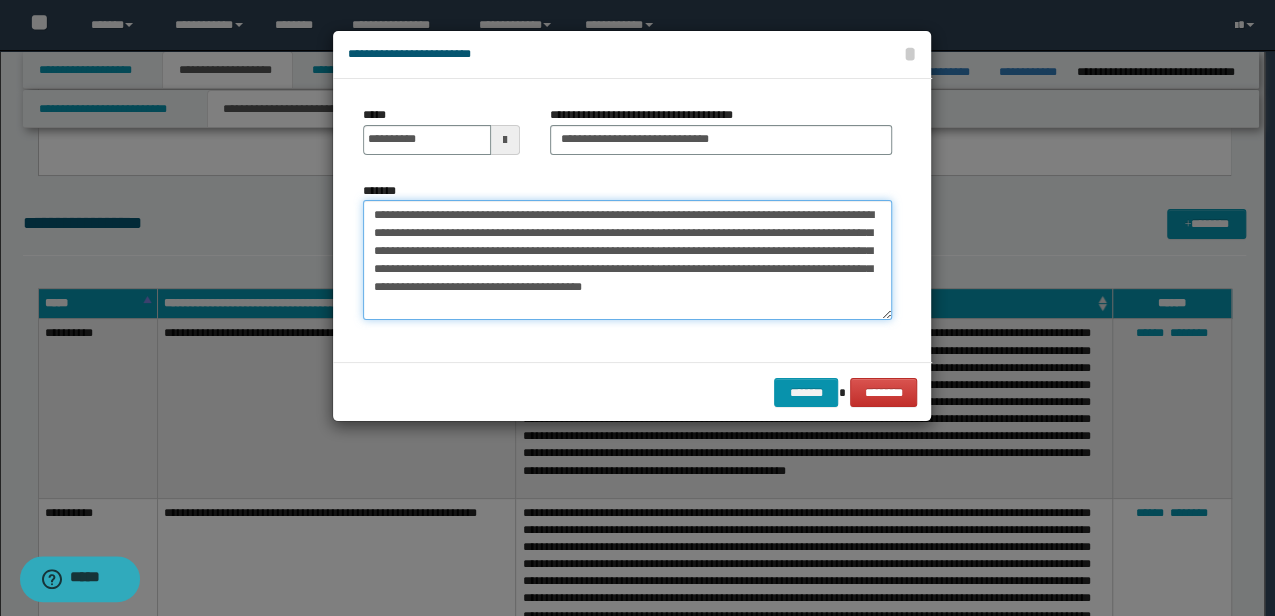 drag, startPoint x: 675, startPoint y: 214, endPoint x: 625, endPoint y: 206, distance: 50.635956 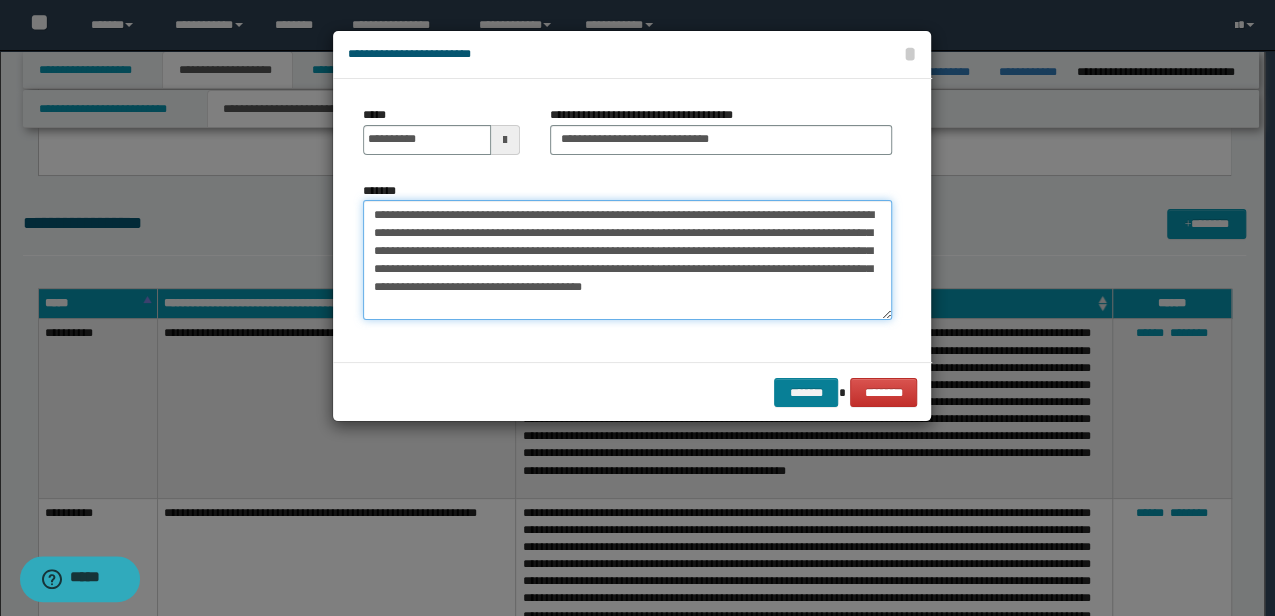 type on "**********" 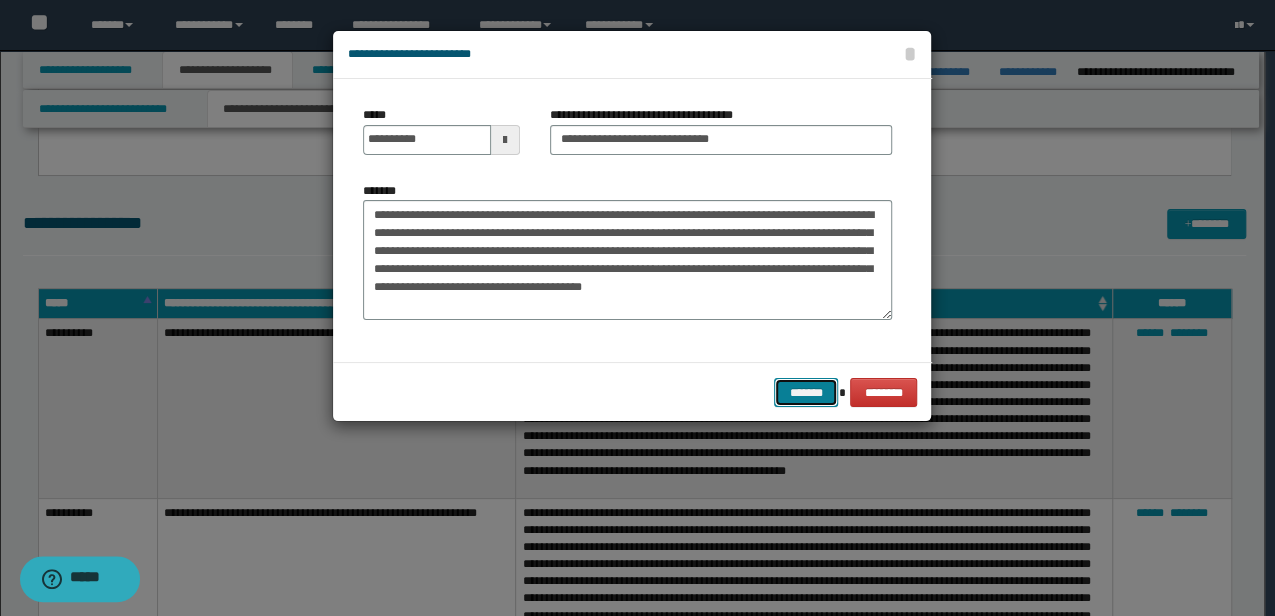 click on "*******" at bounding box center (806, 392) 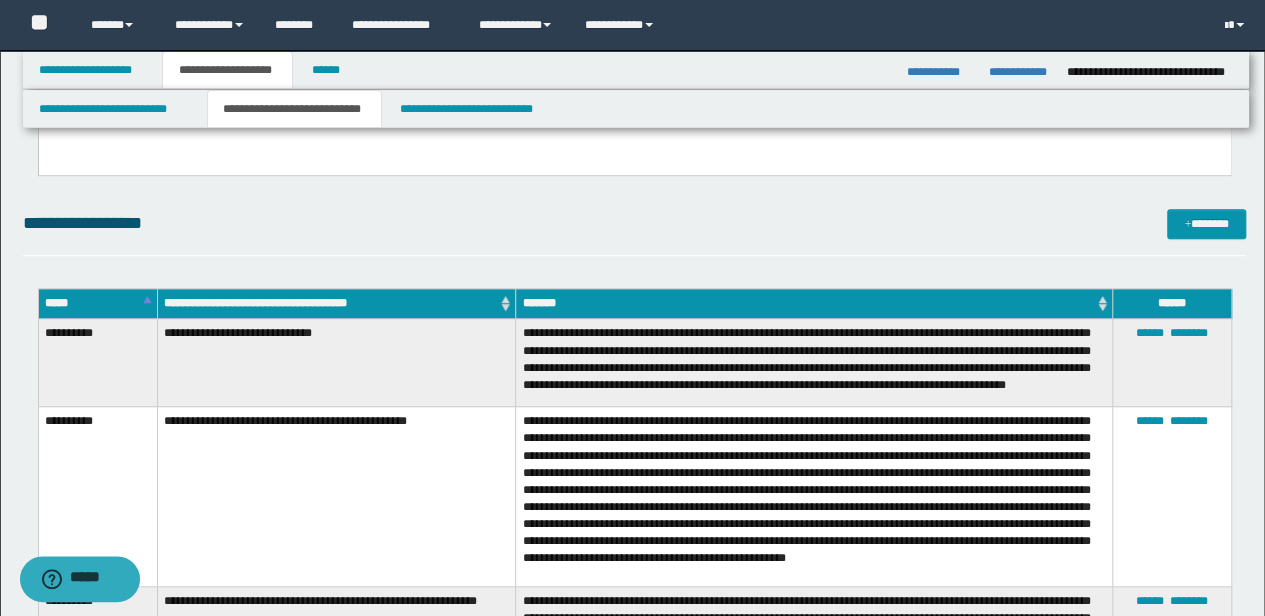 scroll, scrollTop: 4617, scrollLeft: 0, axis: vertical 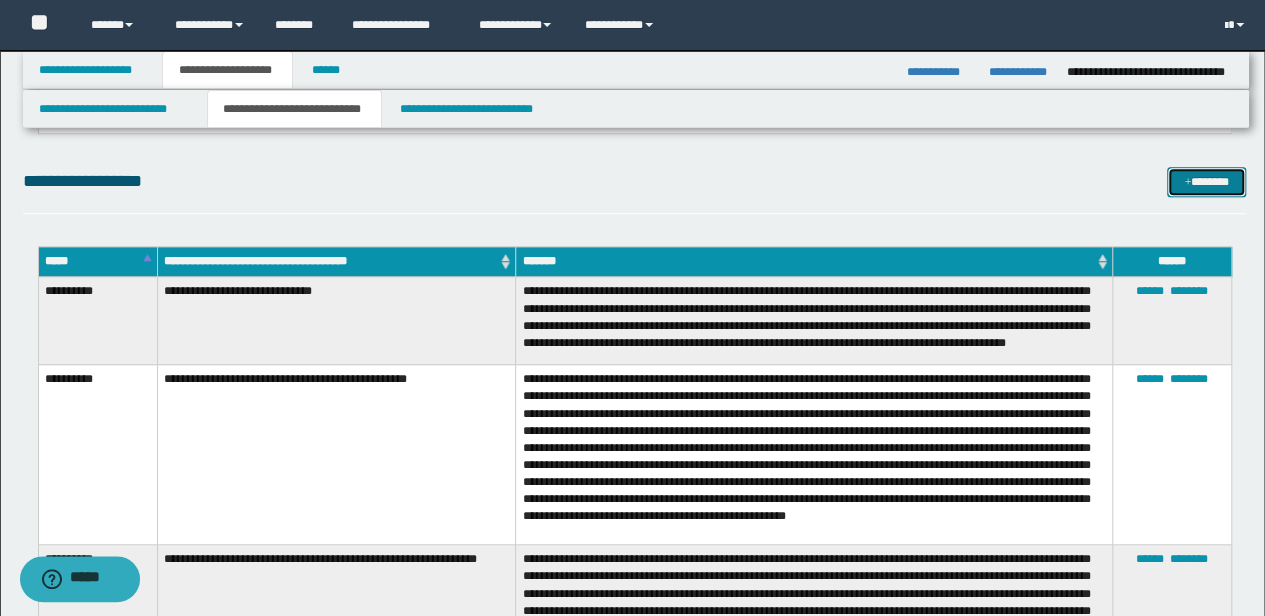click on "*******" at bounding box center (1206, 181) 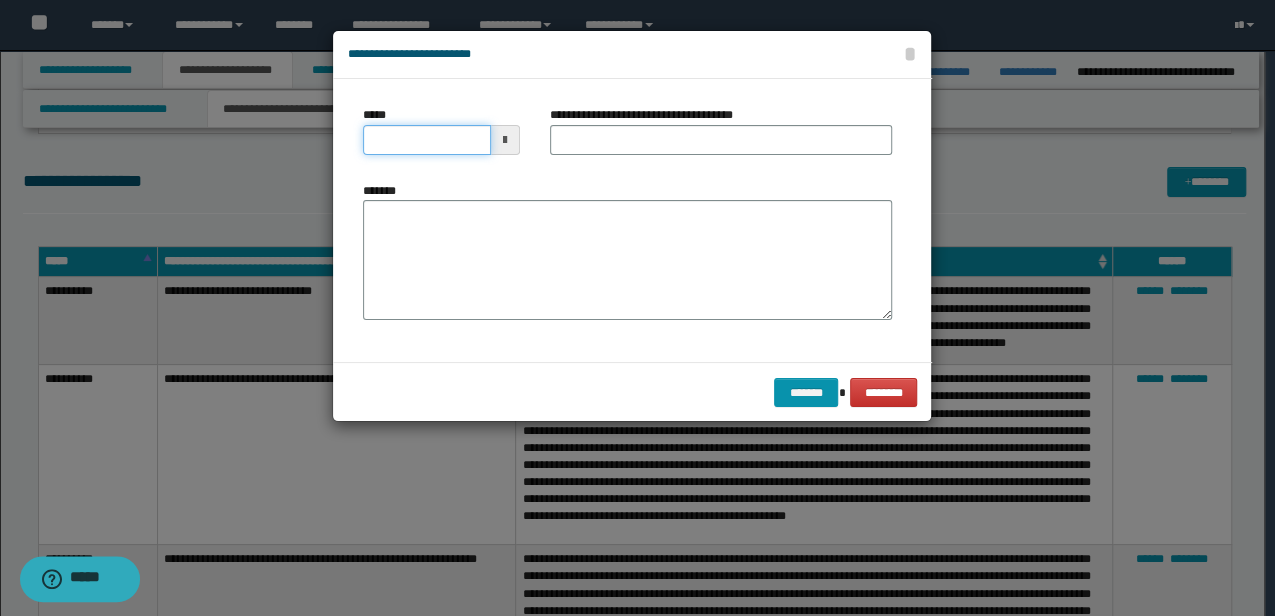 click on "*****" at bounding box center (426, 140) 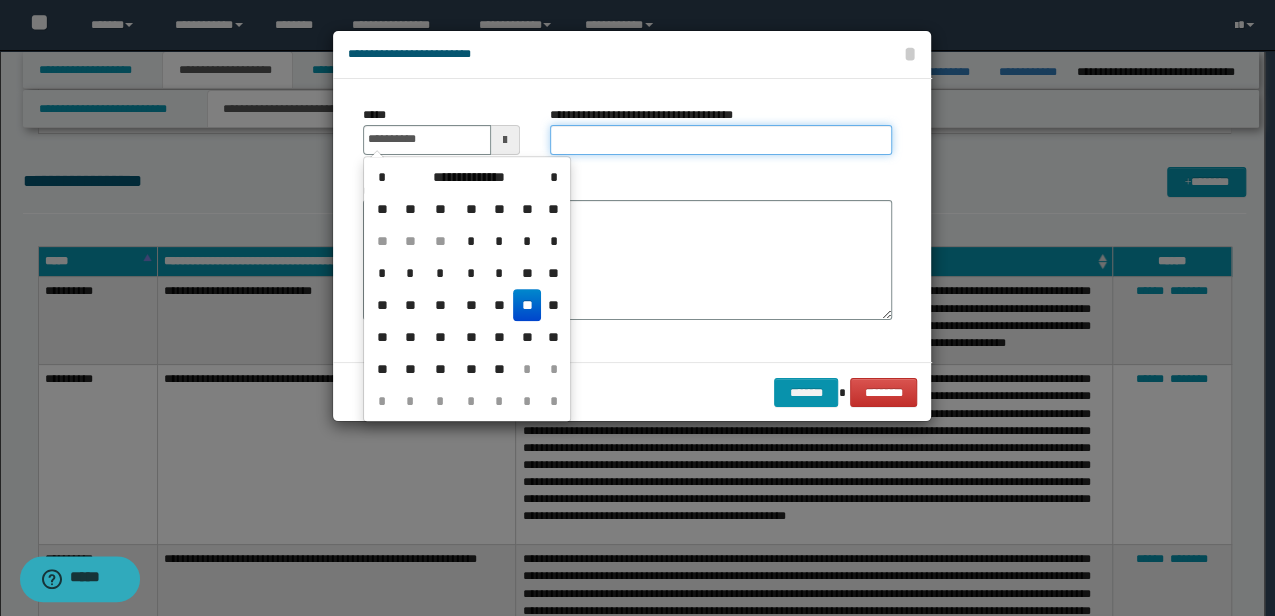 type on "**********" 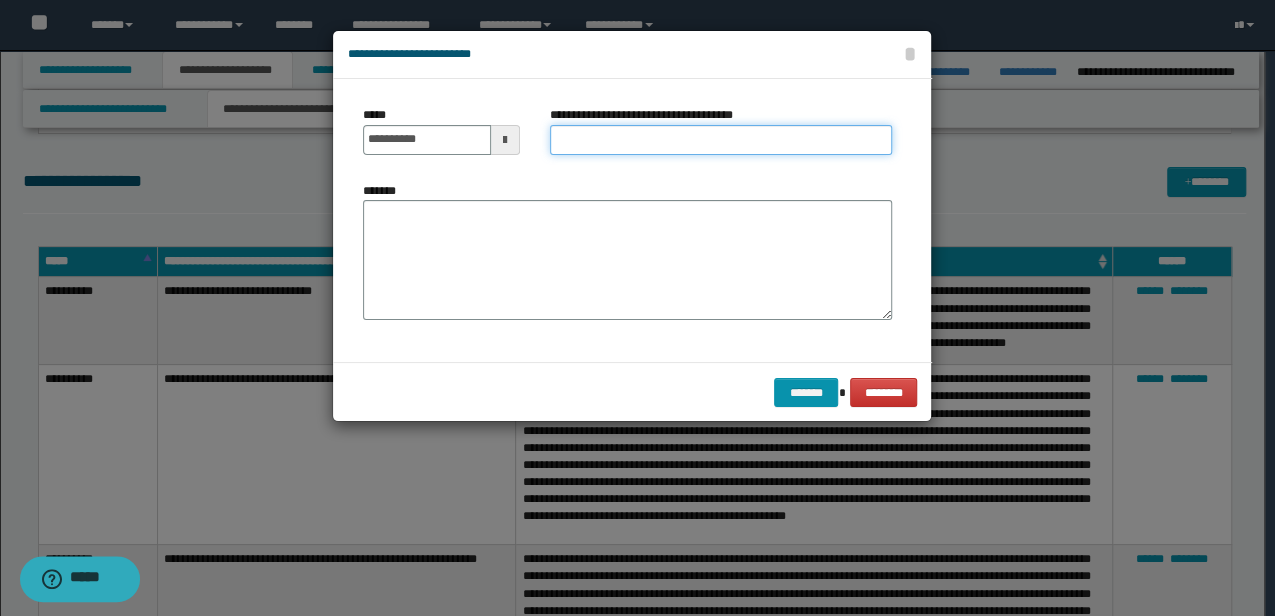 type on "**********" 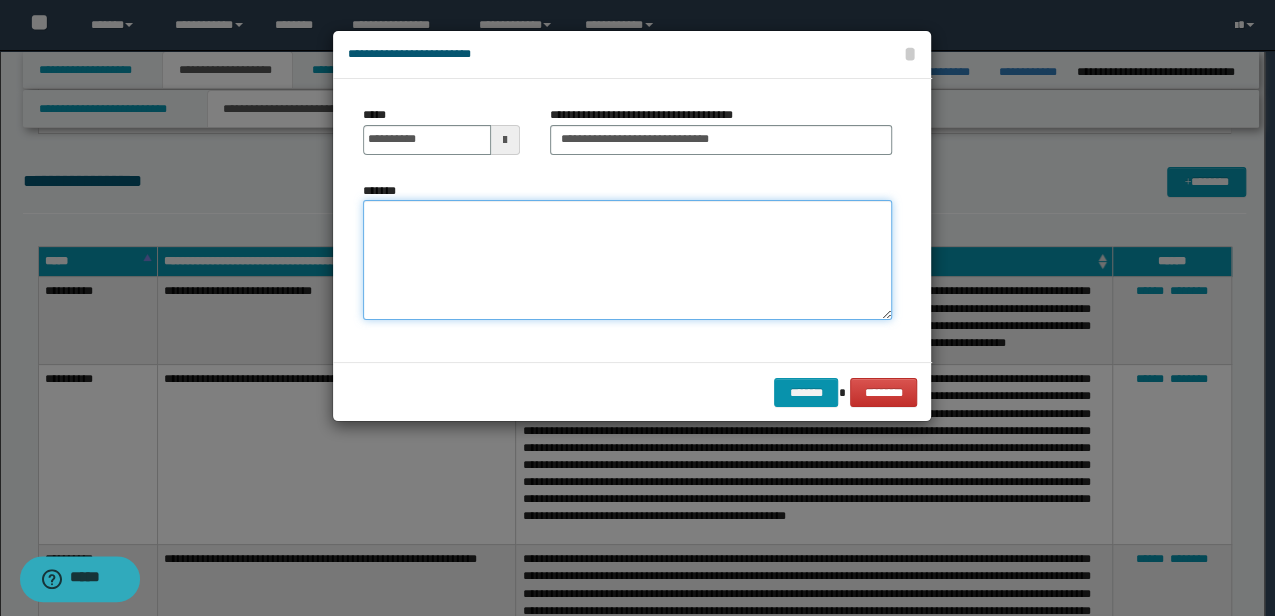 click on "*******" at bounding box center [627, 259] 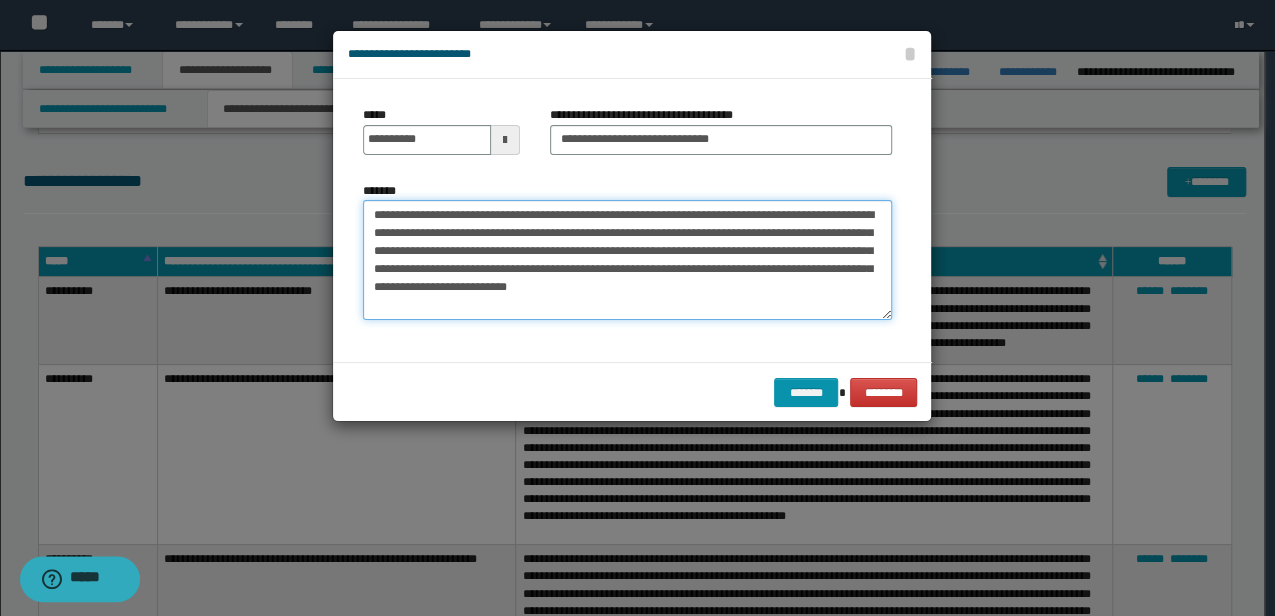drag, startPoint x: 662, startPoint y: 266, endPoint x: 512, endPoint y: 288, distance: 151.60475 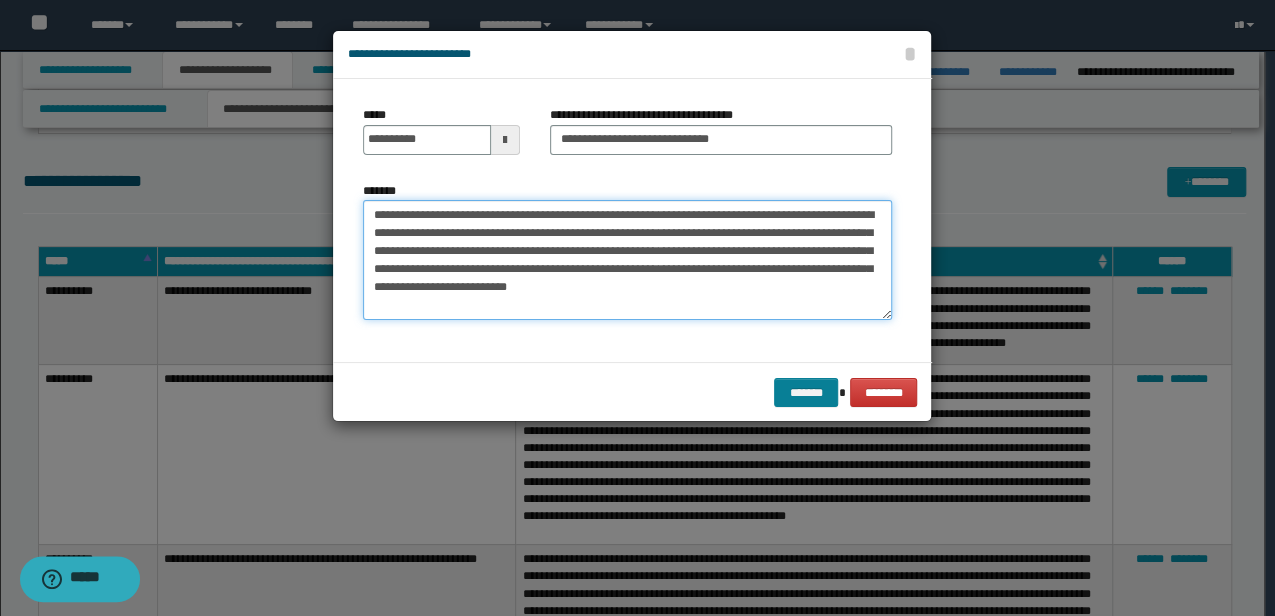 type on "**********" 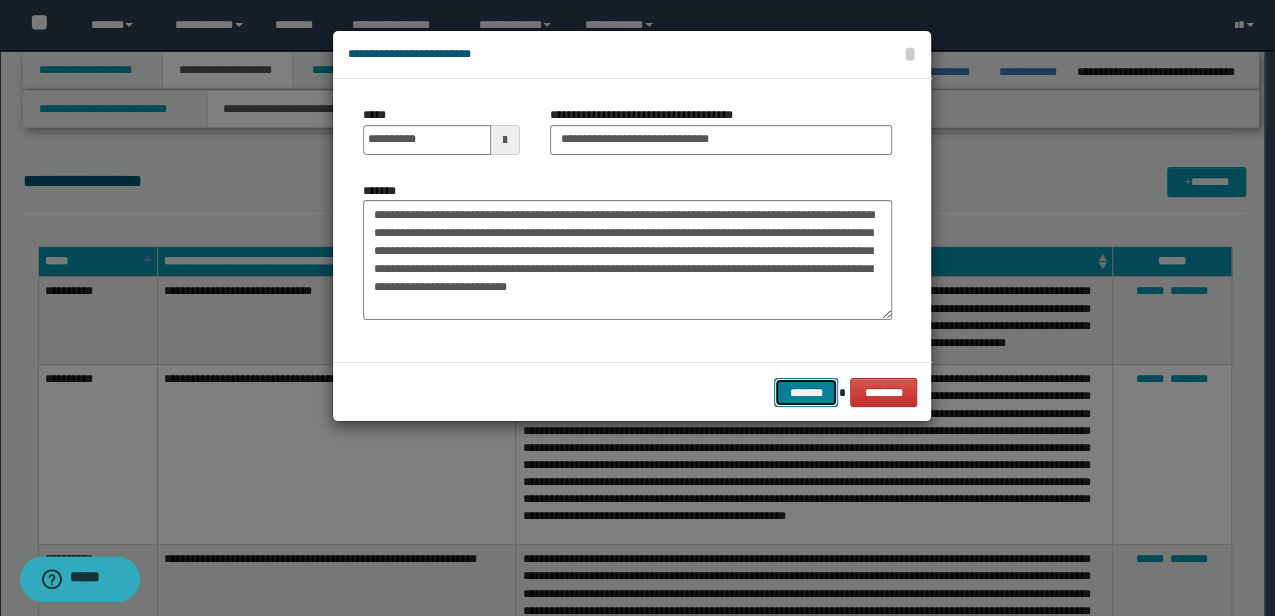 click on "*******" at bounding box center [806, 392] 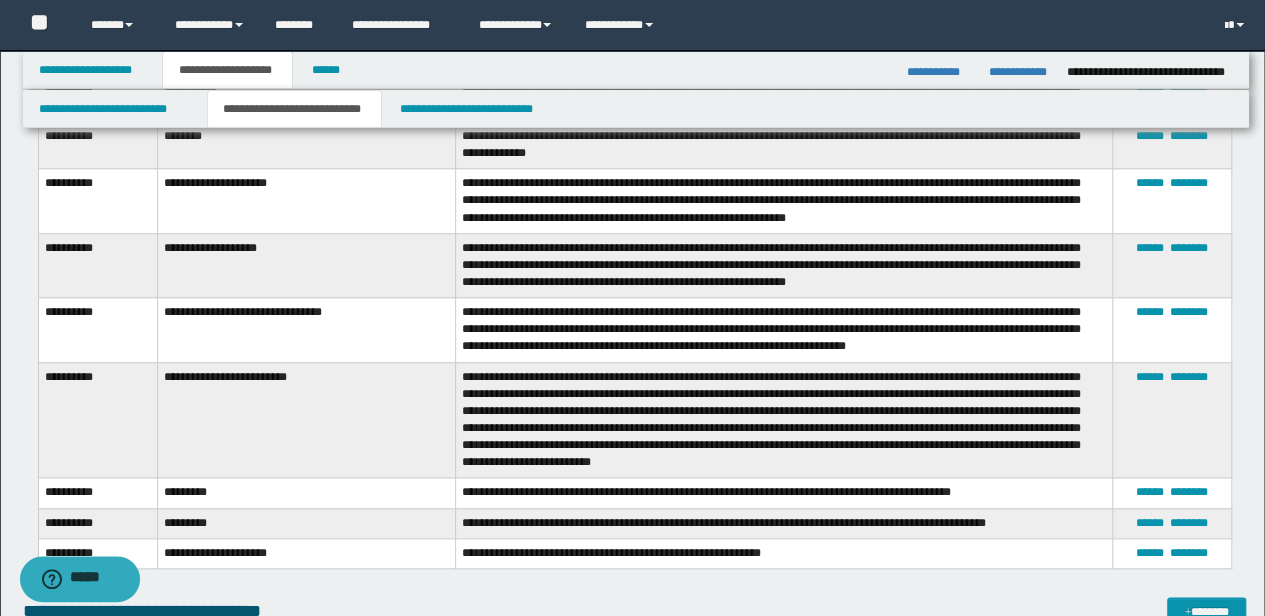 scroll, scrollTop: 4786, scrollLeft: 0, axis: vertical 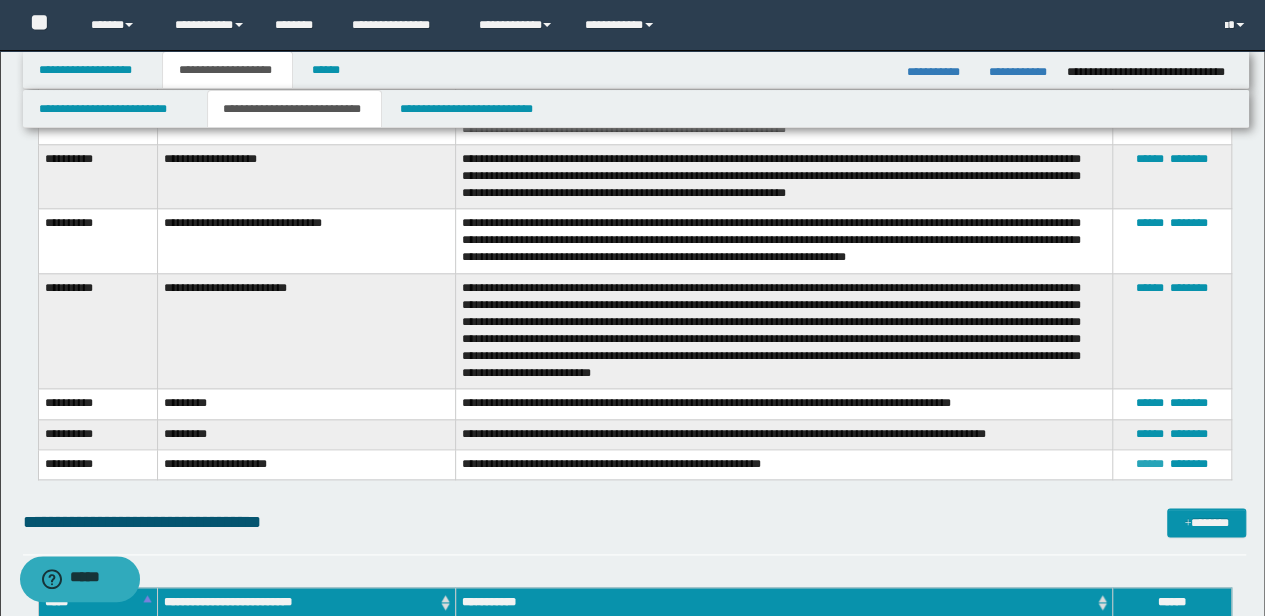 click on "******" at bounding box center [1150, 464] 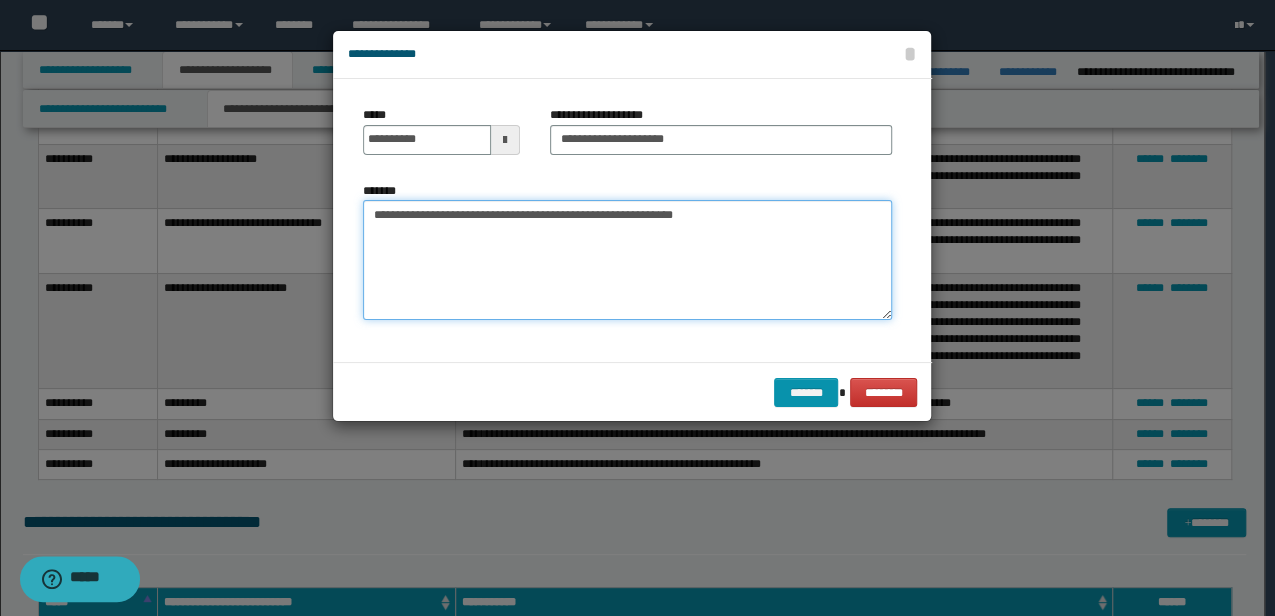click on "**********" at bounding box center [627, 259] 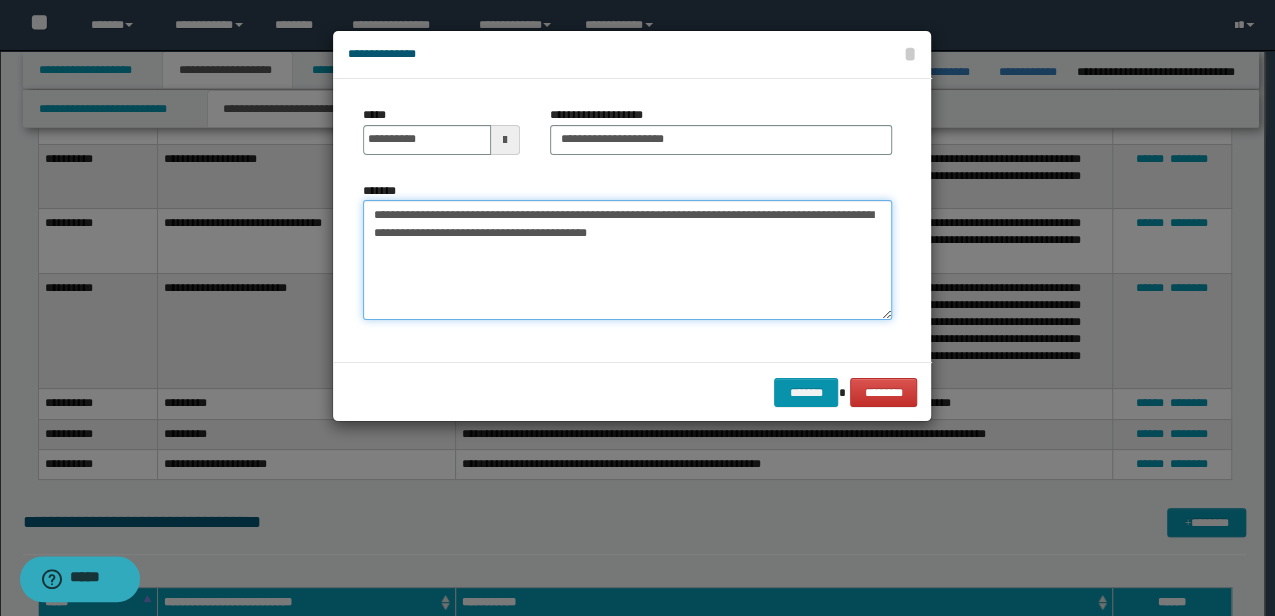 click on "**********" at bounding box center [627, 259] 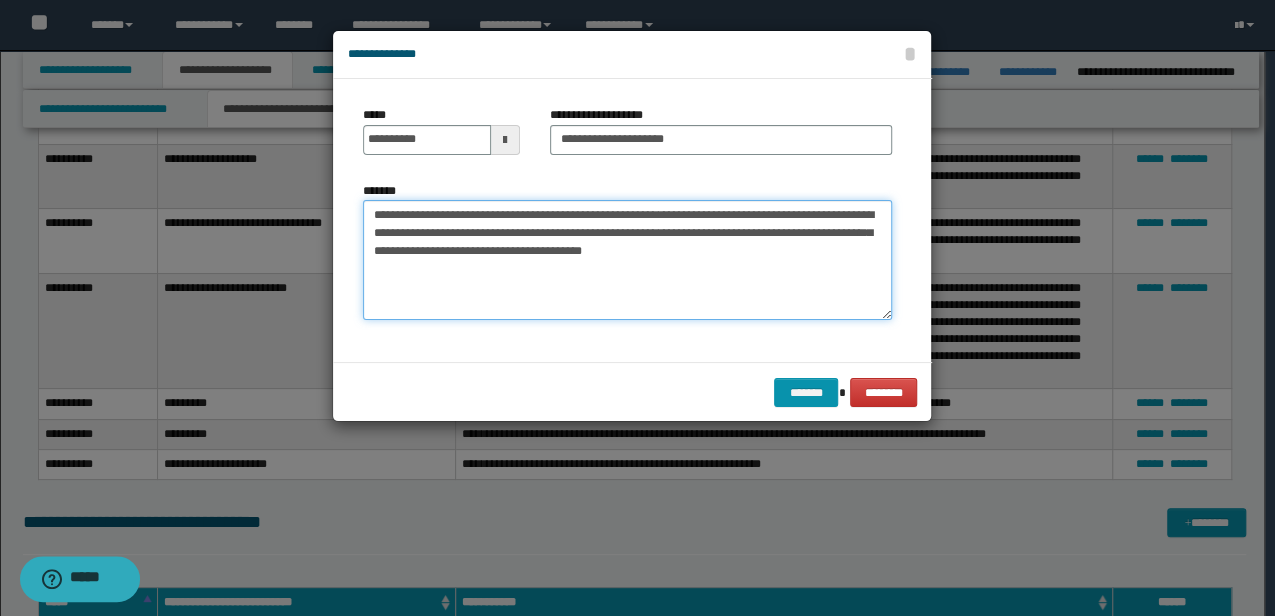 click on "**********" at bounding box center [627, 259] 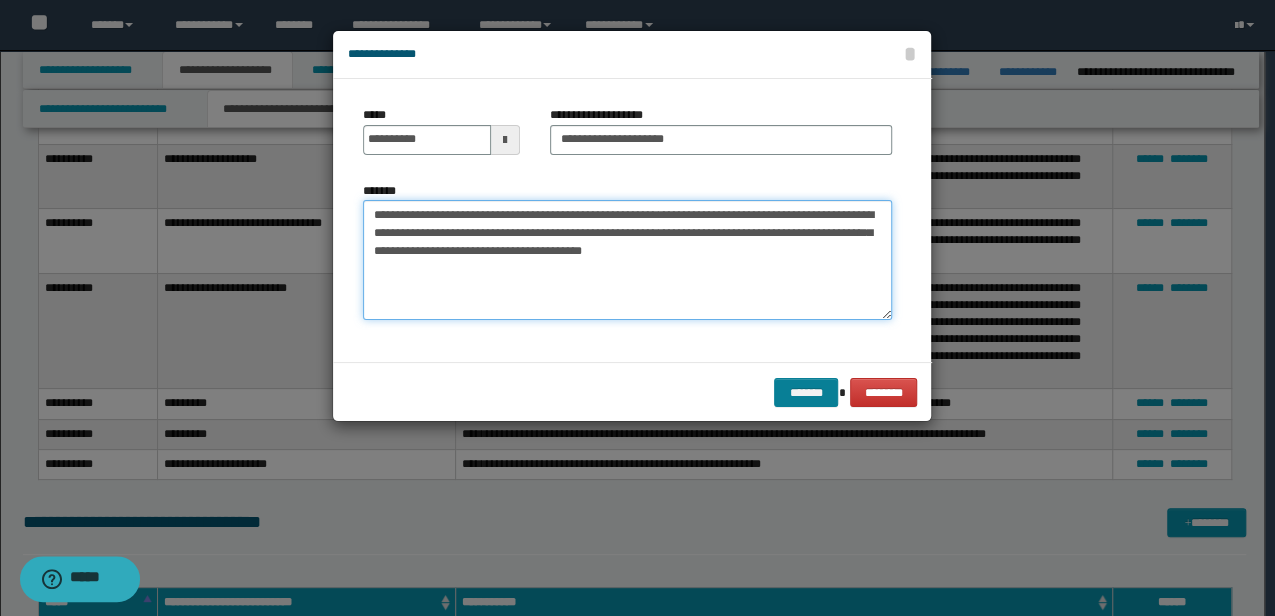 type on "**********" 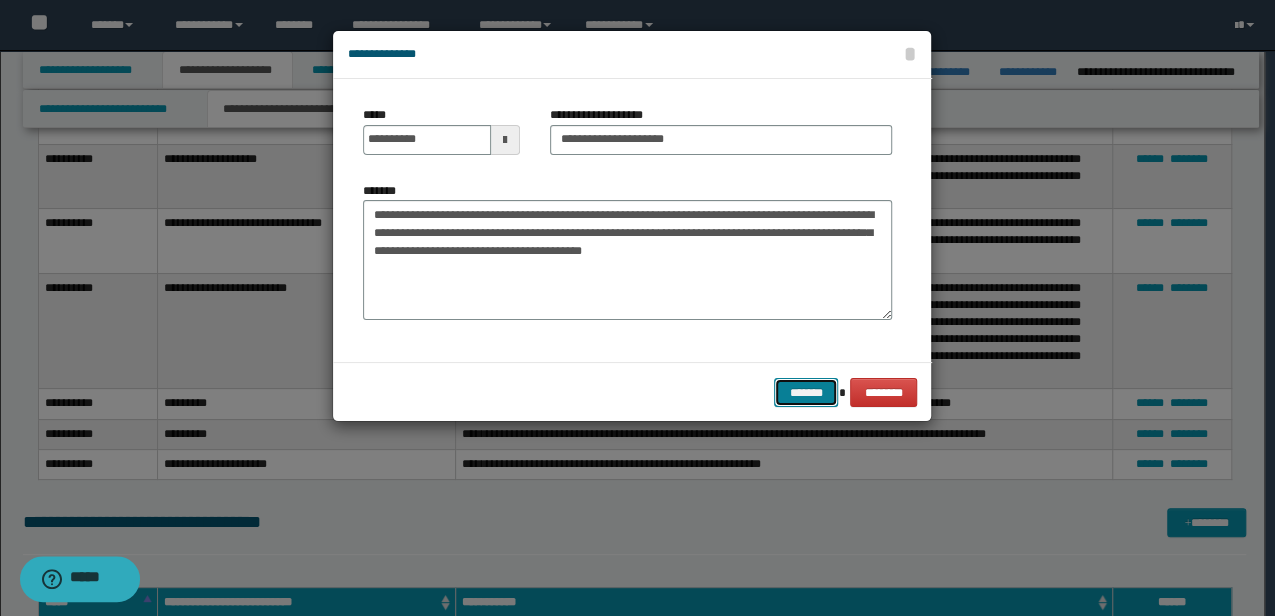 click on "*******" at bounding box center (806, 392) 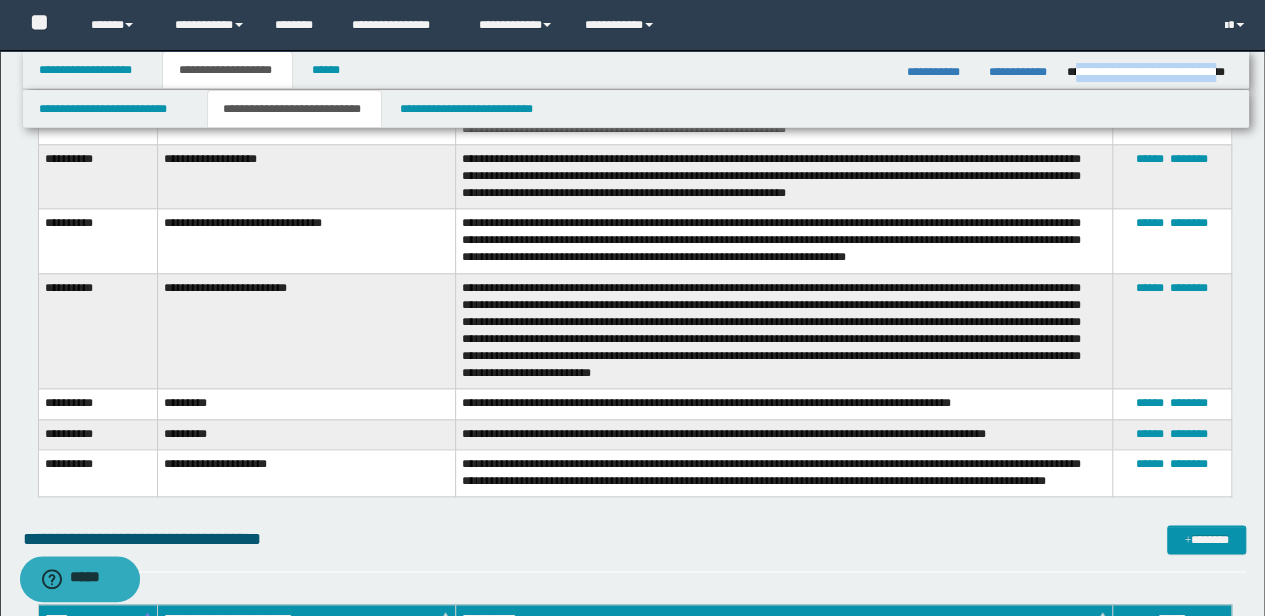 drag, startPoint x: 1073, startPoint y: 69, endPoint x: 1229, endPoint y: 80, distance: 156.38734 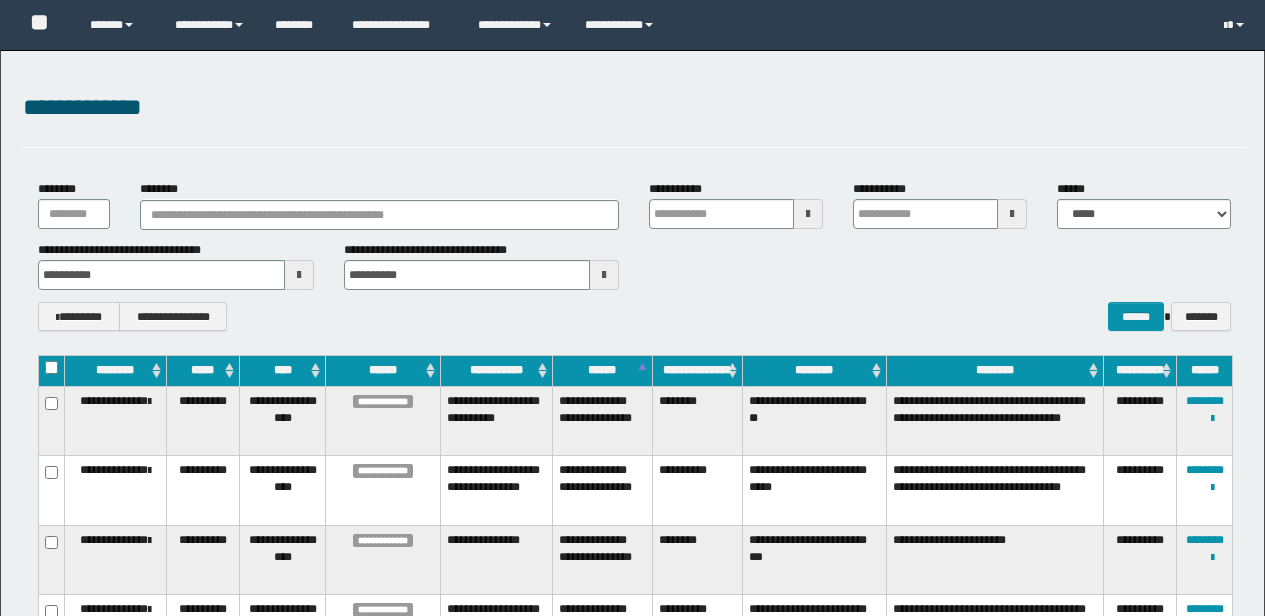 scroll, scrollTop: 266, scrollLeft: 0, axis: vertical 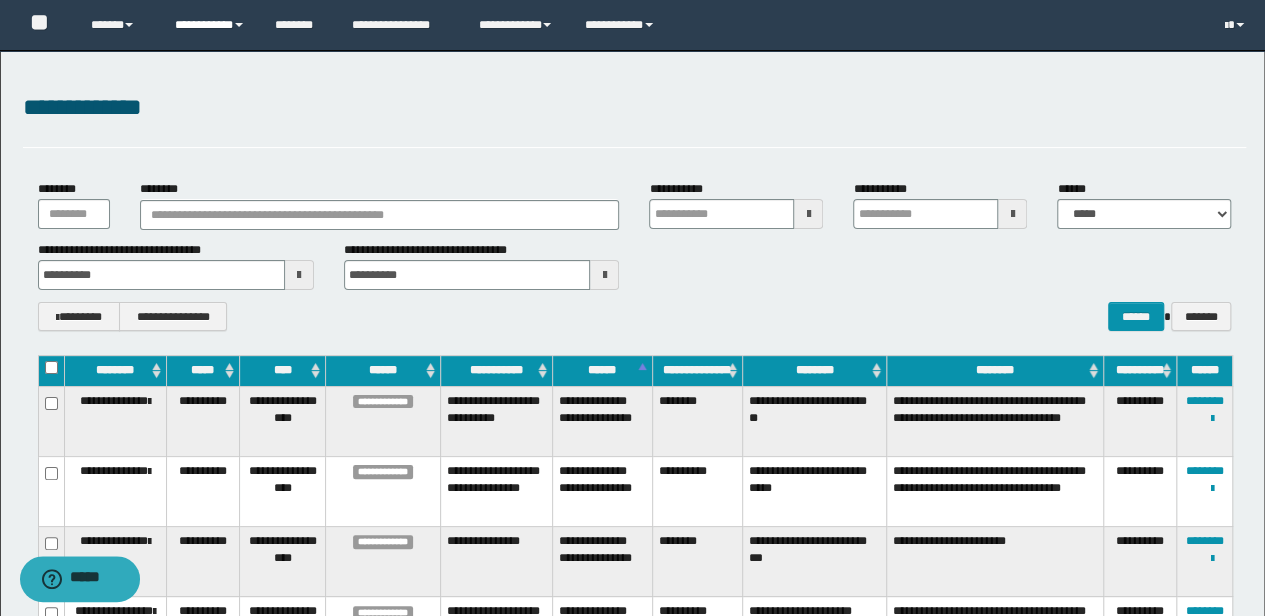 click on "**********" at bounding box center (210, 25) 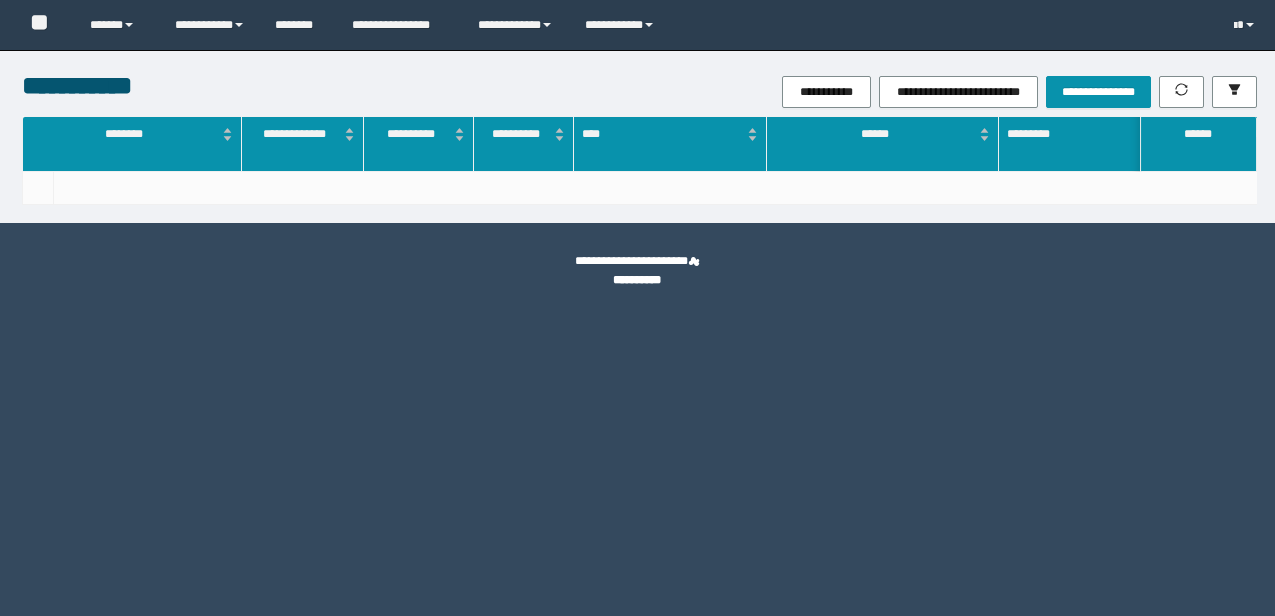 scroll, scrollTop: 0, scrollLeft: 0, axis: both 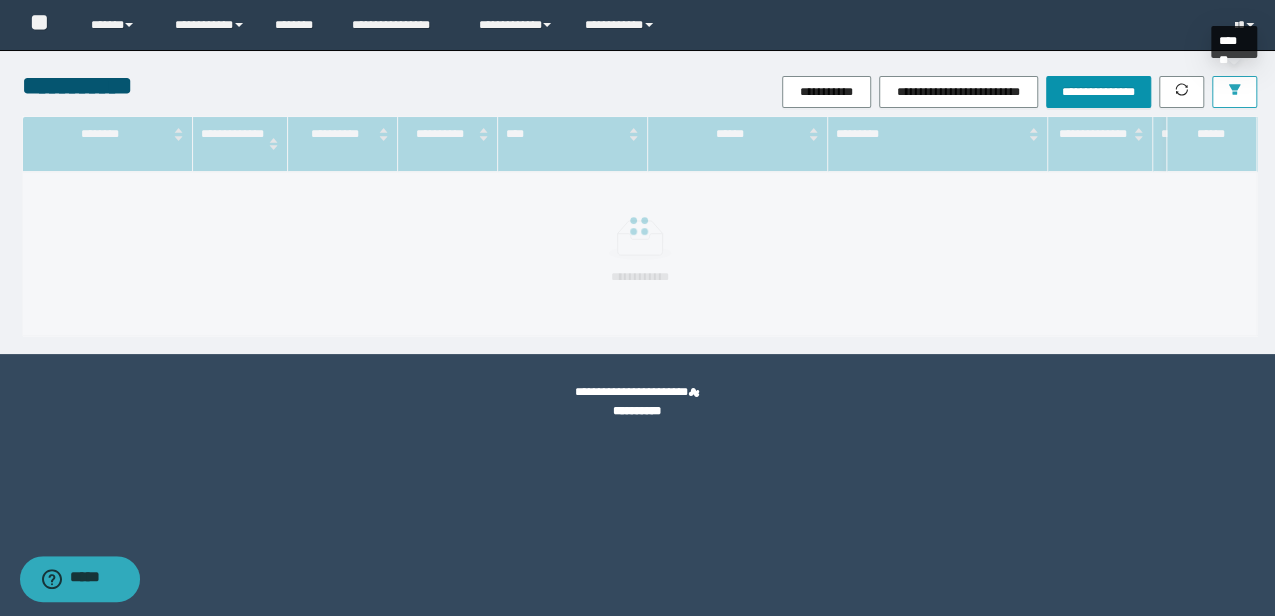 click 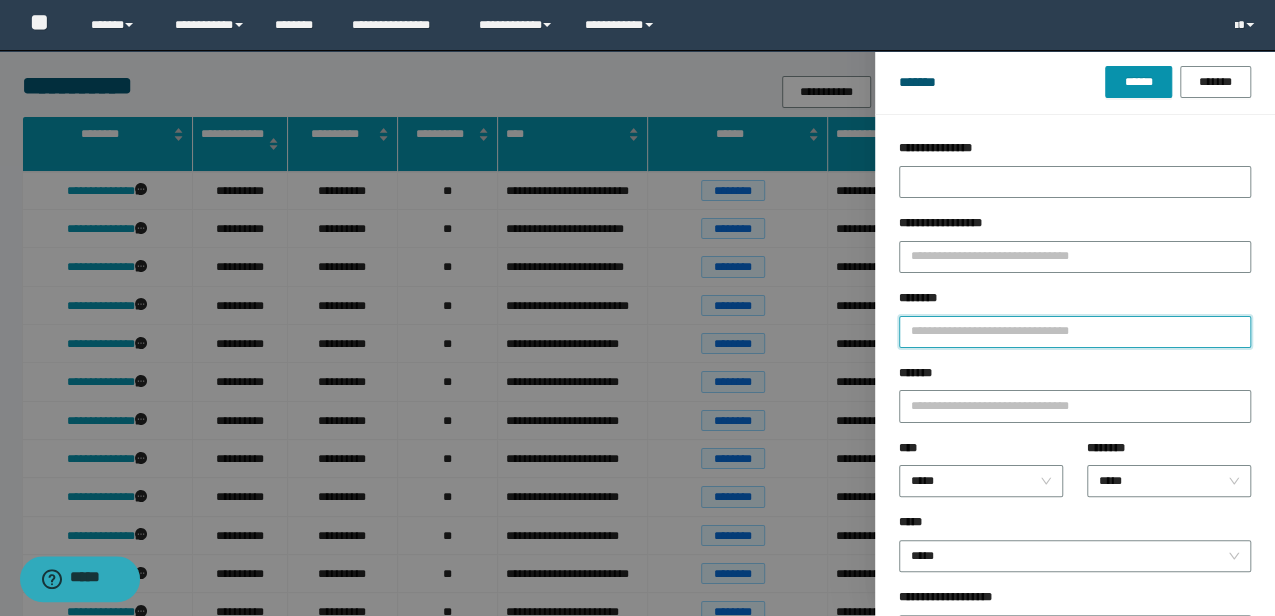 click on "********" at bounding box center [1075, 332] 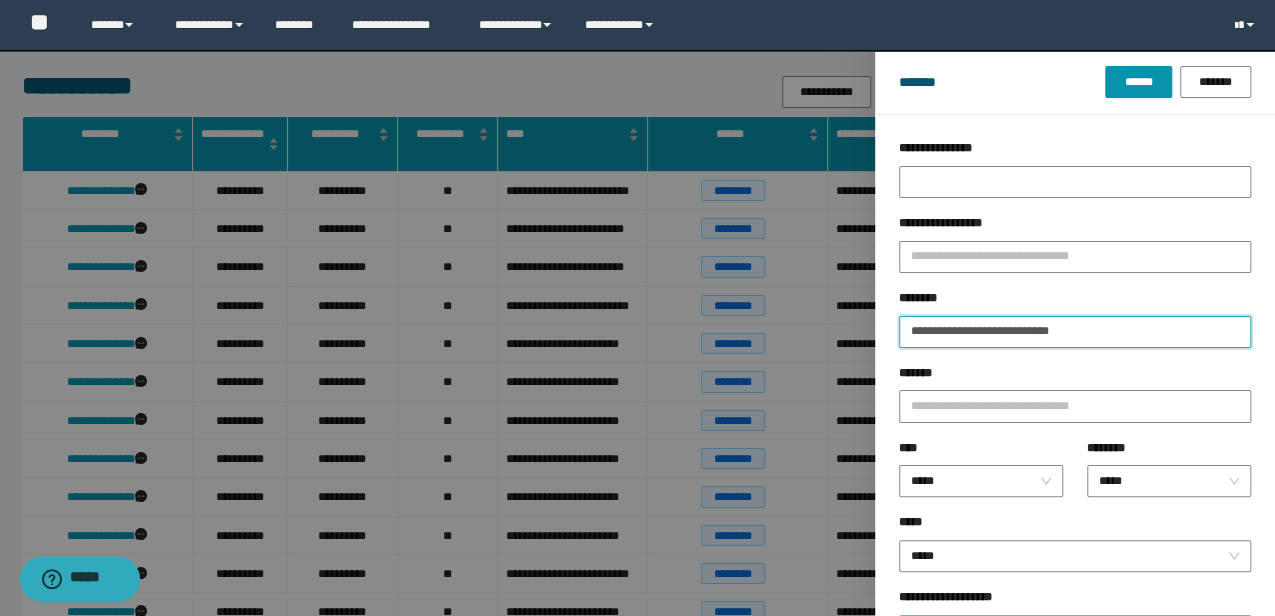 type on "**********" 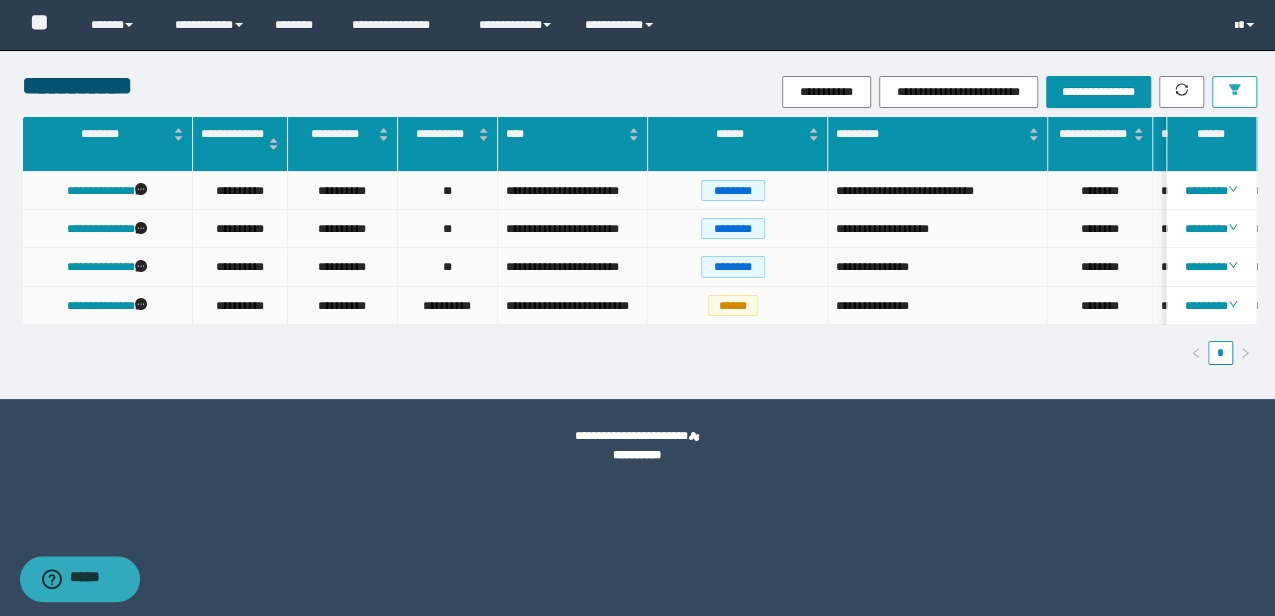 scroll, scrollTop: 0, scrollLeft: 105, axis: horizontal 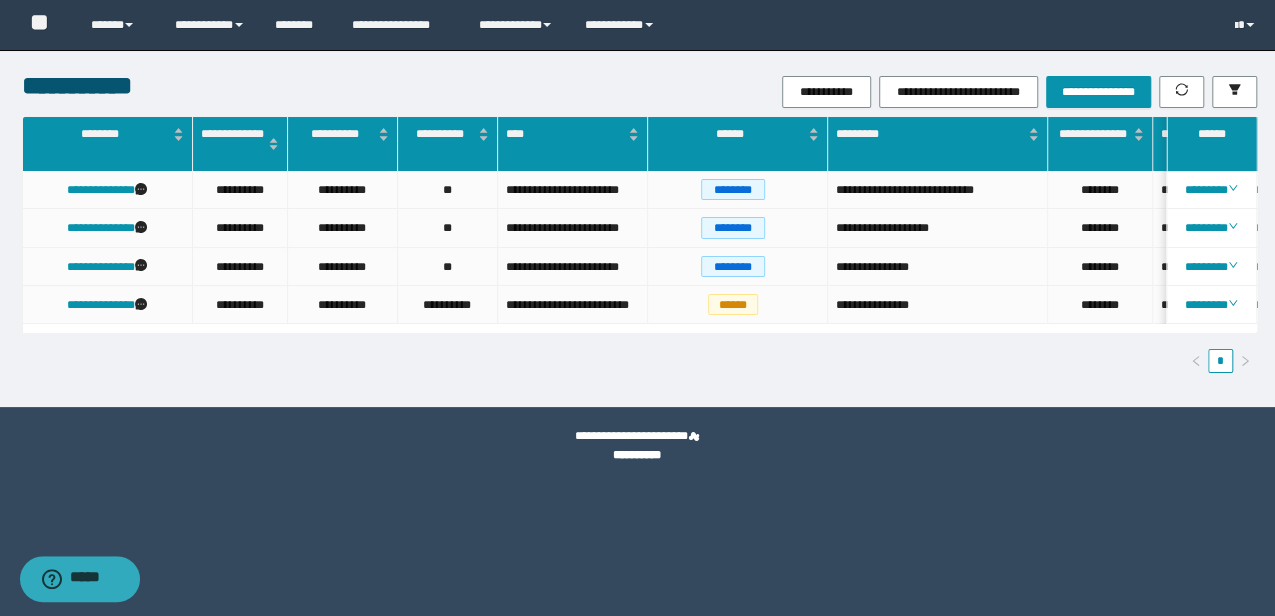 click on "**********" at bounding box center [639, 252] 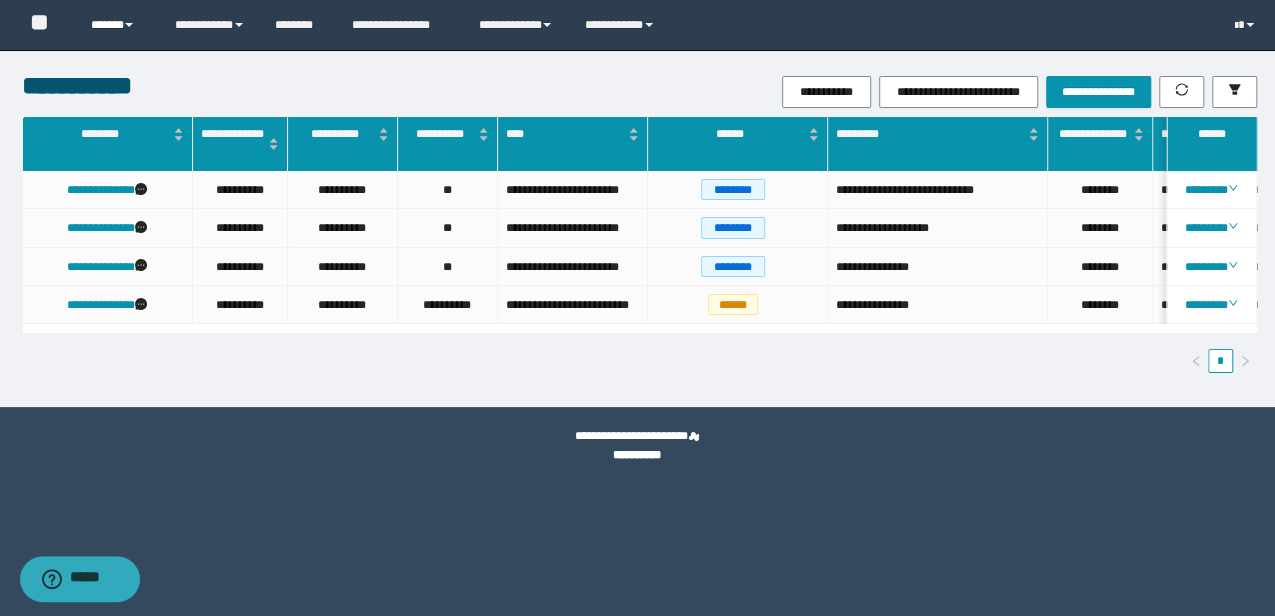 click on "******" at bounding box center (117, 25) 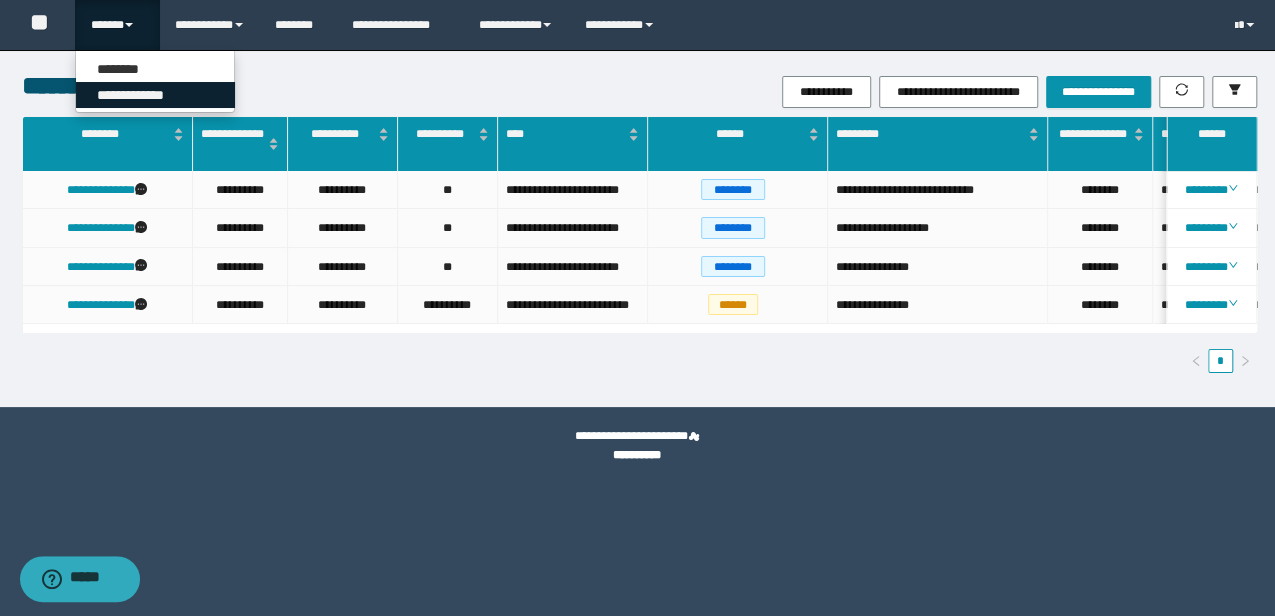click on "**********" at bounding box center (155, 95) 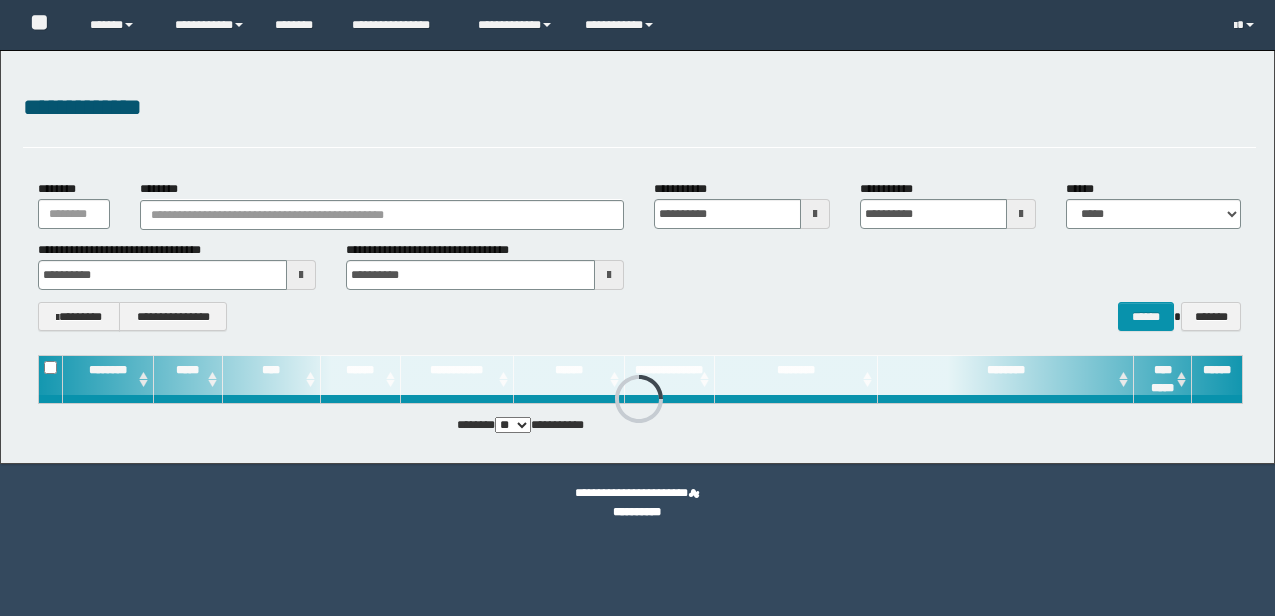 scroll, scrollTop: 0, scrollLeft: 0, axis: both 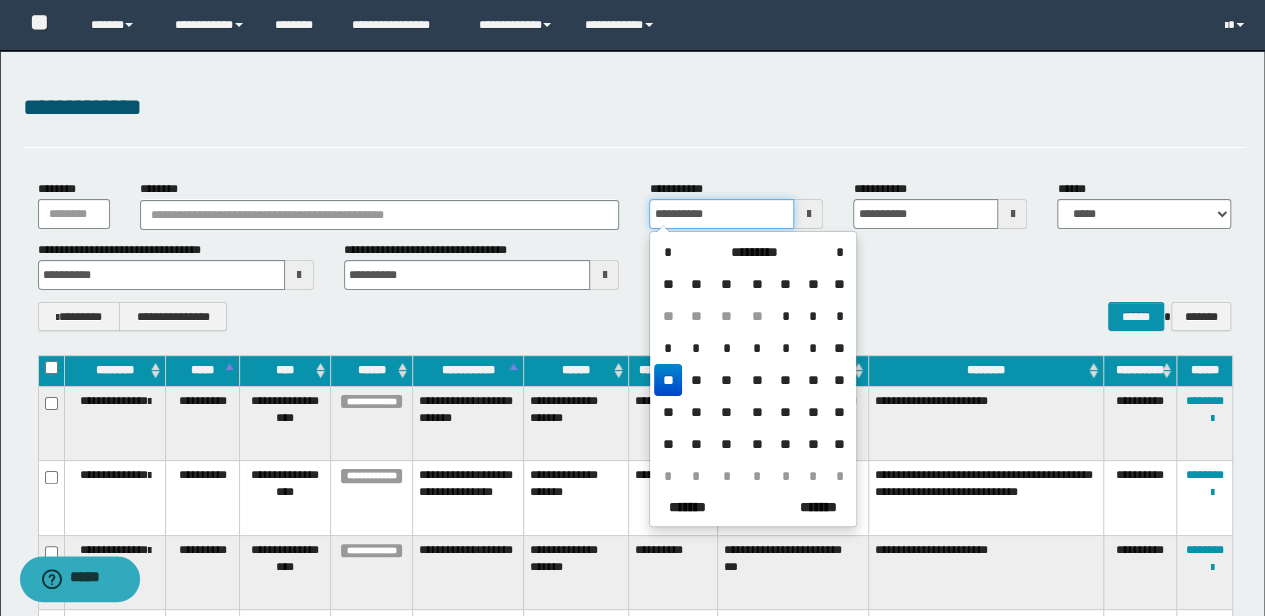 drag, startPoint x: 765, startPoint y: 211, endPoint x: 808, endPoint y: 240, distance: 51.86521 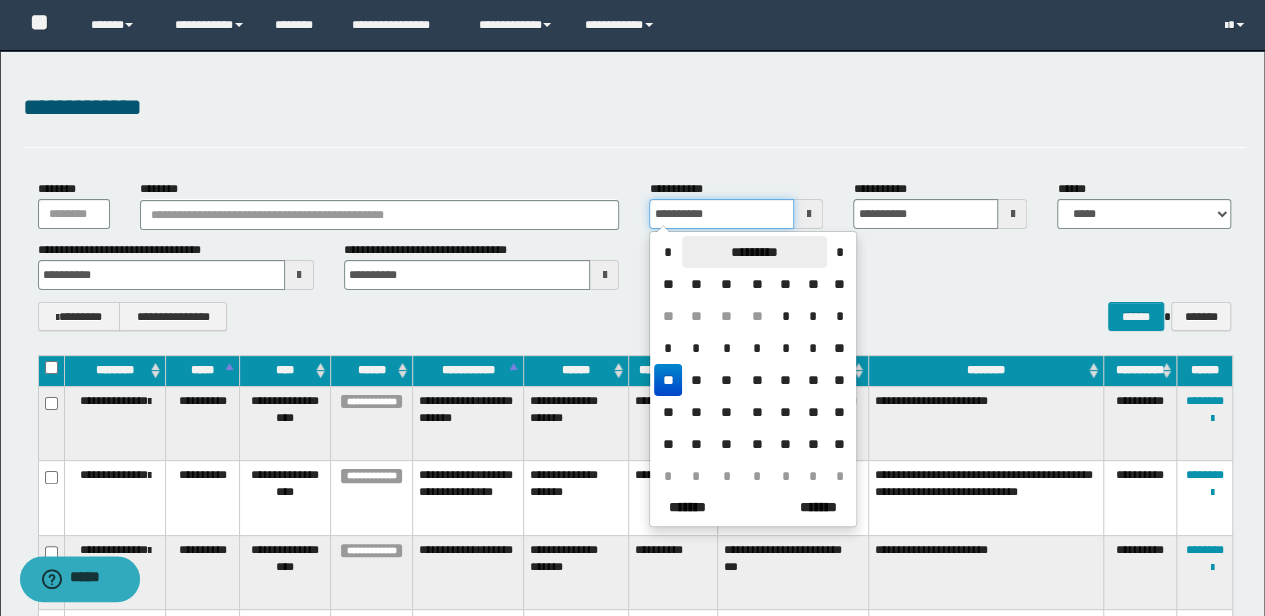 click on "**********" at bounding box center (635, 204) 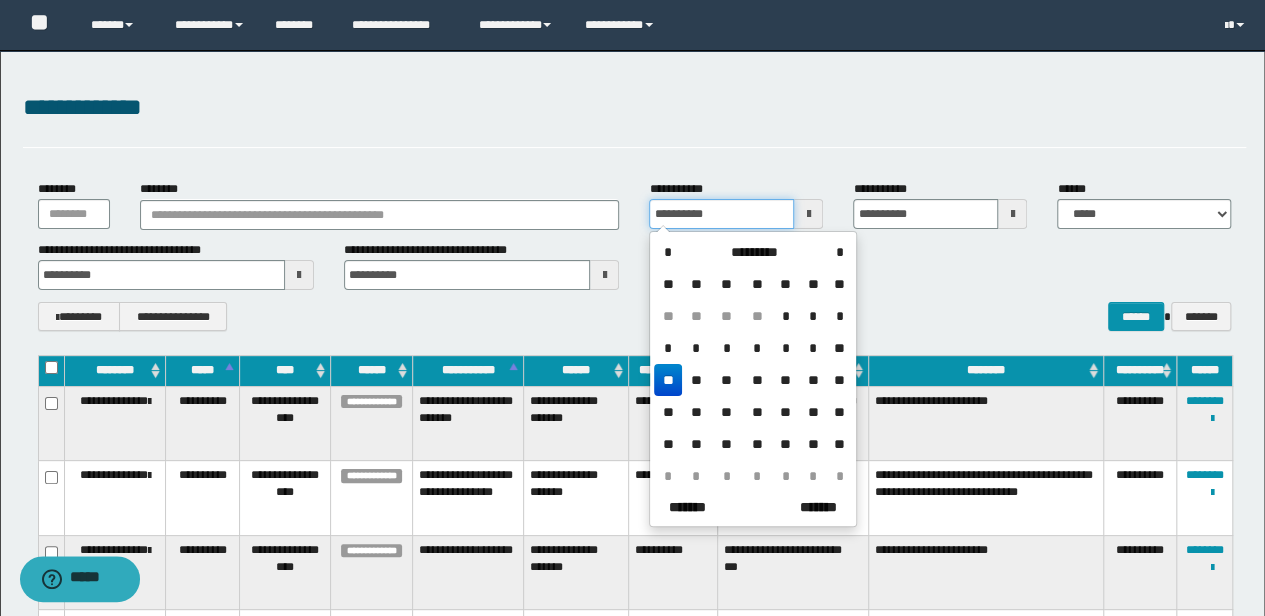 type 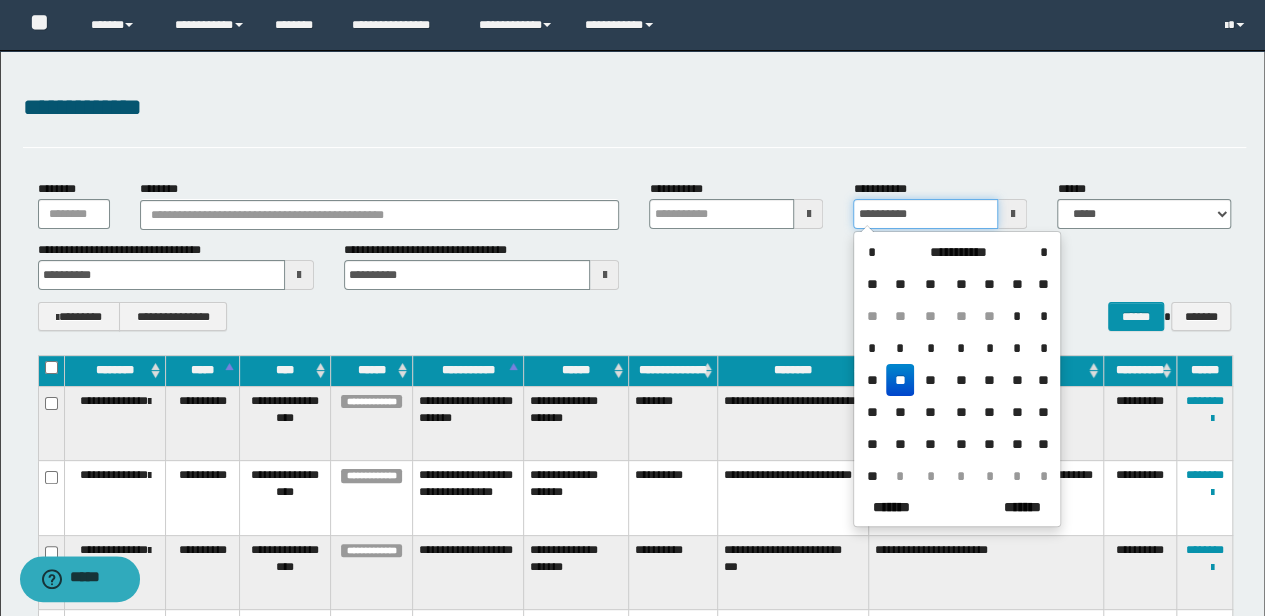 drag, startPoint x: 948, startPoint y: 207, endPoint x: 770, endPoint y: 201, distance: 178.10109 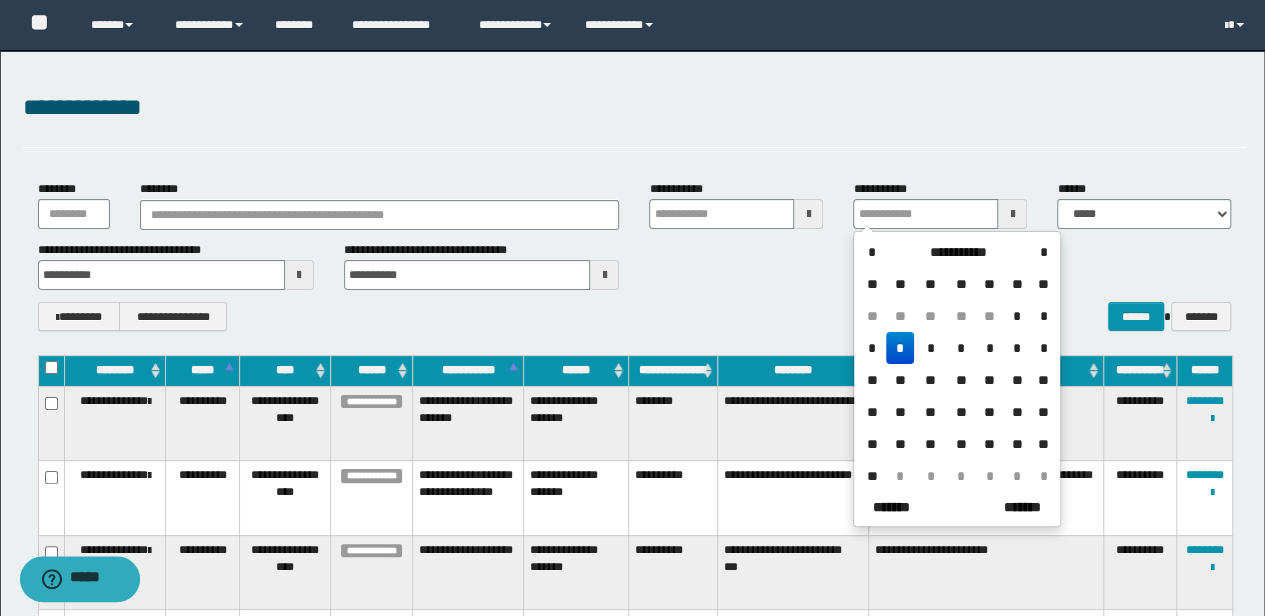 click at bounding box center (299, 275) 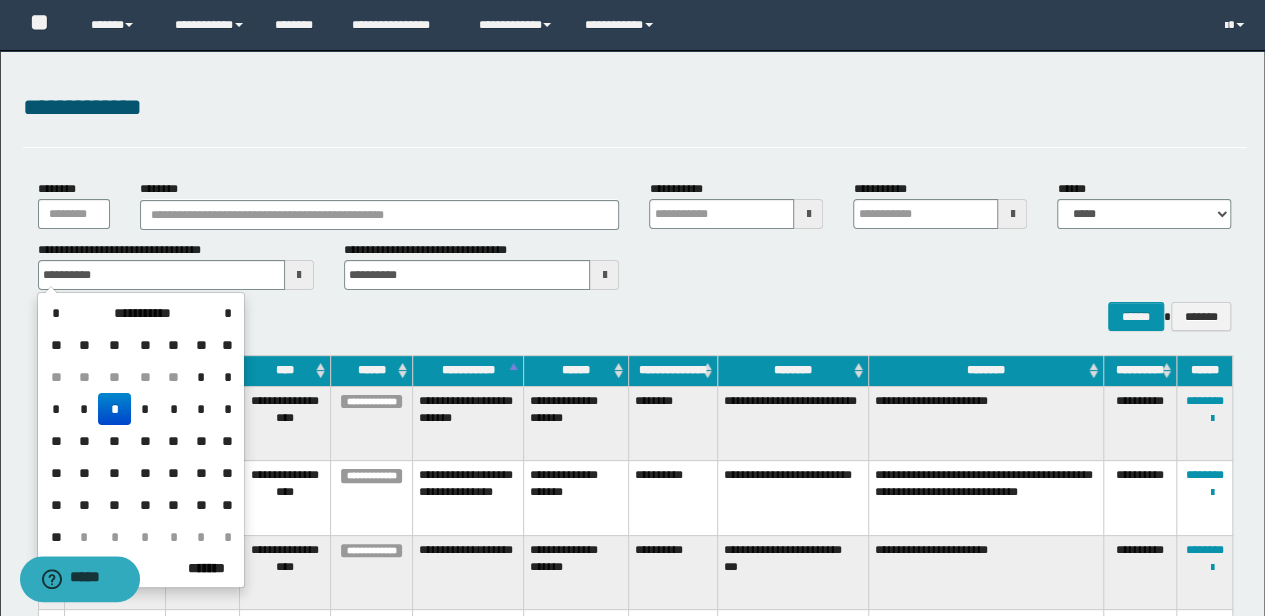 click on "*" at bounding box center [114, 409] 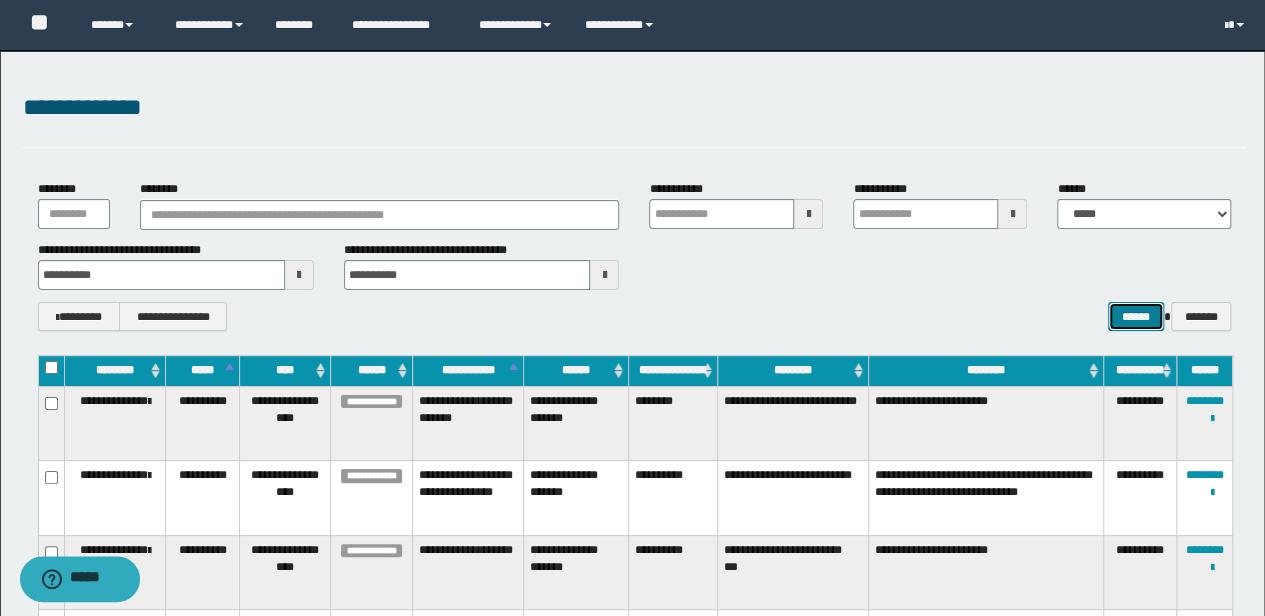 click on "******" at bounding box center (1136, 316) 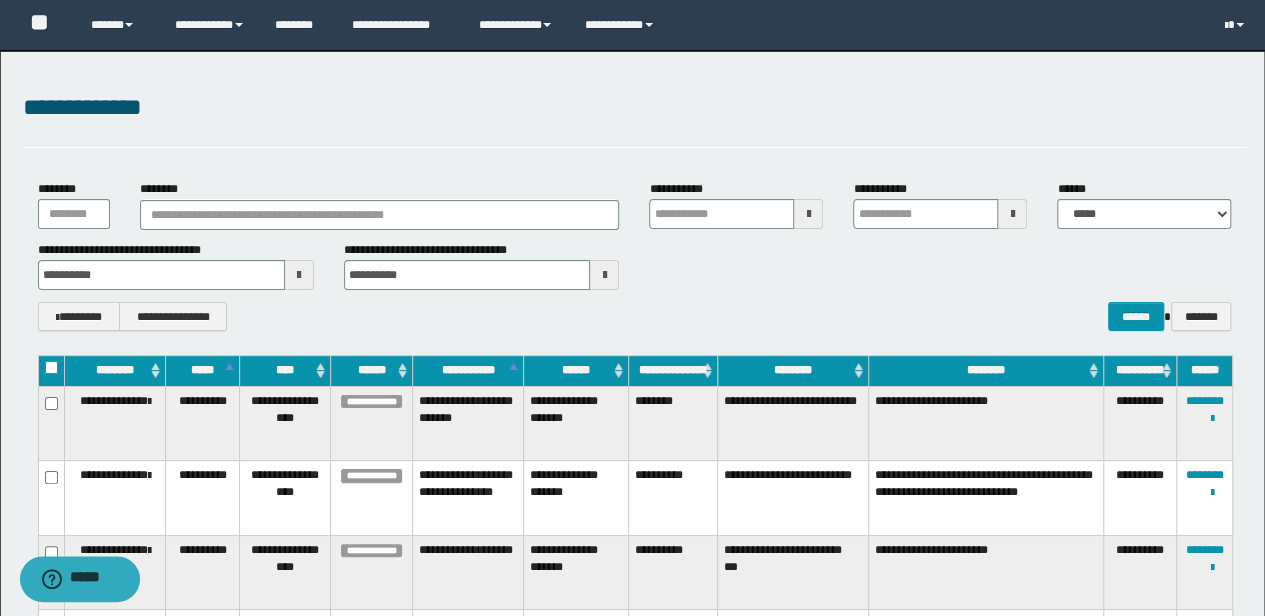 click on "******" at bounding box center (575, 371) 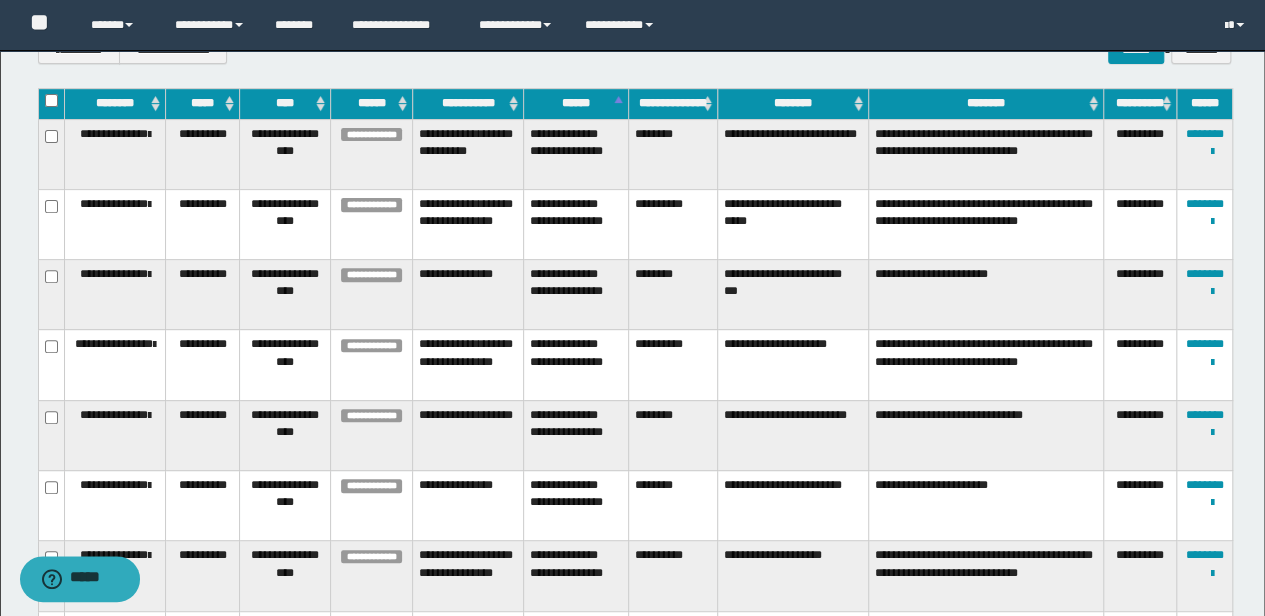 scroll, scrollTop: 266, scrollLeft: 0, axis: vertical 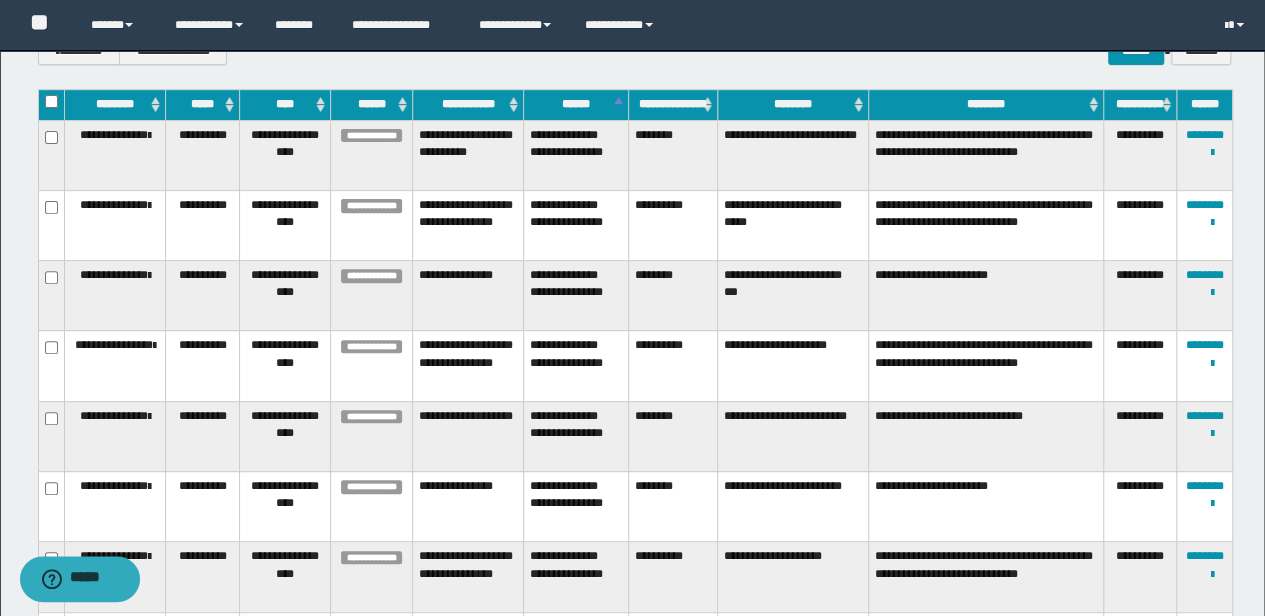 click on "**********" at bounding box center [793, 225] 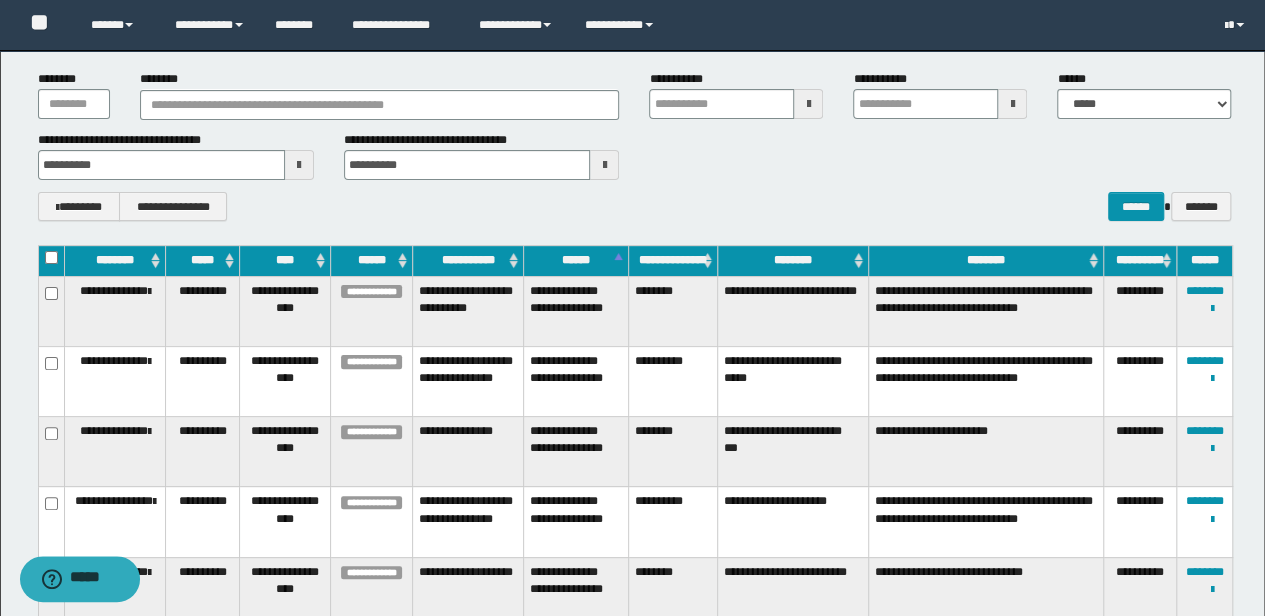 scroll, scrollTop: 0, scrollLeft: 0, axis: both 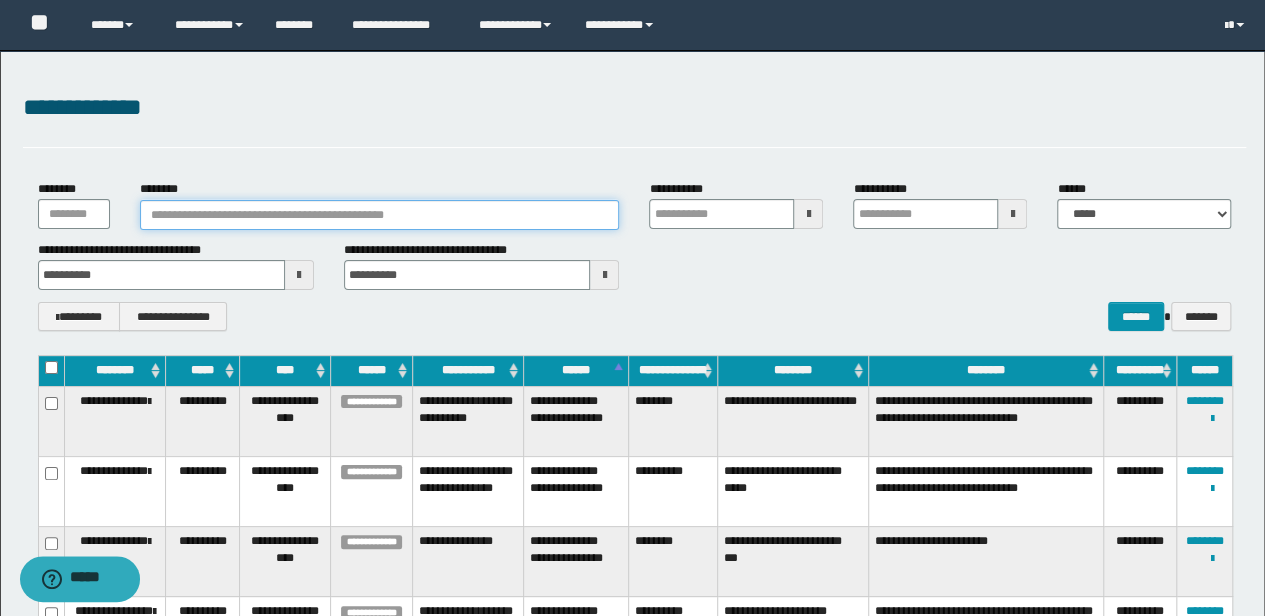 click on "********" at bounding box center [380, 215] 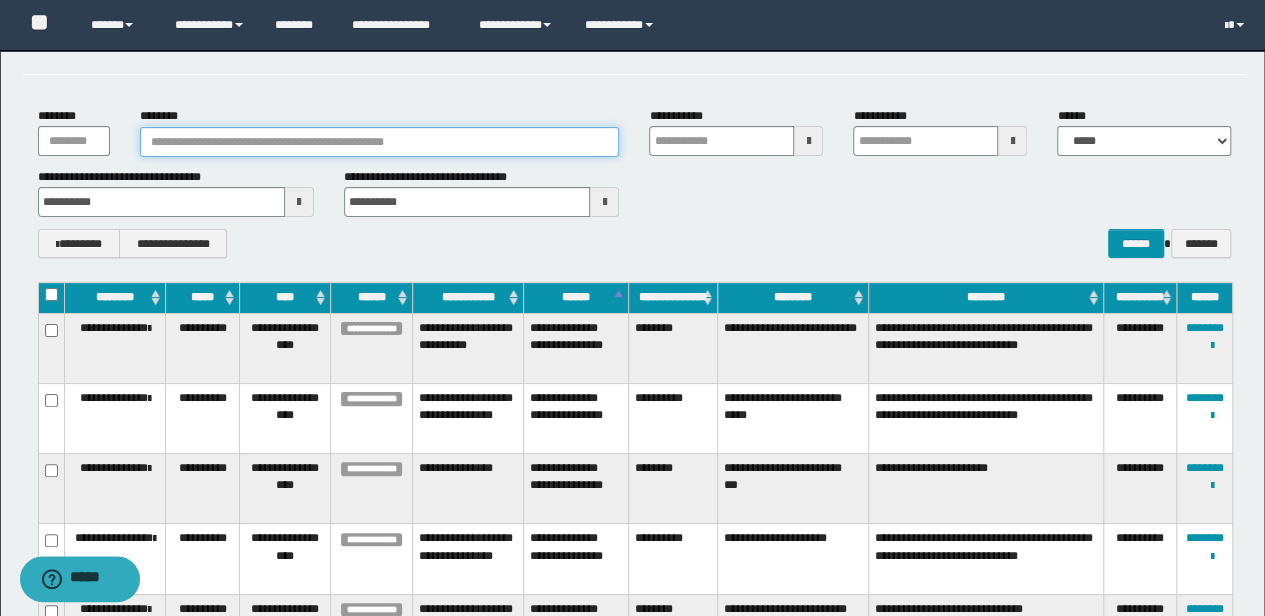 scroll, scrollTop: 0, scrollLeft: 0, axis: both 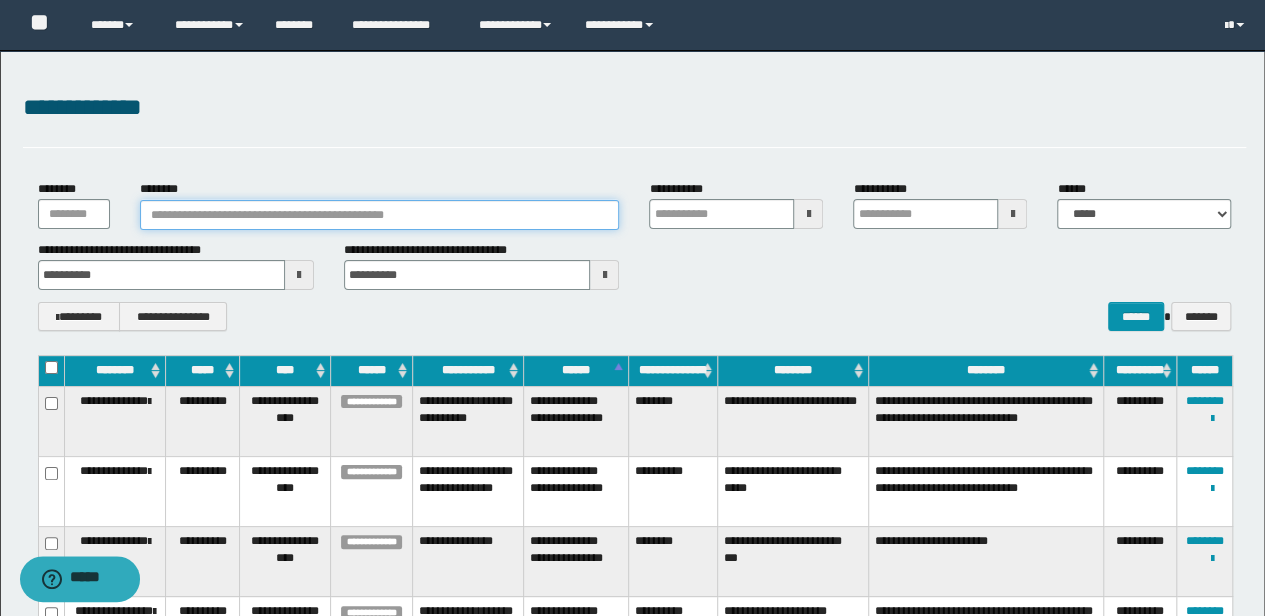click on "********" at bounding box center (380, 215) 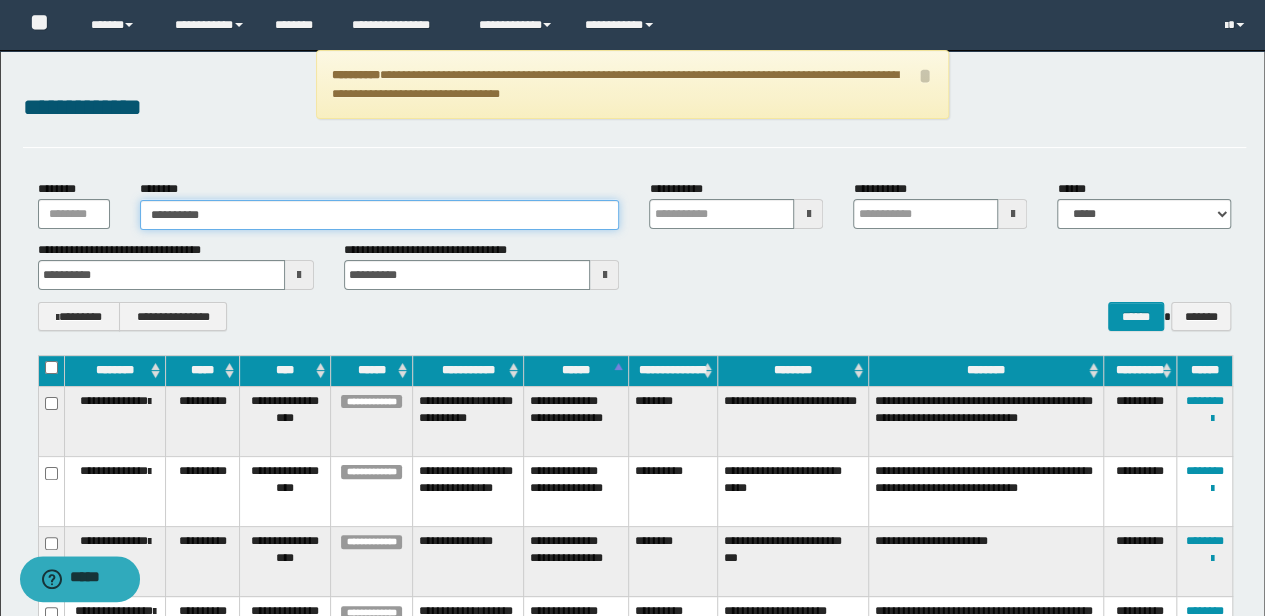 click on "**********" at bounding box center [380, 215] 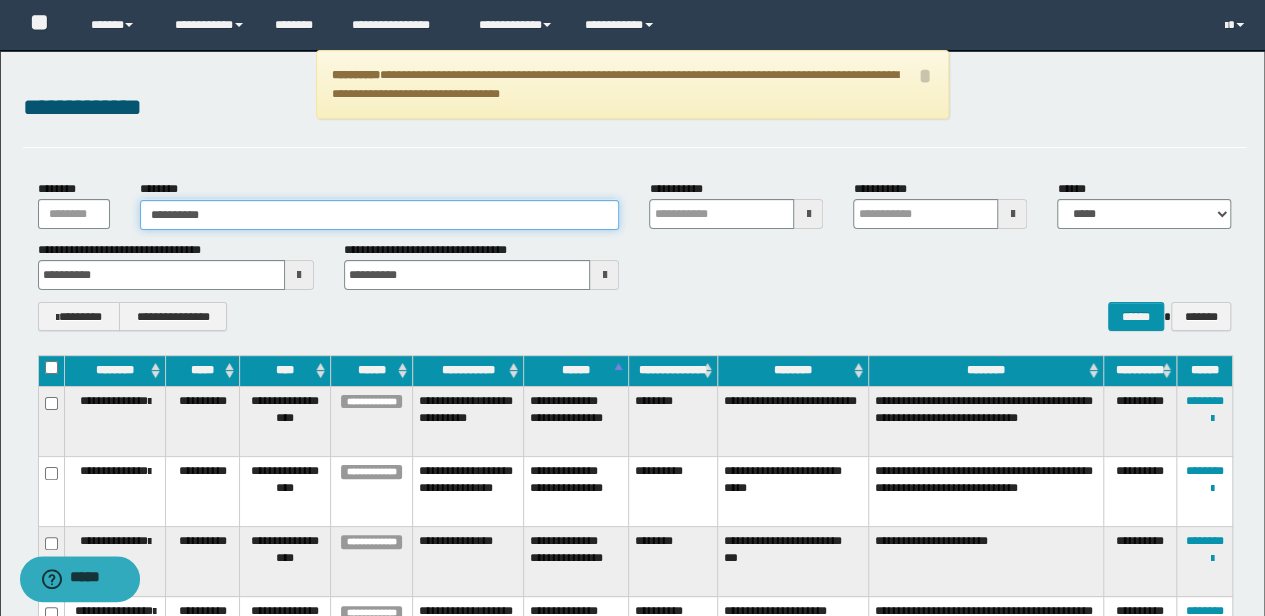 drag, startPoint x: 224, startPoint y: 216, endPoint x: 170, endPoint y: 215, distance: 54.00926 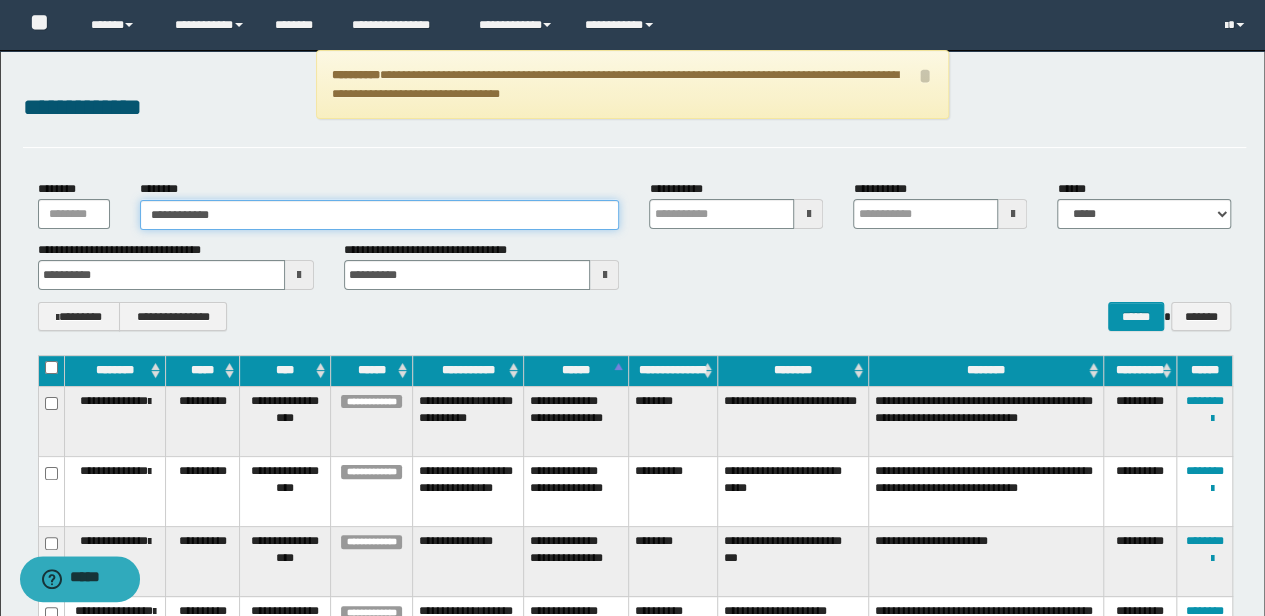 type on "**********" 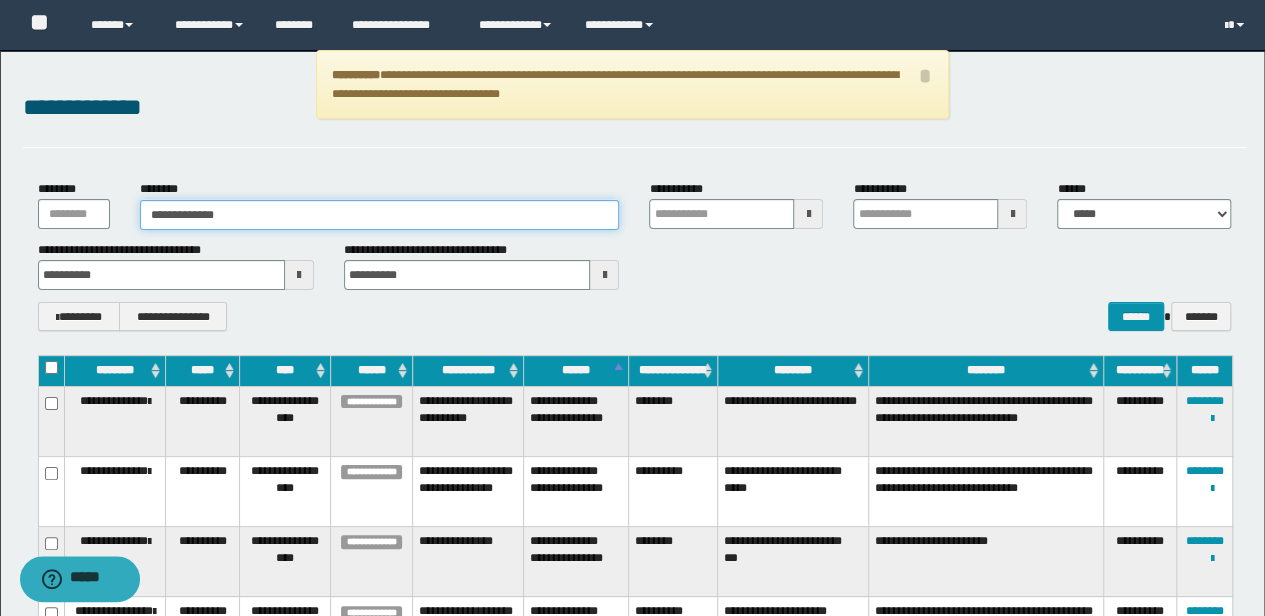 type on "**********" 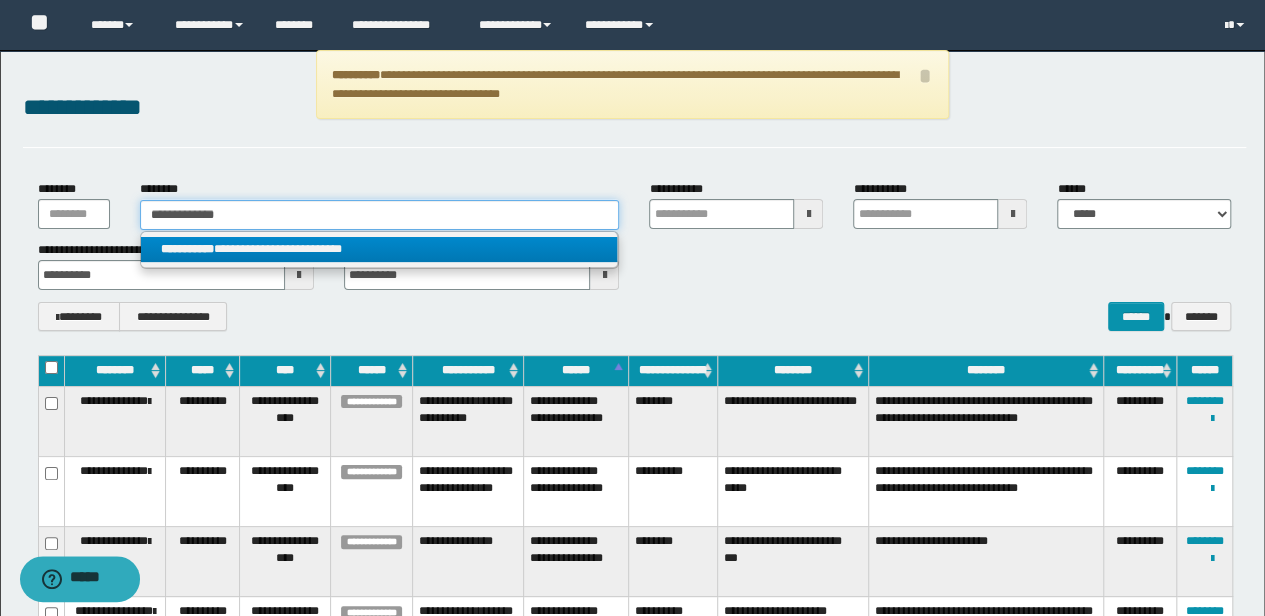 type on "**********" 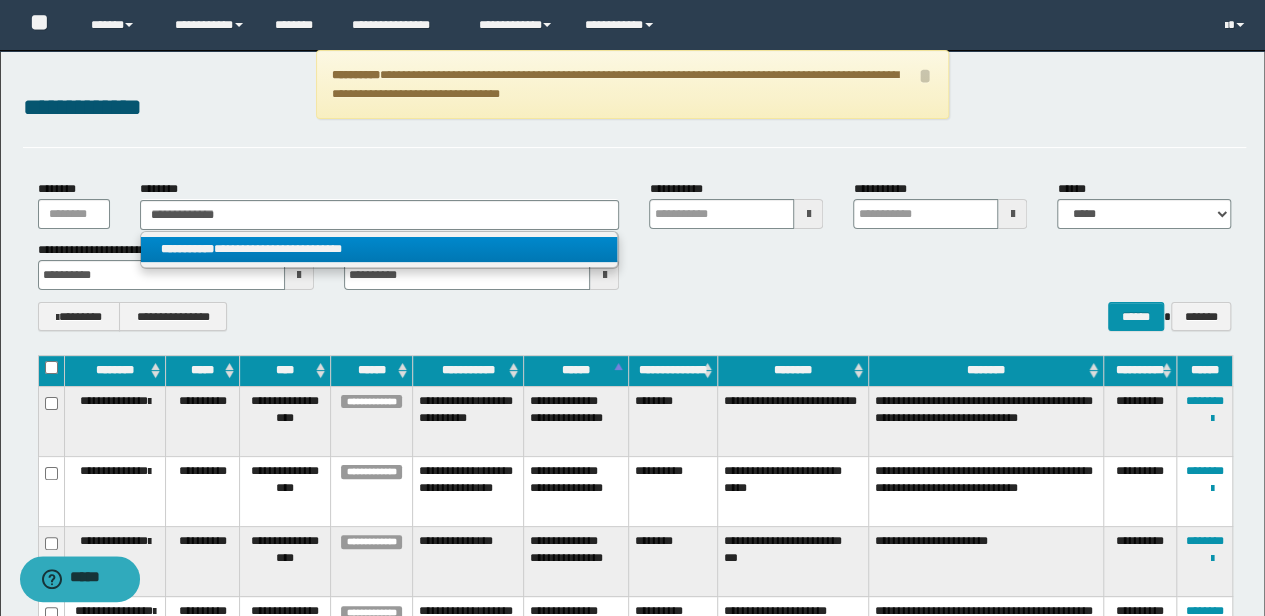 click on "**********" at bounding box center (379, 249) 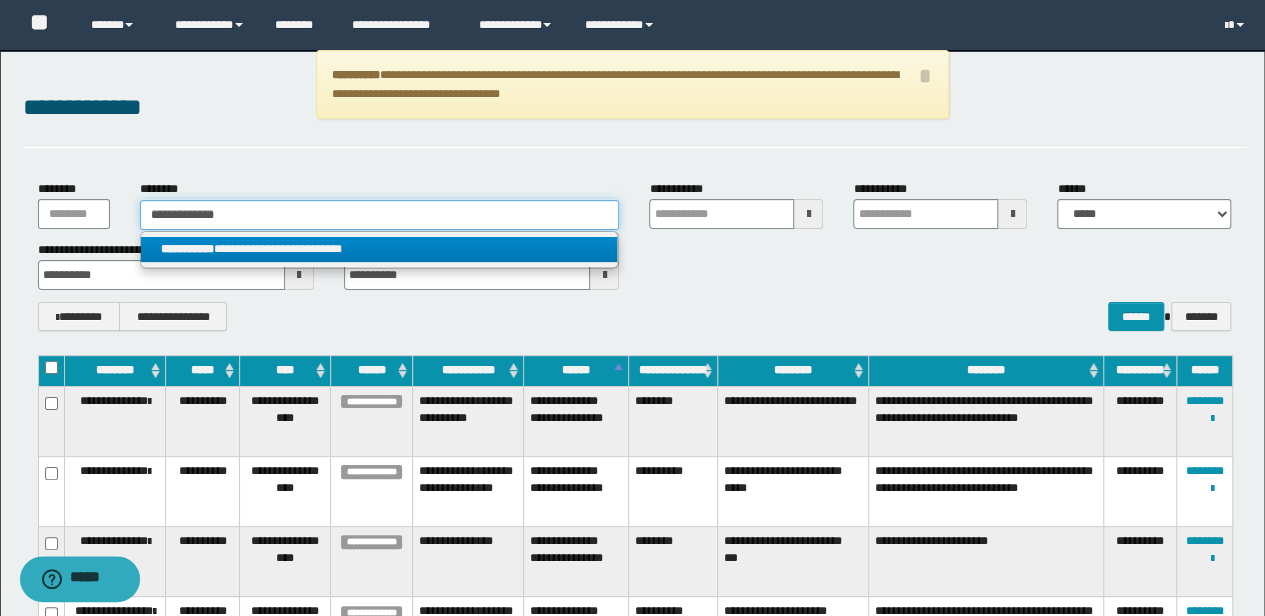 type 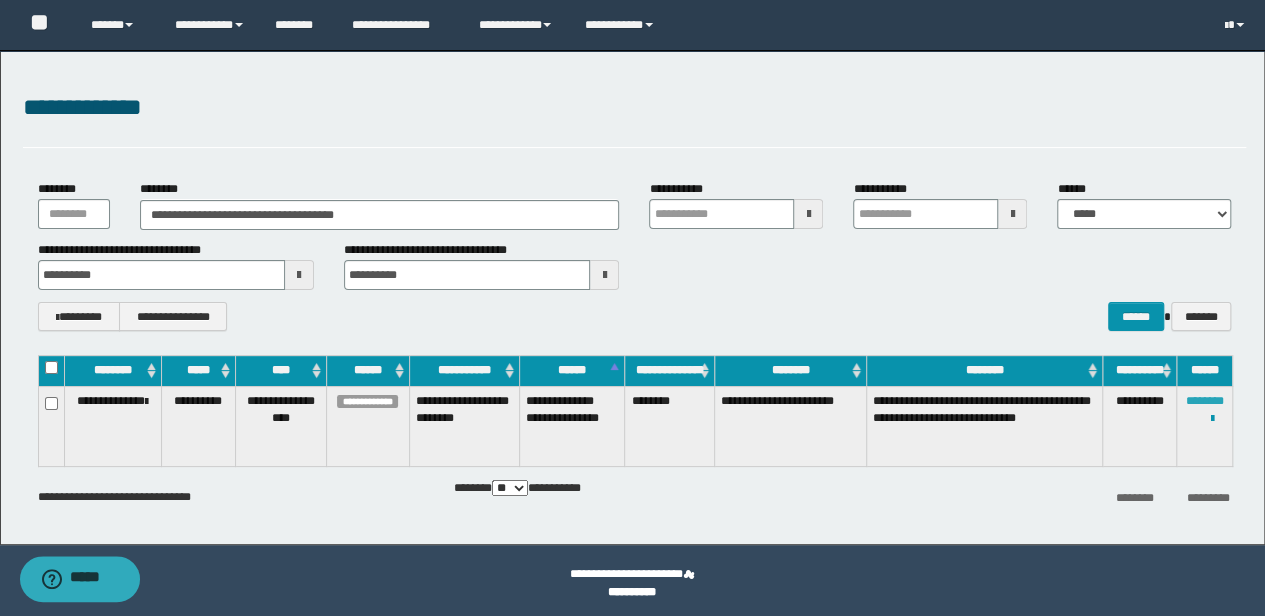 click on "********" at bounding box center [1205, 401] 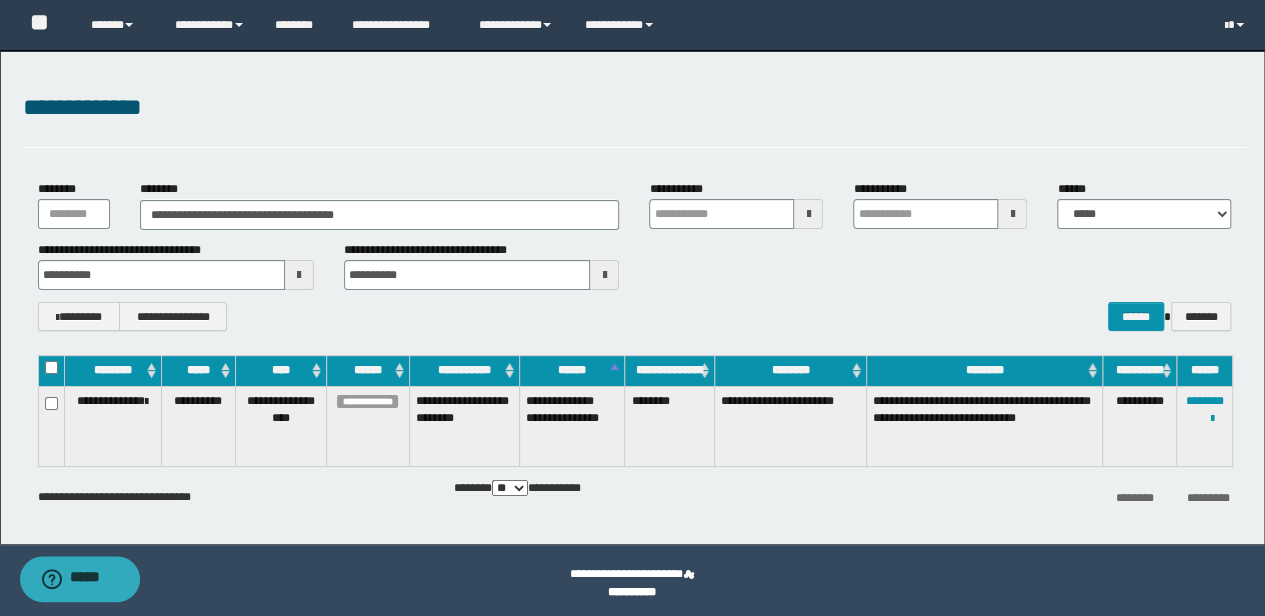click on "**********" at bounding box center [634, 488] 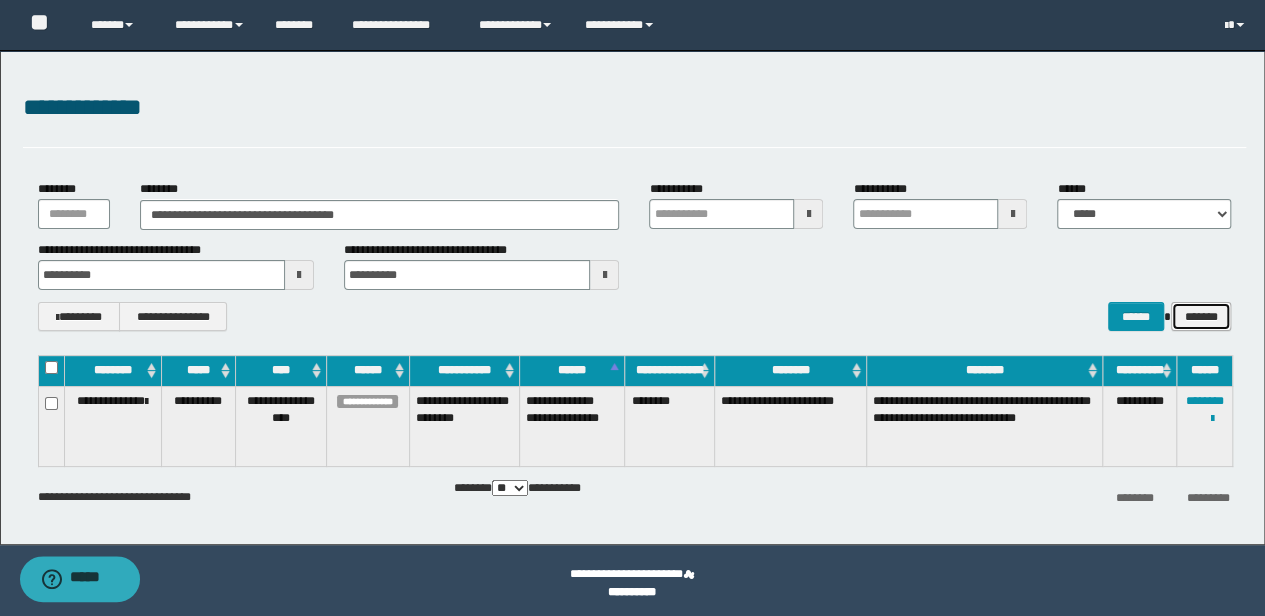 click on "*******" at bounding box center (1201, 316) 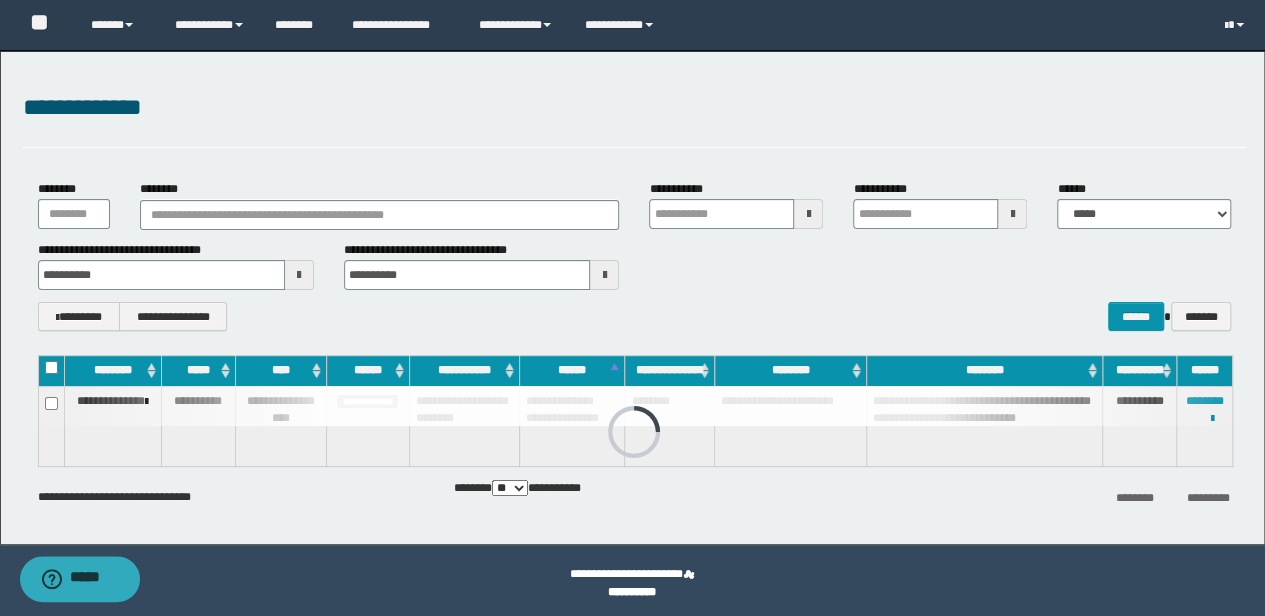 click at bounding box center [299, 275] 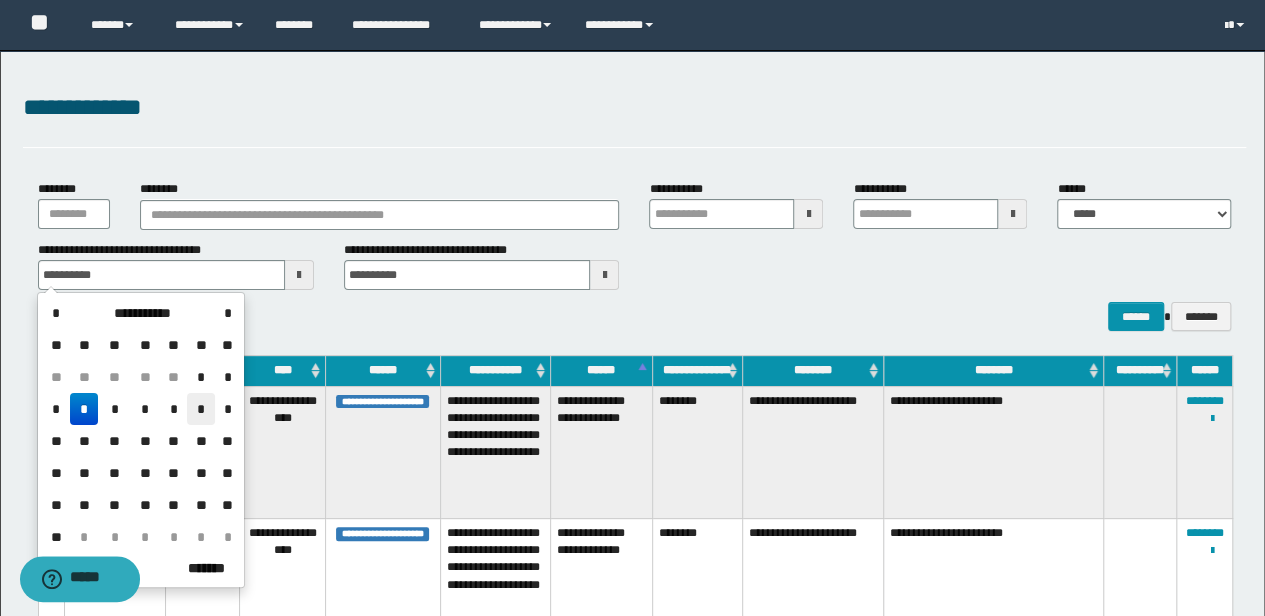 click on "*" at bounding box center (201, 409) 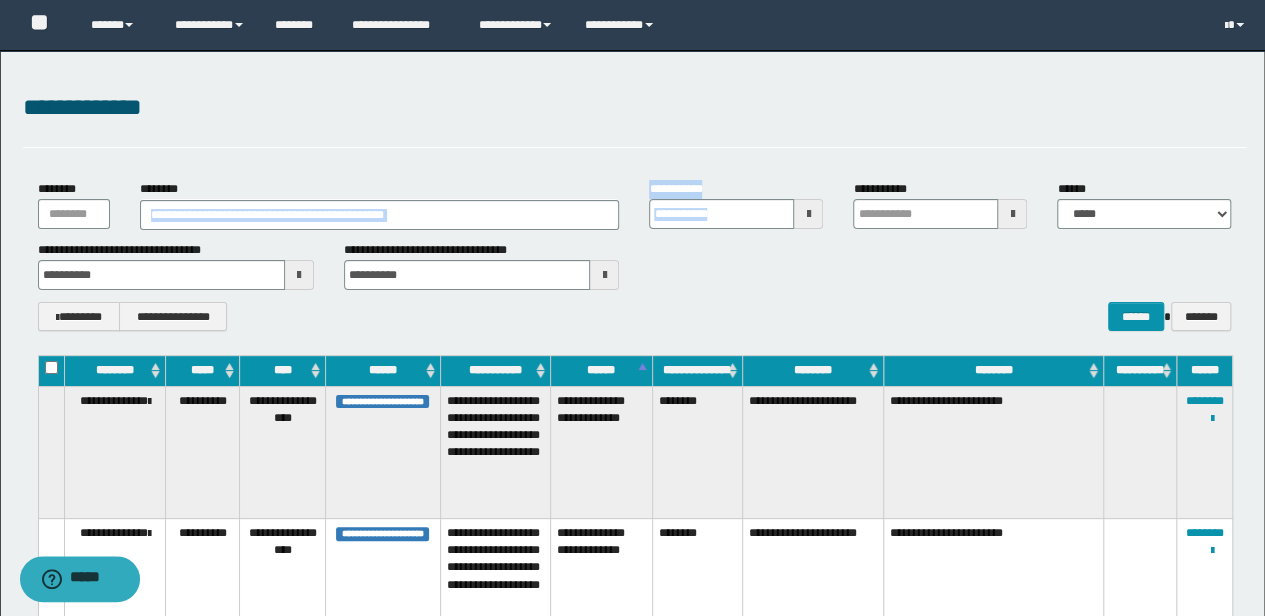 drag, startPoint x: 789, startPoint y: 224, endPoint x: 608, endPoint y: 220, distance: 181.04419 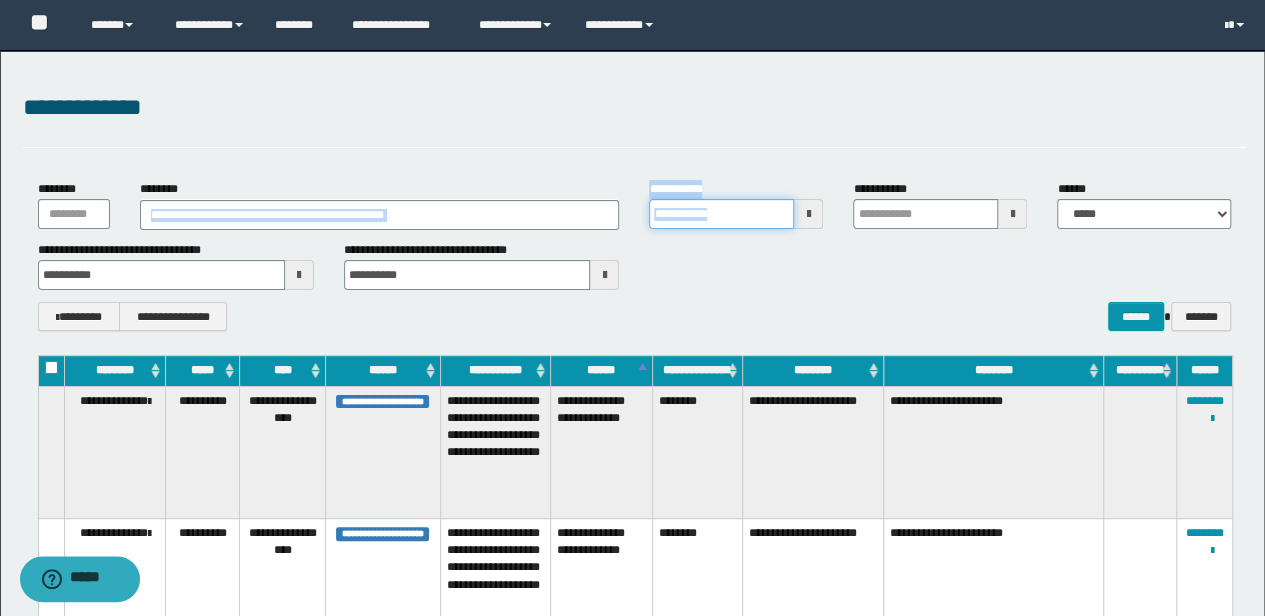 click on "**********" at bounding box center (721, 214) 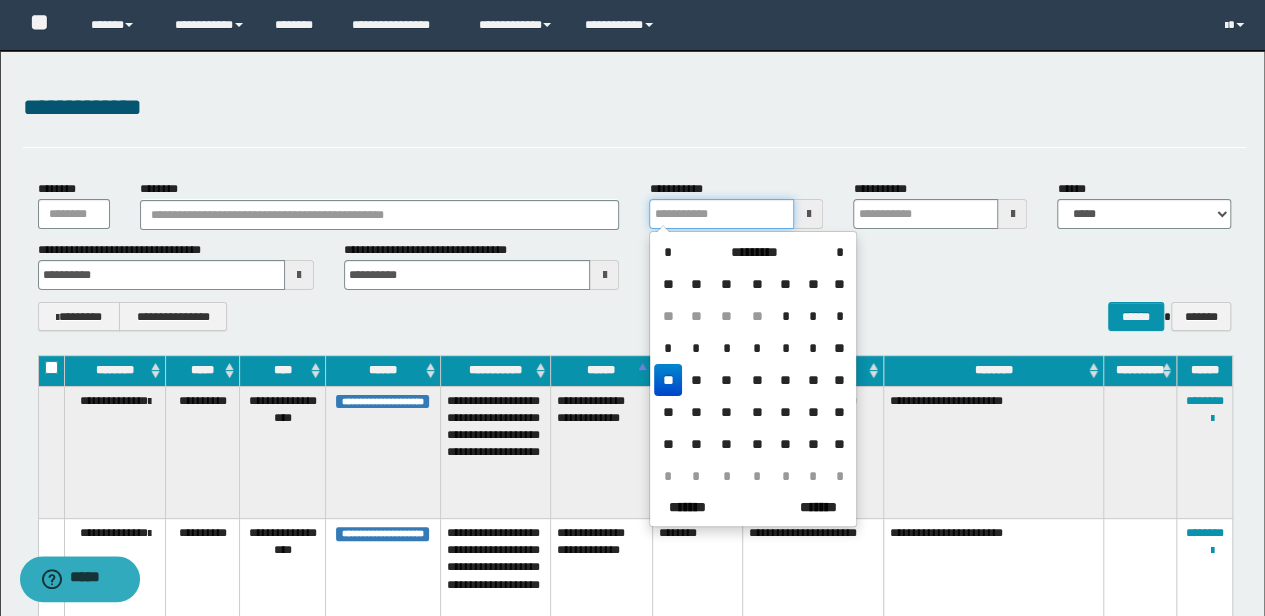 drag, startPoint x: 686, startPoint y: 216, endPoint x: 650, endPoint y: 213, distance: 36.124783 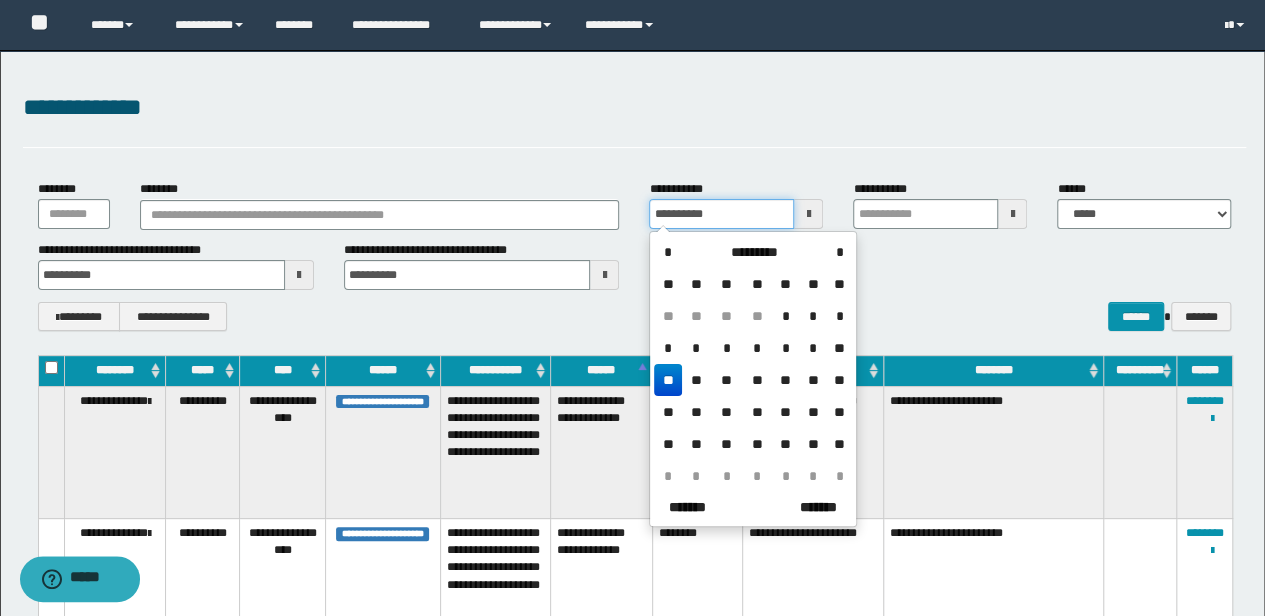 type 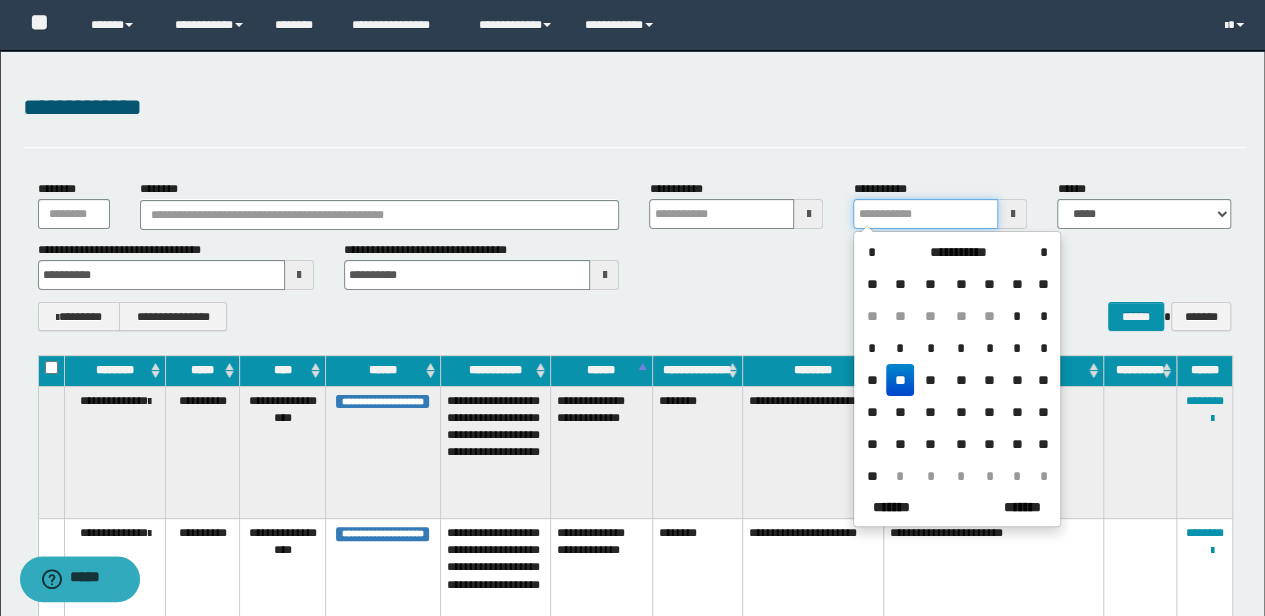 drag, startPoint x: 912, startPoint y: 216, endPoint x: 832, endPoint y: 216, distance: 80 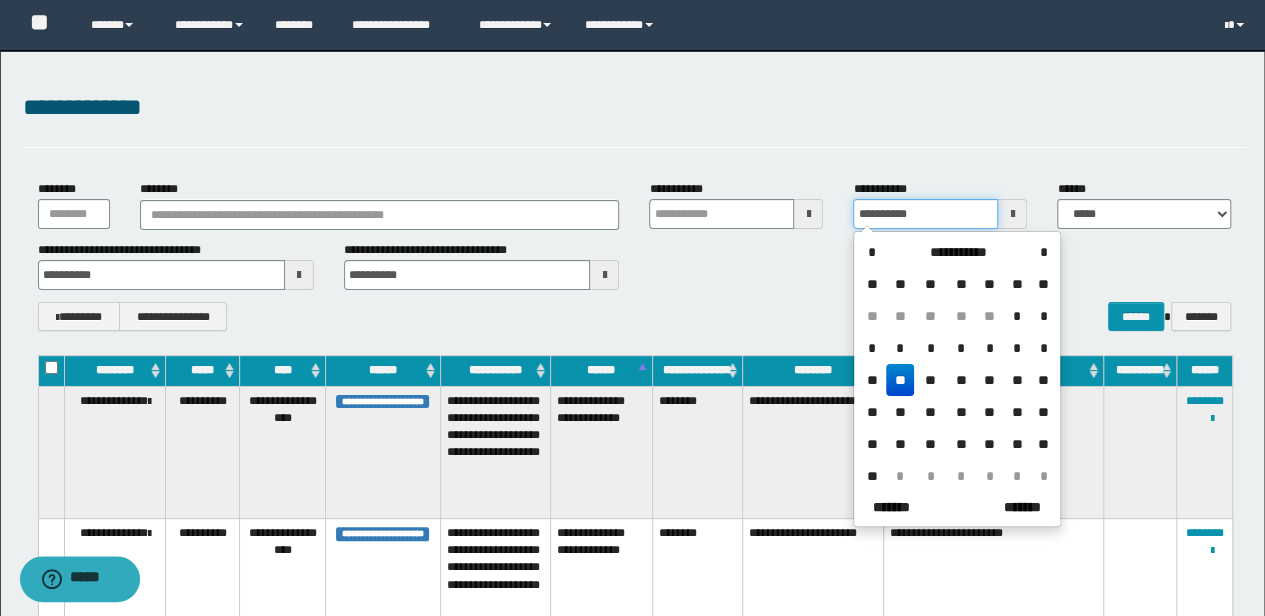 type on "**********" 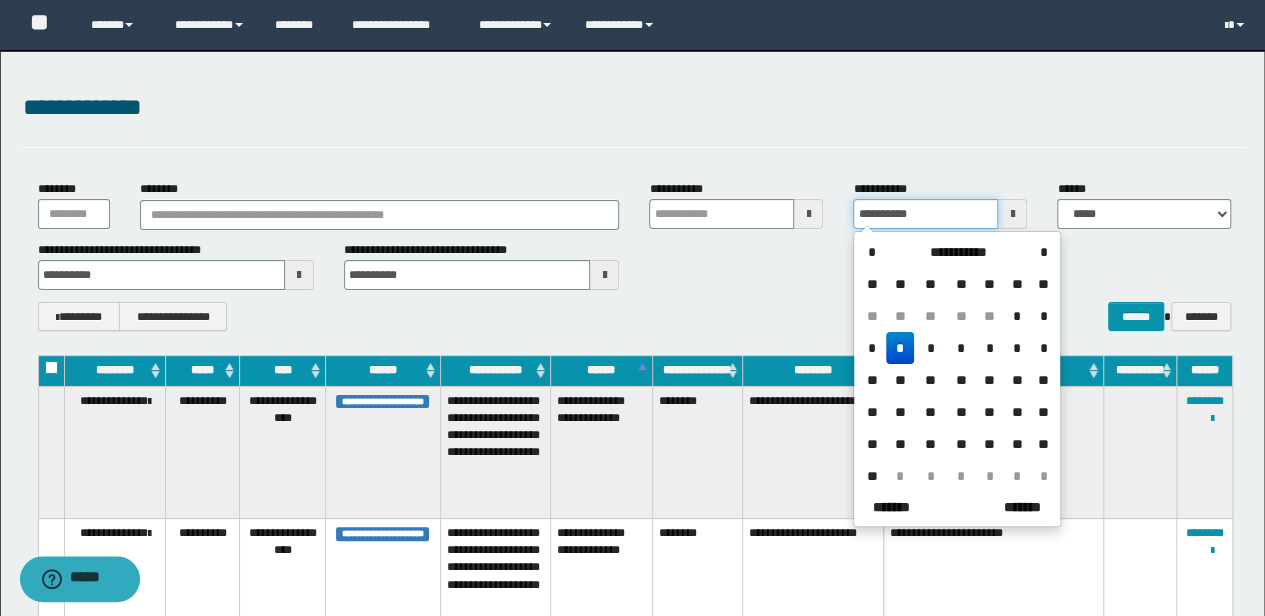 drag, startPoint x: 925, startPoint y: 216, endPoint x: 816, endPoint y: 216, distance: 109 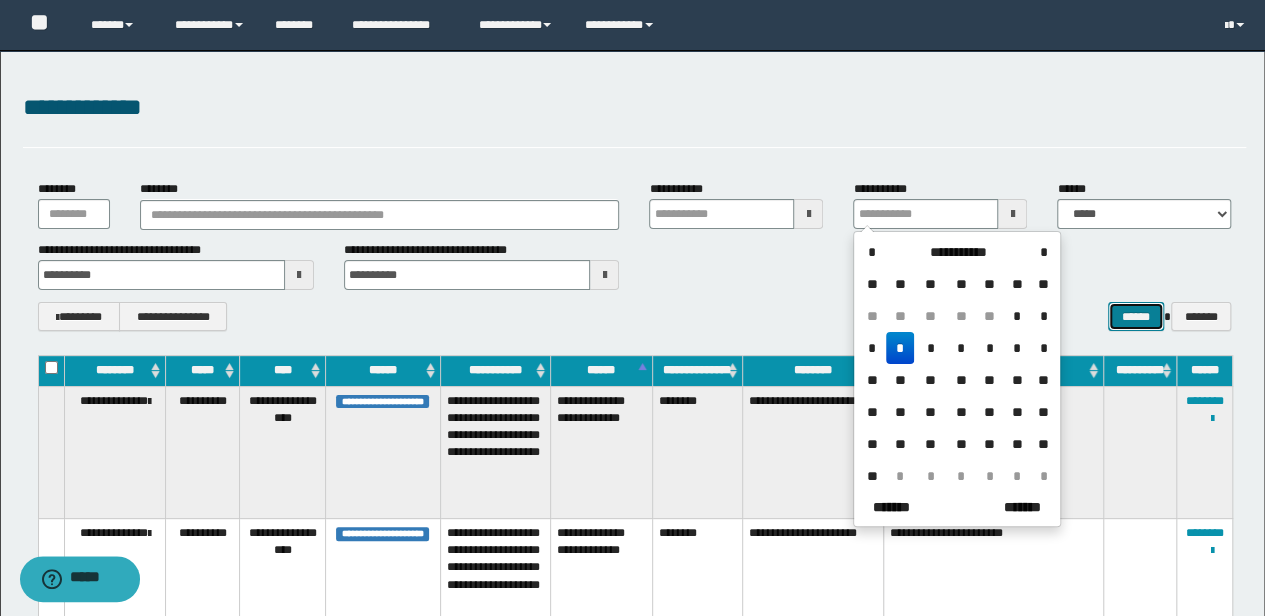 click on "******" at bounding box center [1136, 316] 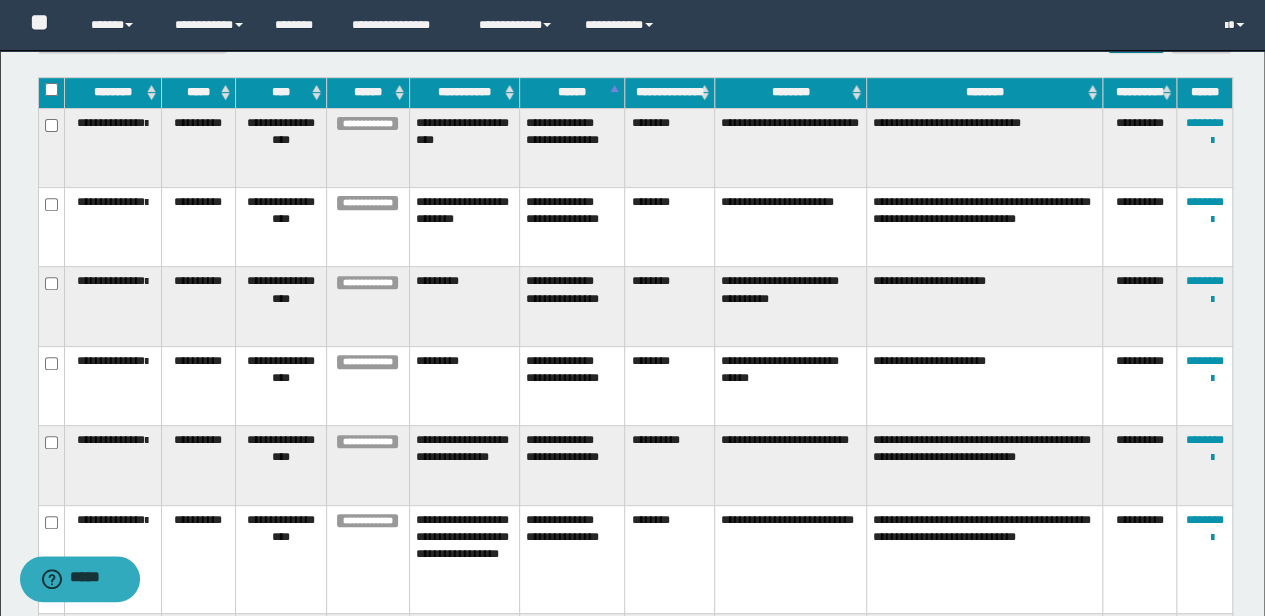 scroll, scrollTop: 310, scrollLeft: 0, axis: vertical 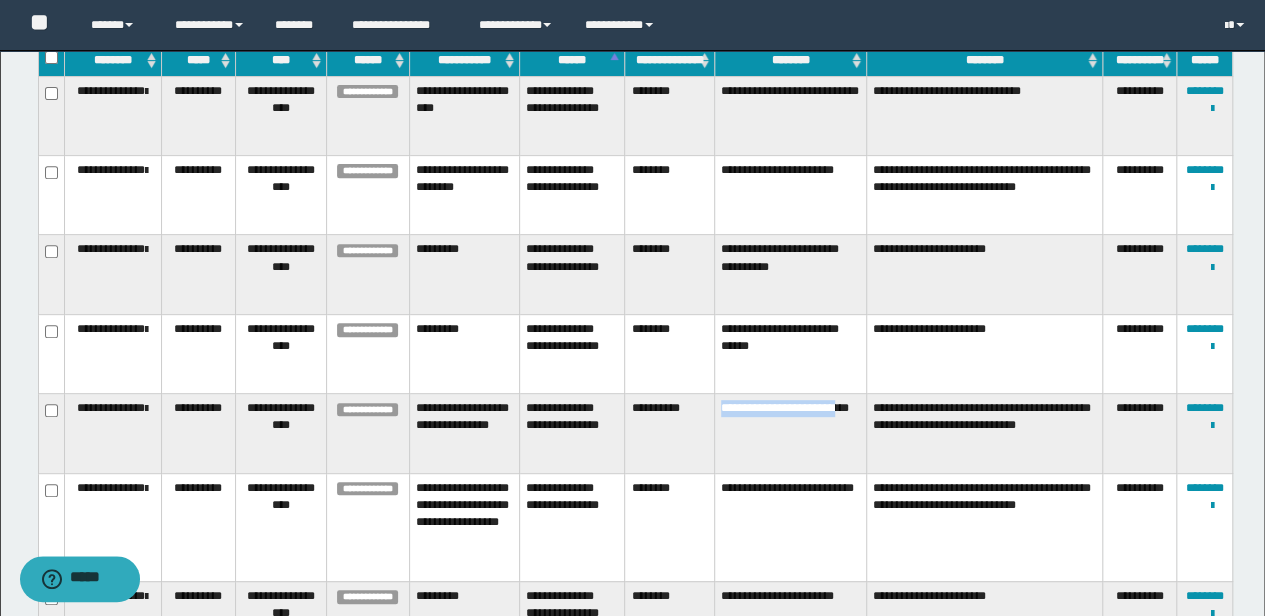 drag, startPoint x: 717, startPoint y: 414, endPoint x: 743, endPoint y: 408, distance: 26.683329 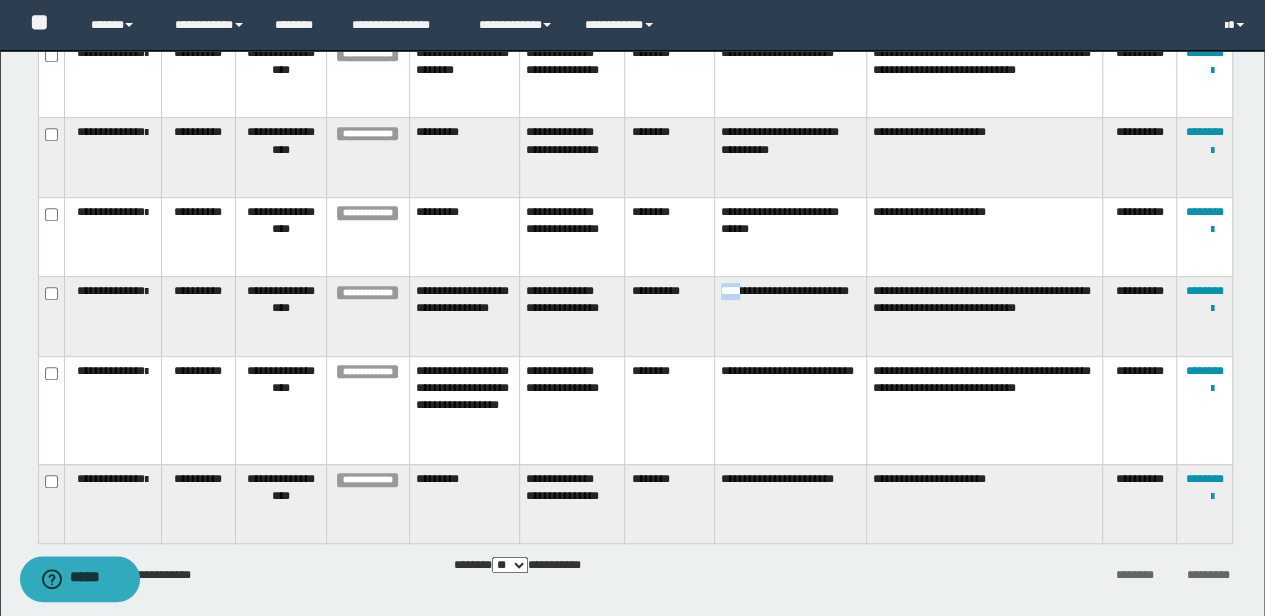 scroll, scrollTop: 444, scrollLeft: 0, axis: vertical 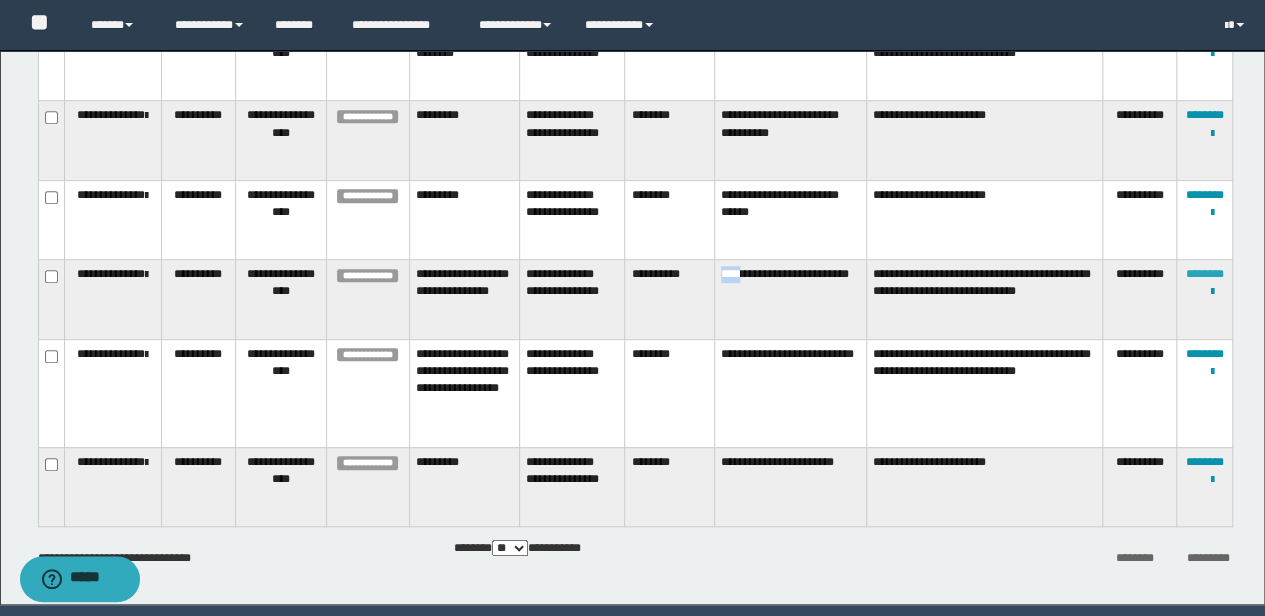 click on "********" at bounding box center (1205, 274) 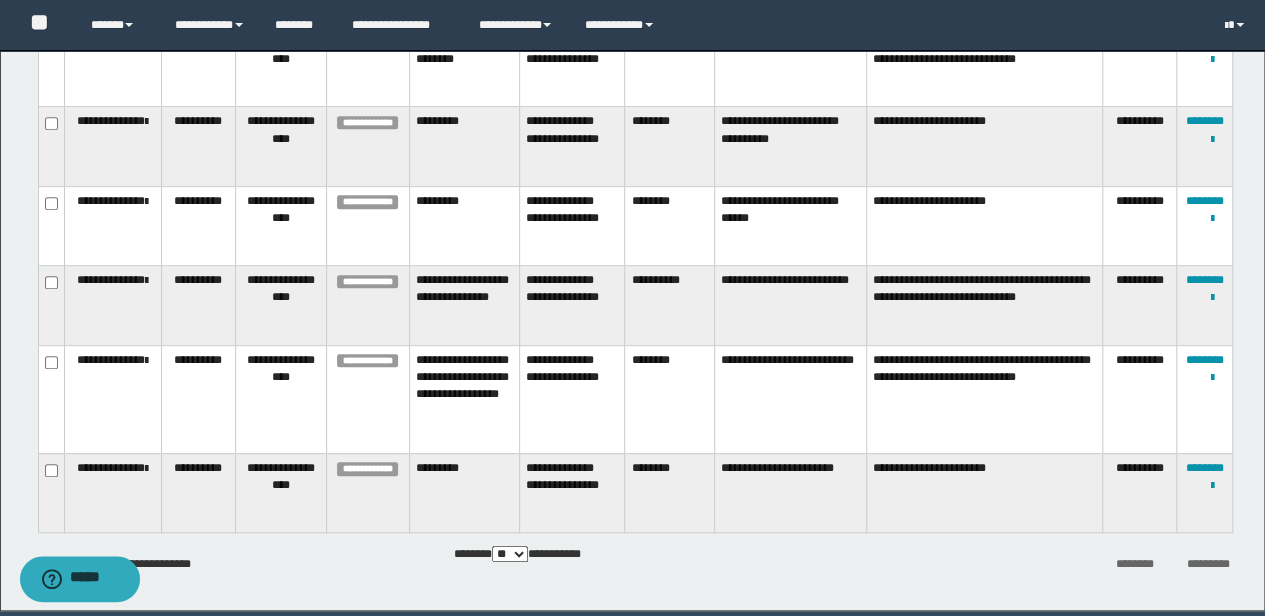 scroll, scrollTop: 44, scrollLeft: 0, axis: vertical 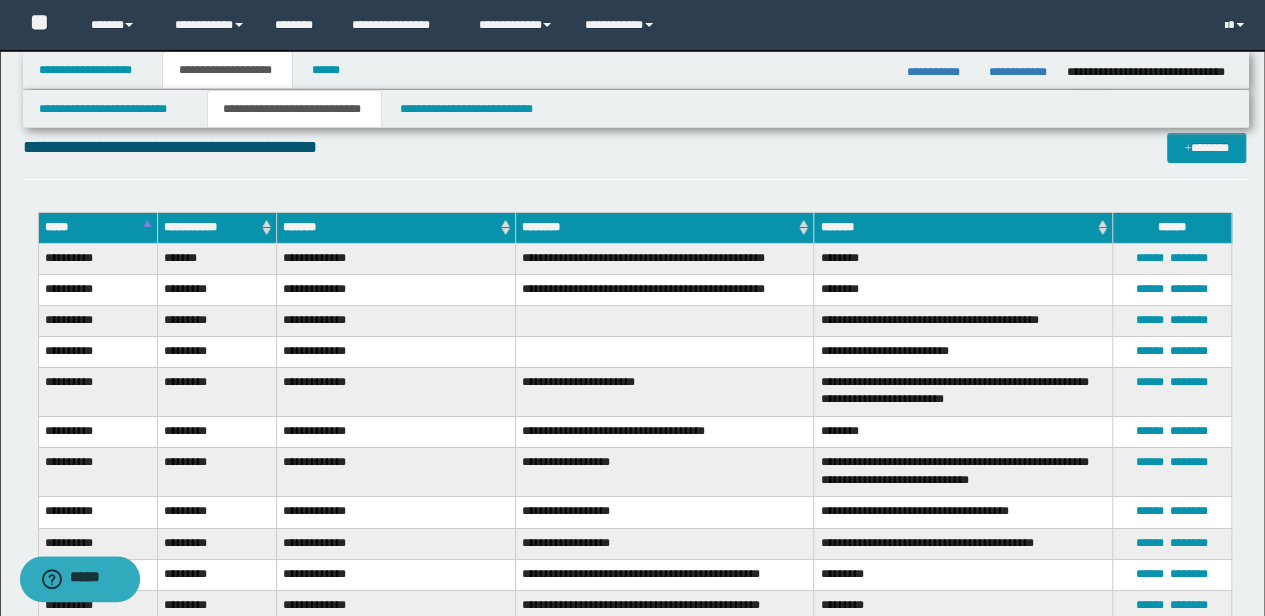 click at bounding box center [664, 320] 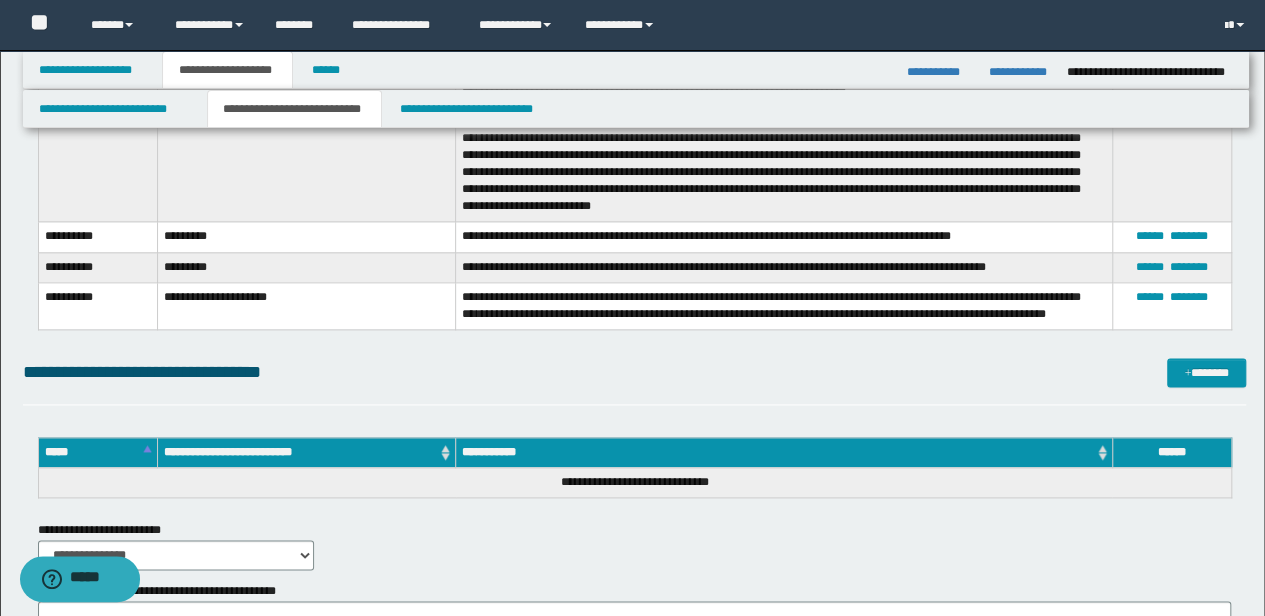scroll, scrollTop: 4672, scrollLeft: 0, axis: vertical 